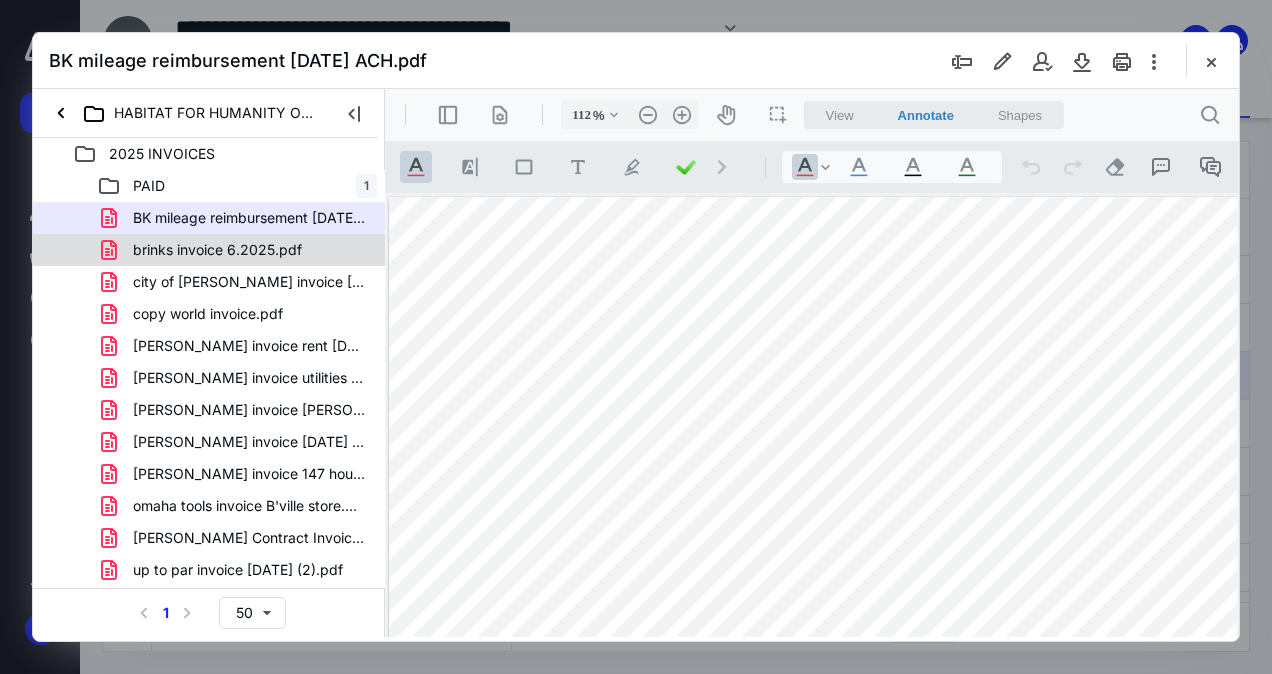 scroll, scrollTop: 0, scrollLeft: 0, axis: both 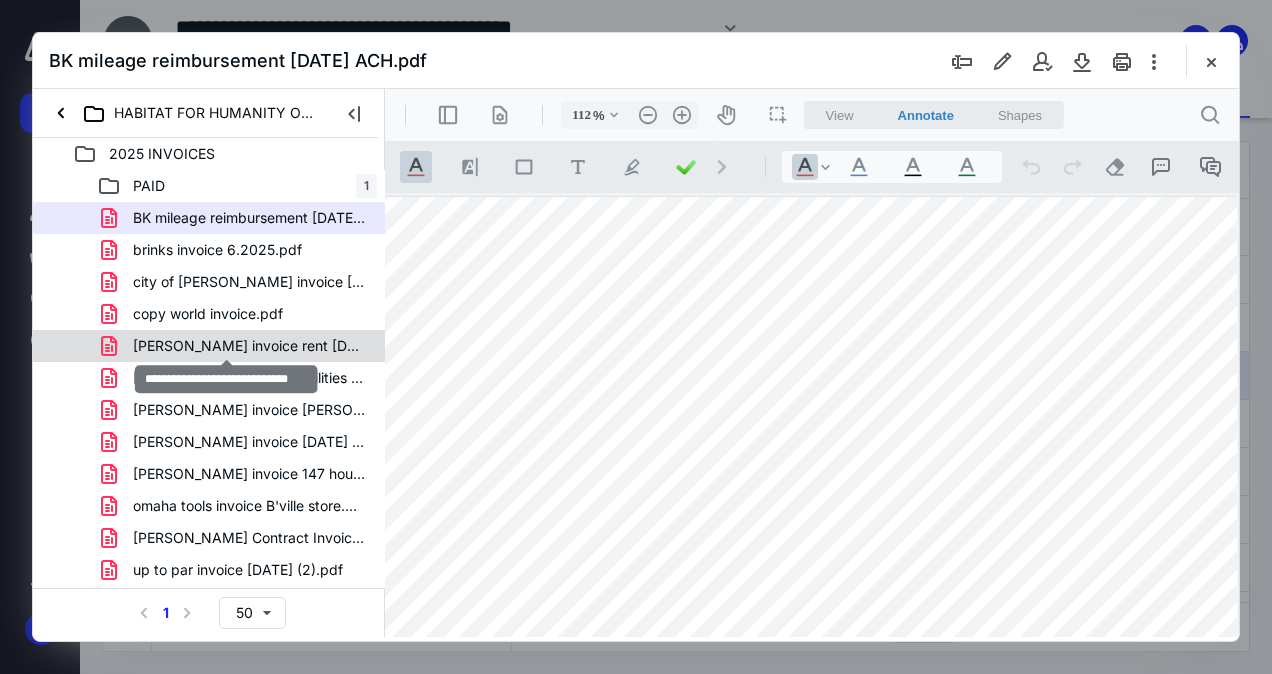 click on "[PERSON_NAME] invoice rent [DATE].pdf" at bounding box center (249, 346) 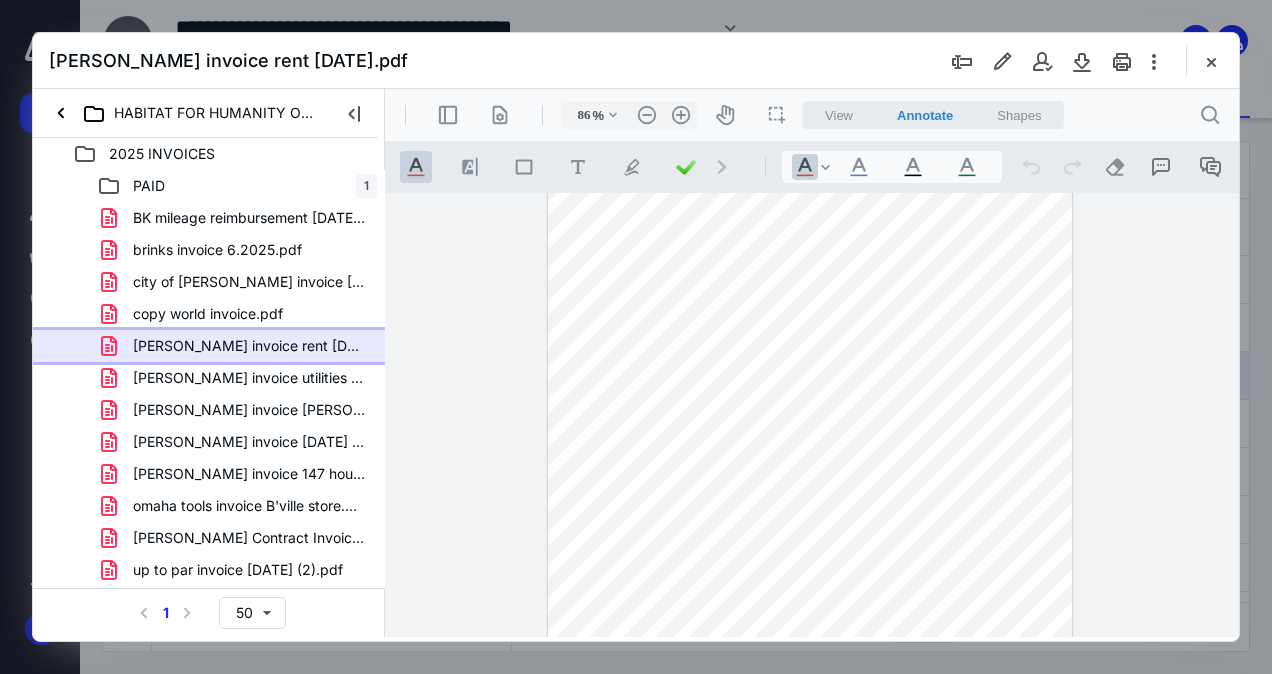 scroll, scrollTop: 0, scrollLeft: 0, axis: both 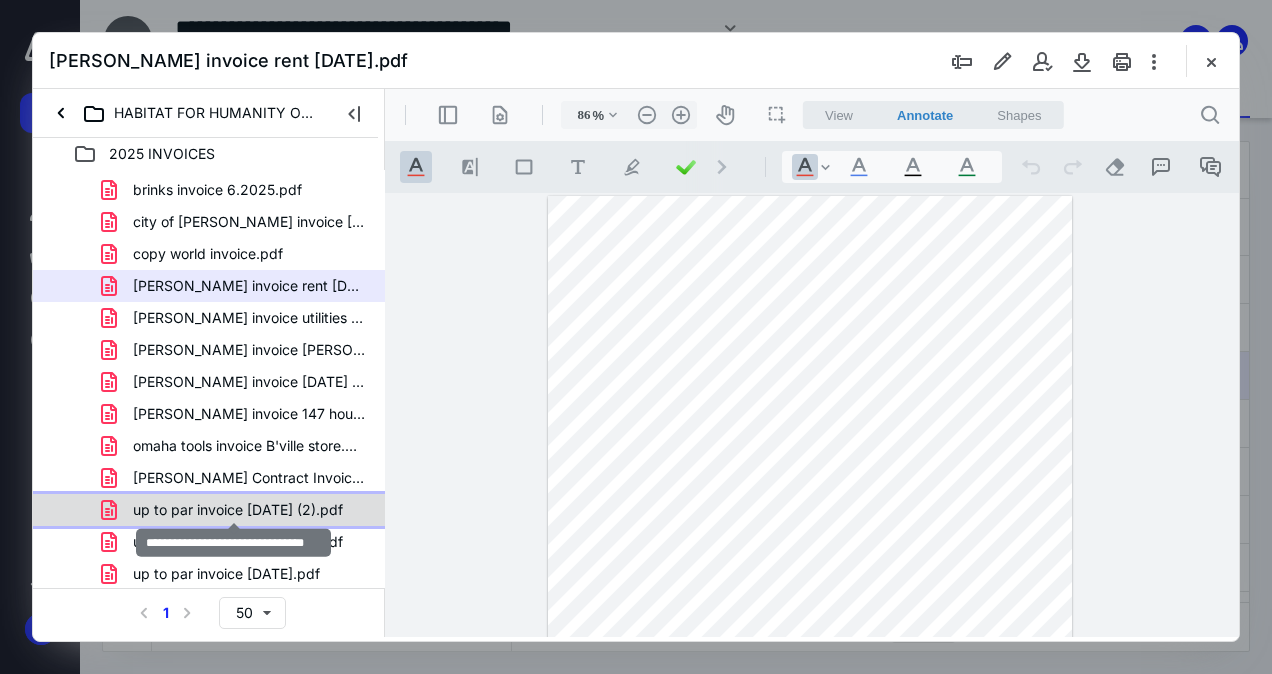 click on "up to par invoice [DATE] (2).pdf" at bounding box center (238, 510) 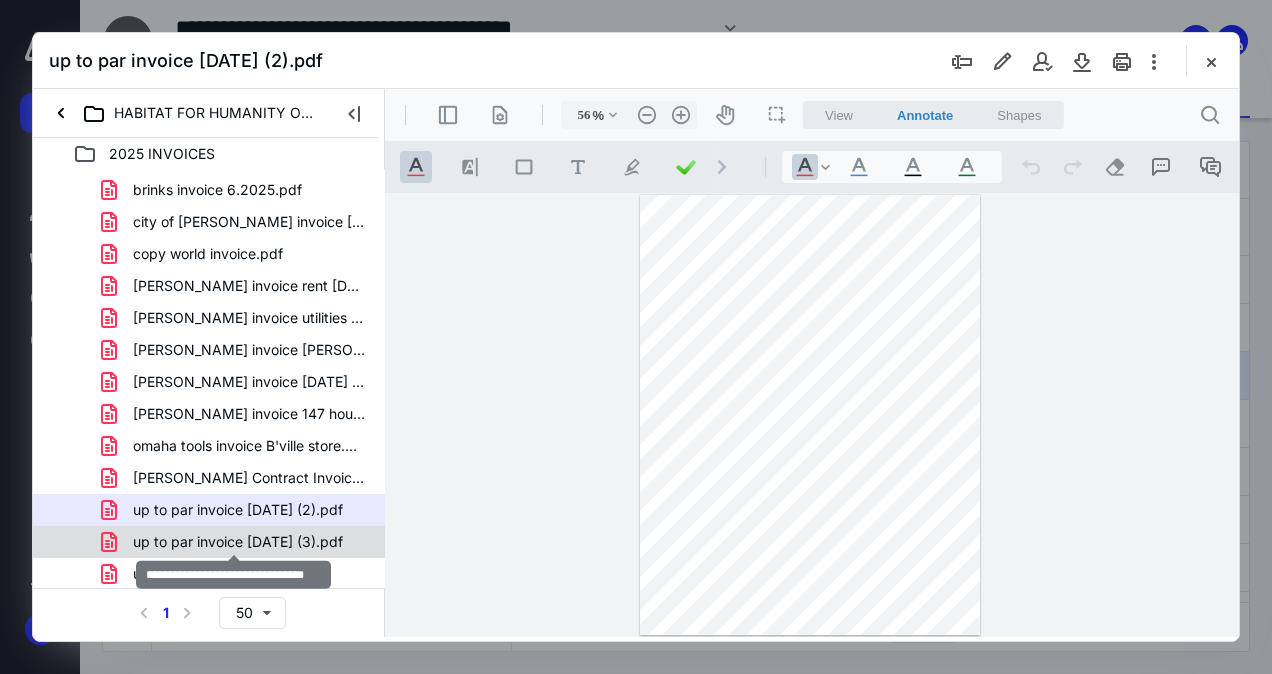 click on "up to par invoice [DATE] (3).pdf" at bounding box center (238, 542) 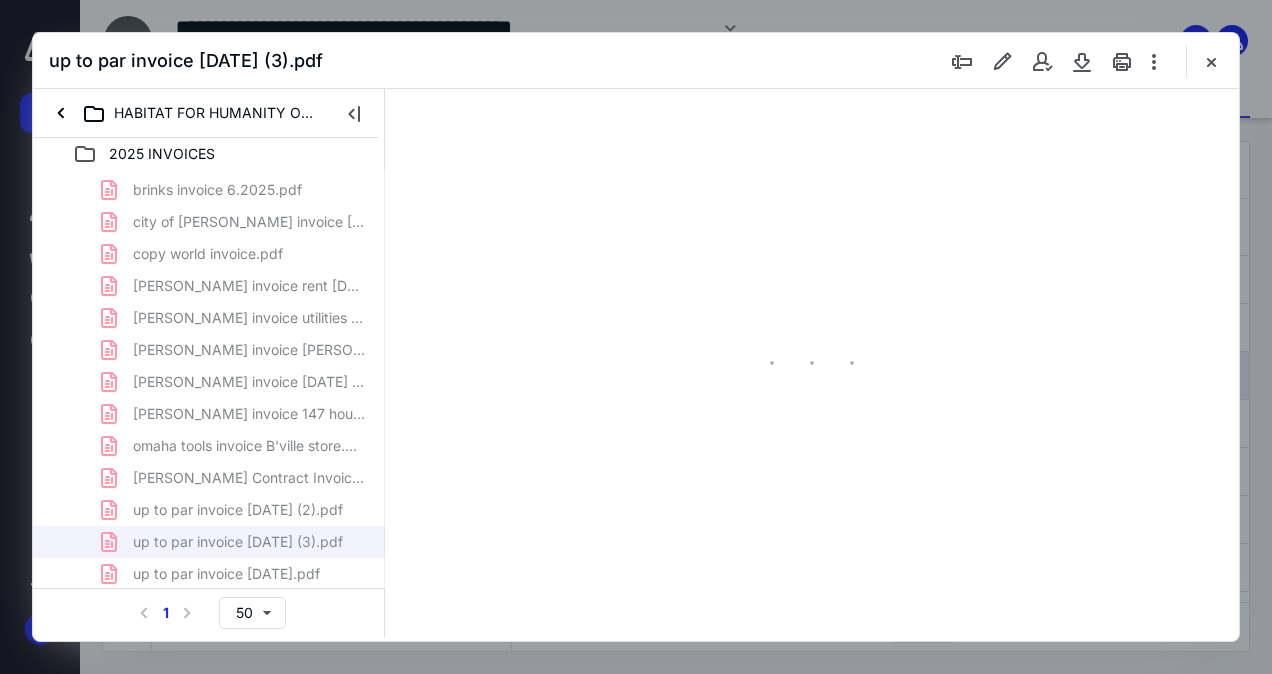 scroll, scrollTop: 0, scrollLeft: 0, axis: both 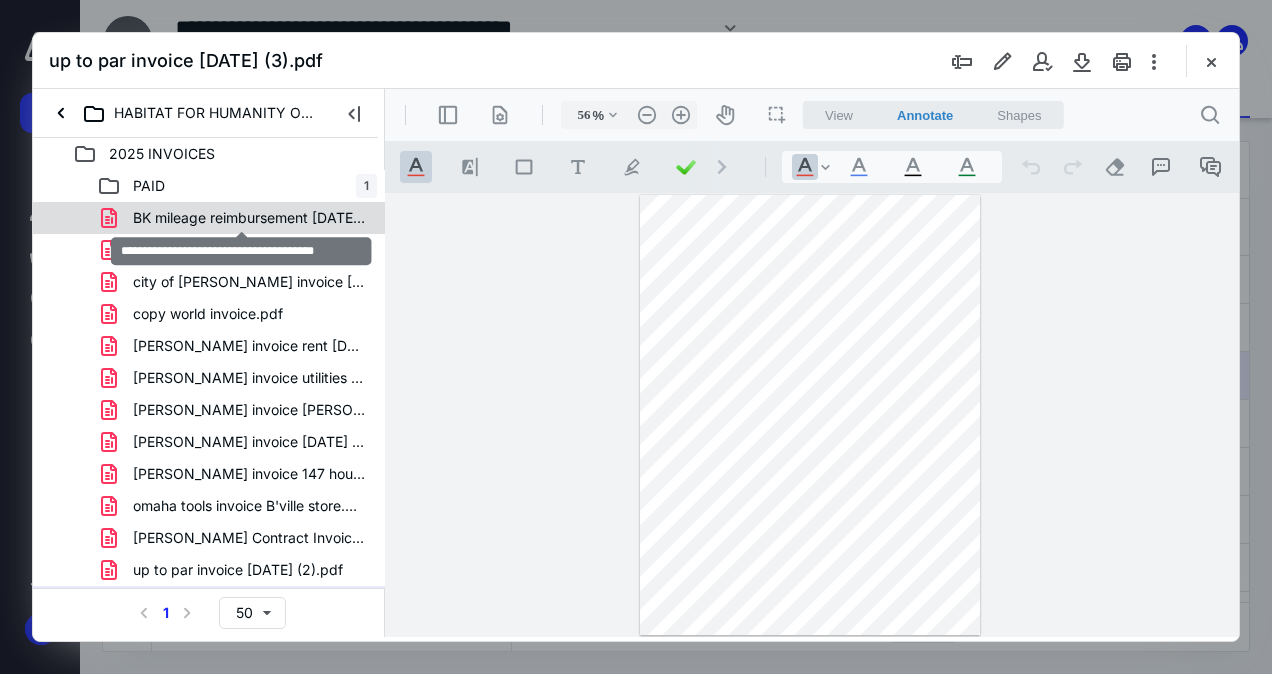click on "BK mileage reimbursement [DATE] ACH.pdf" at bounding box center (249, 218) 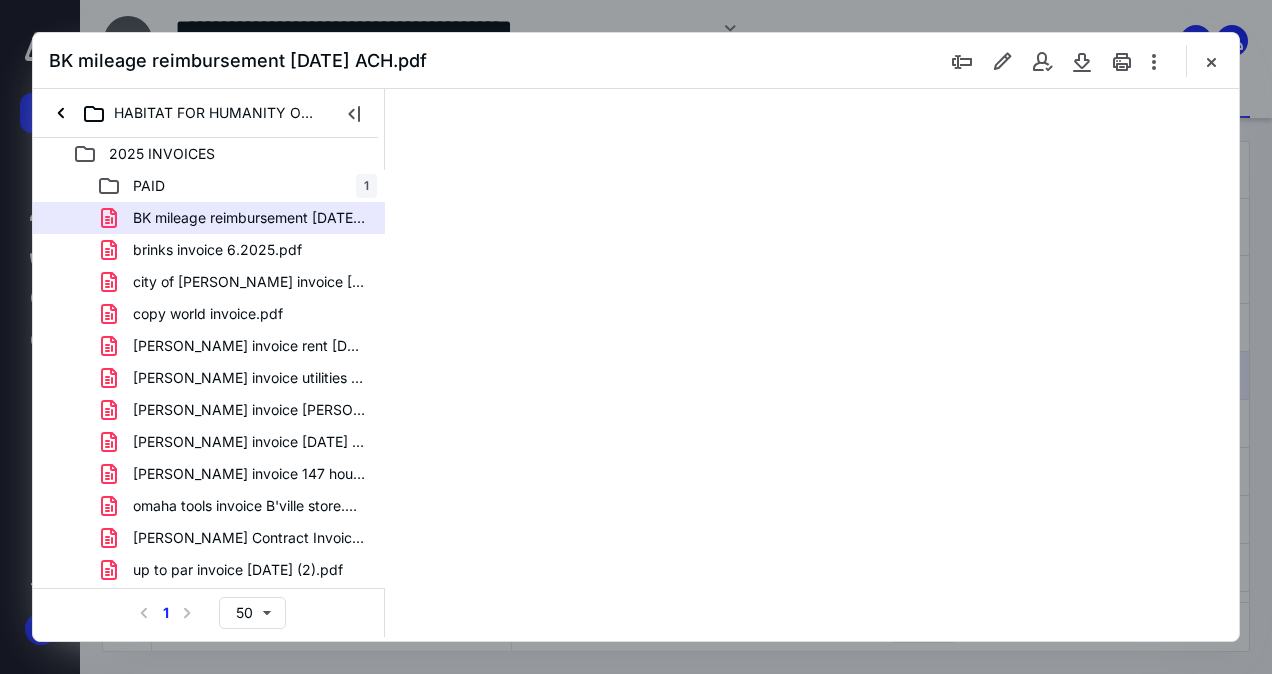 type on "72" 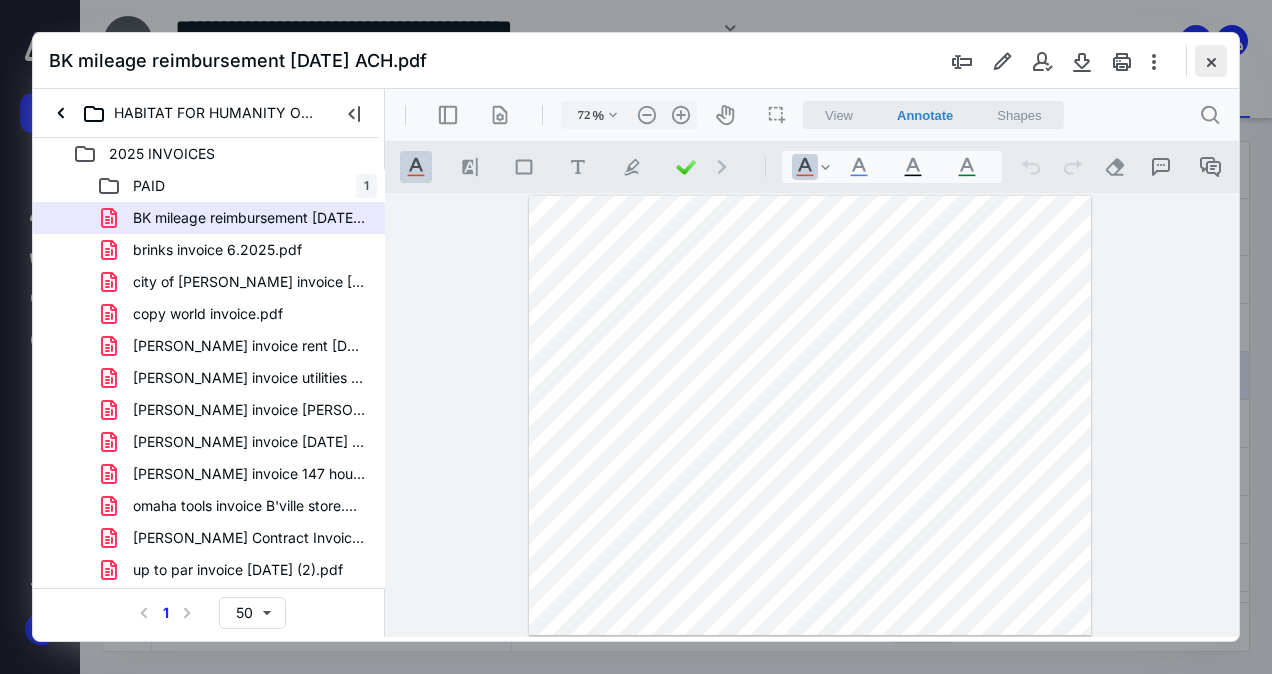 click at bounding box center (1211, 61) 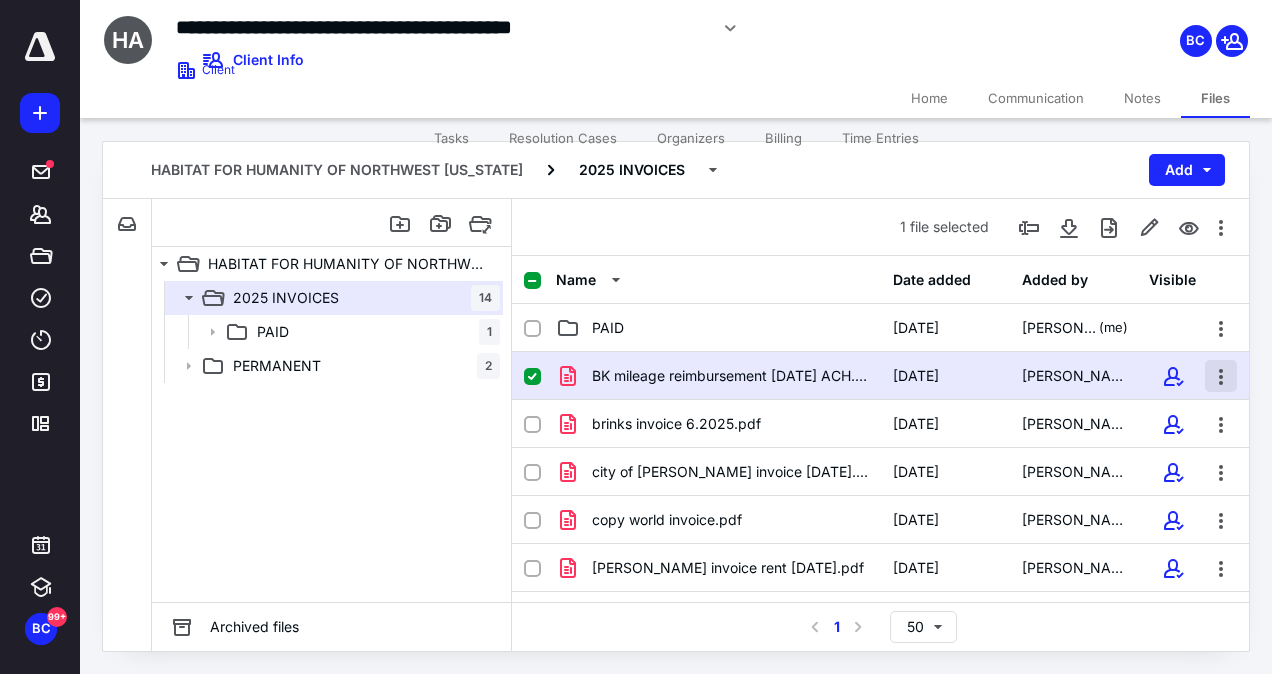 click at bounding box center [1221, 376] 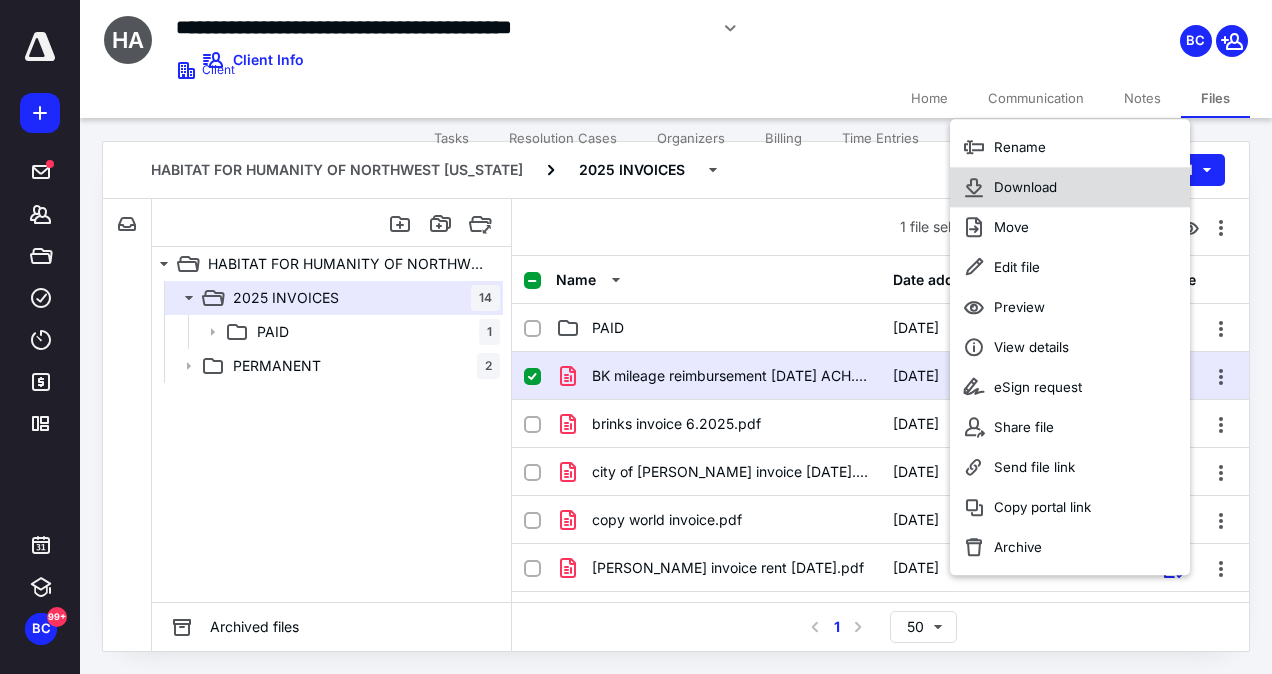 click on "Download" at bounding box center (1070, 187) 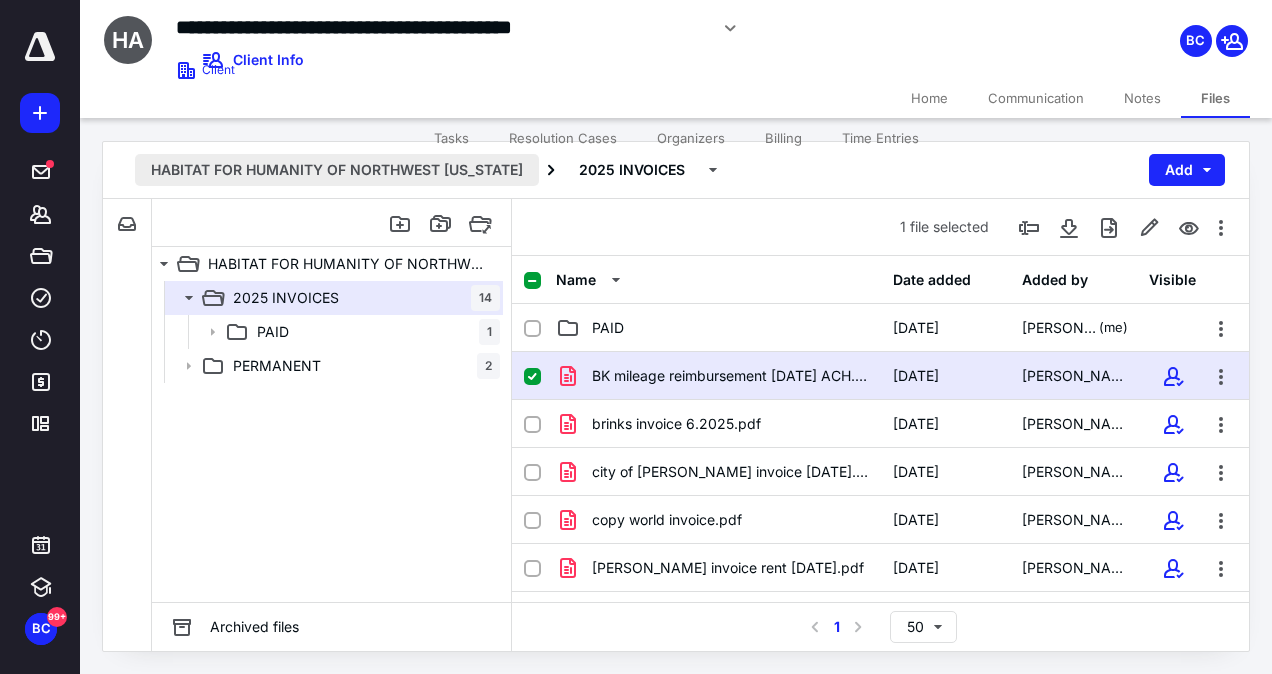 click on "HABITAT FOR HUMANITY OF NORTHWEST [US_STATE]" at bounding box center [337, 170] 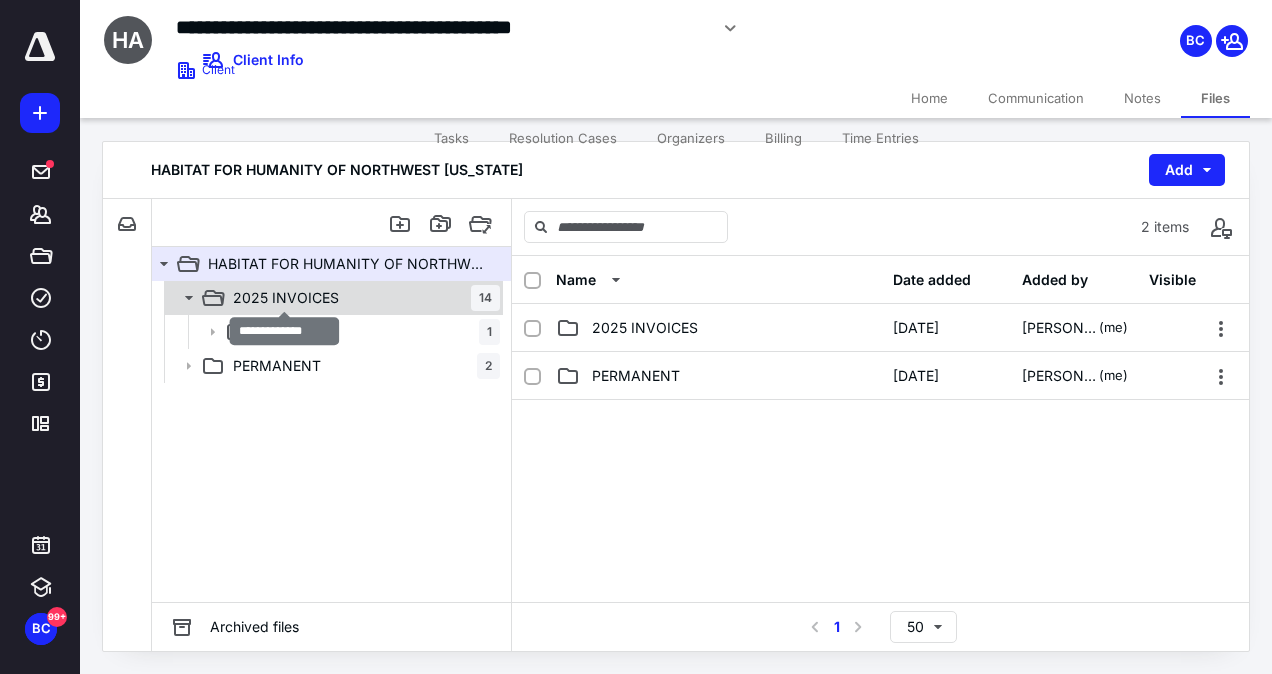 click on "2025 INVOICES" at bounding box center [286, 298] 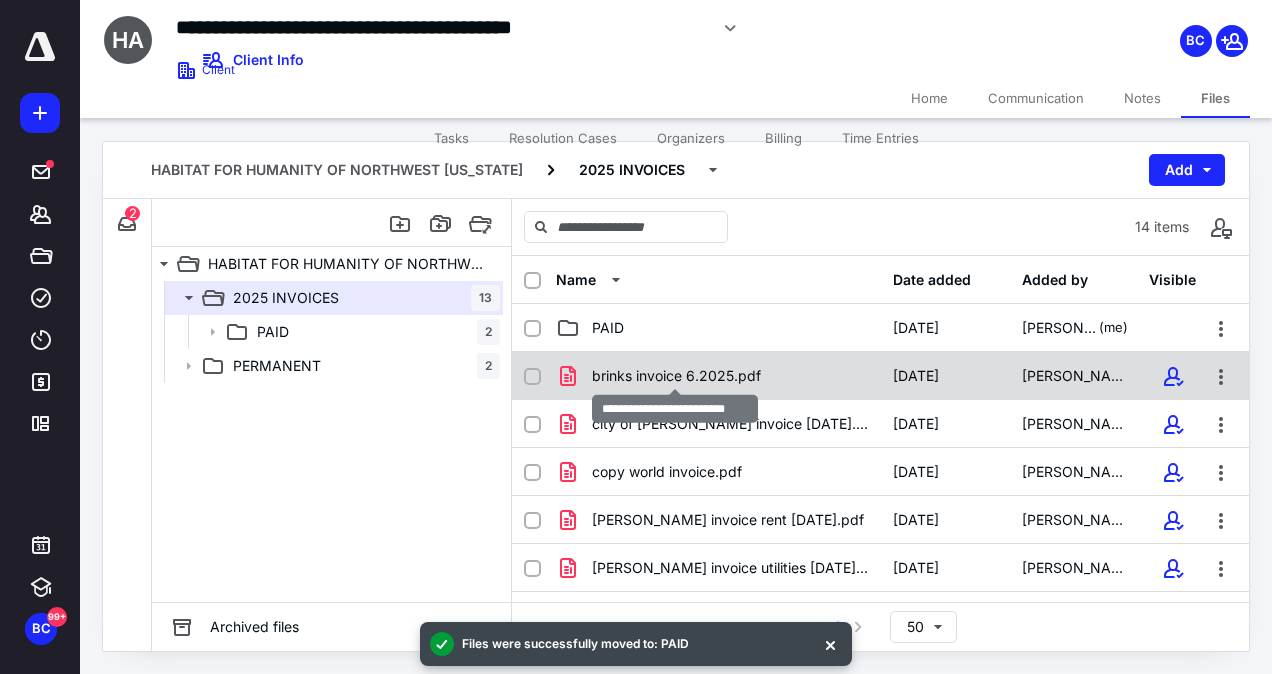 click on "brinks invoice 6.2025.pdf" at bounding box center [676, 376] 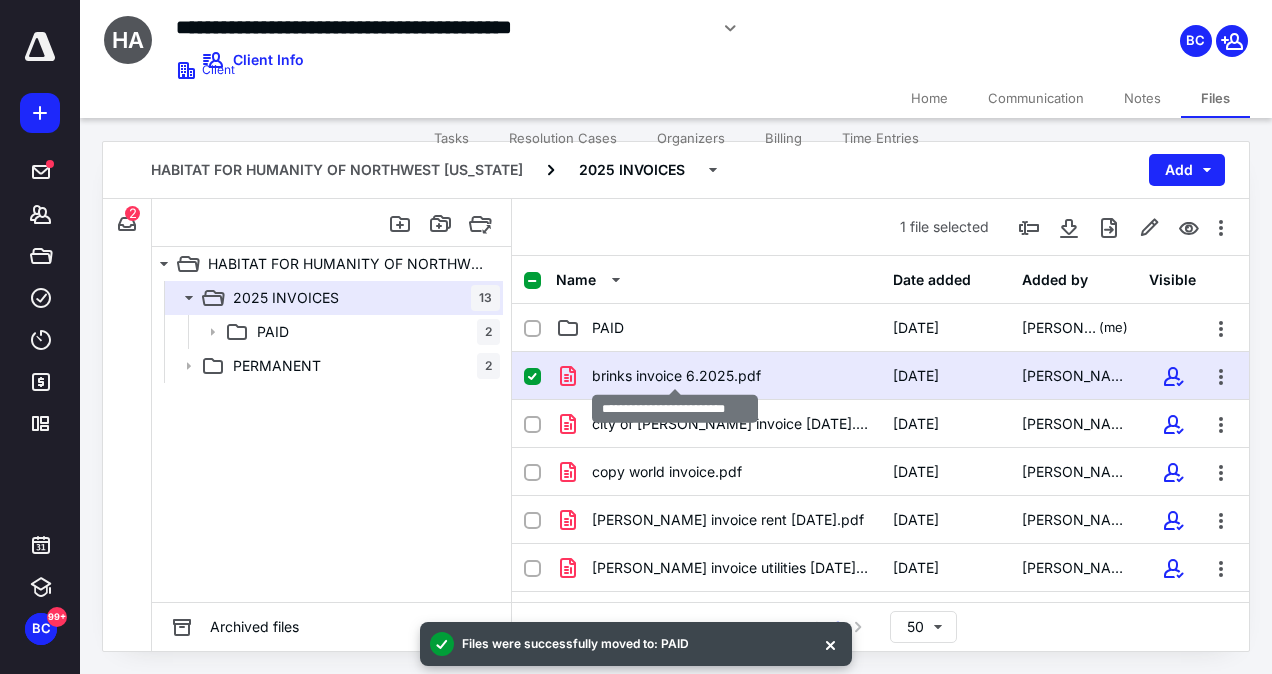 click on "brinks invoice 6.2025.pdf" at bounding box center (676, 376) 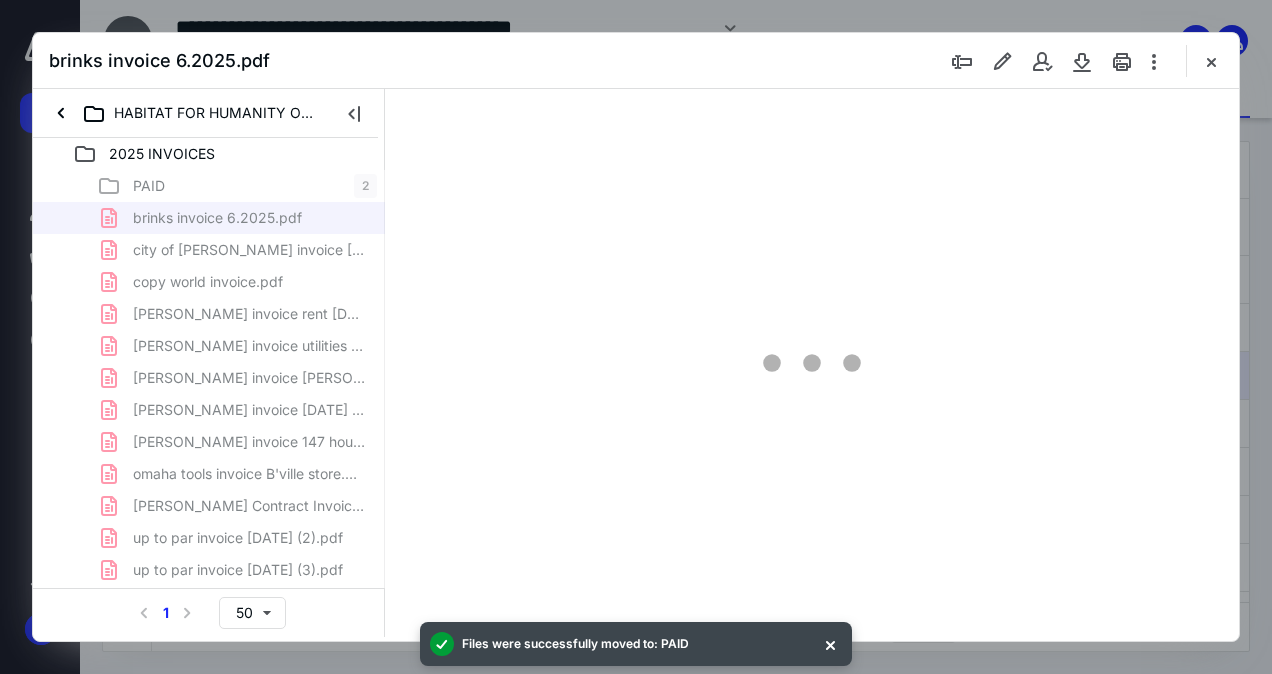scroll, scrollTop: 0, scrollLeft: 0, axis: both 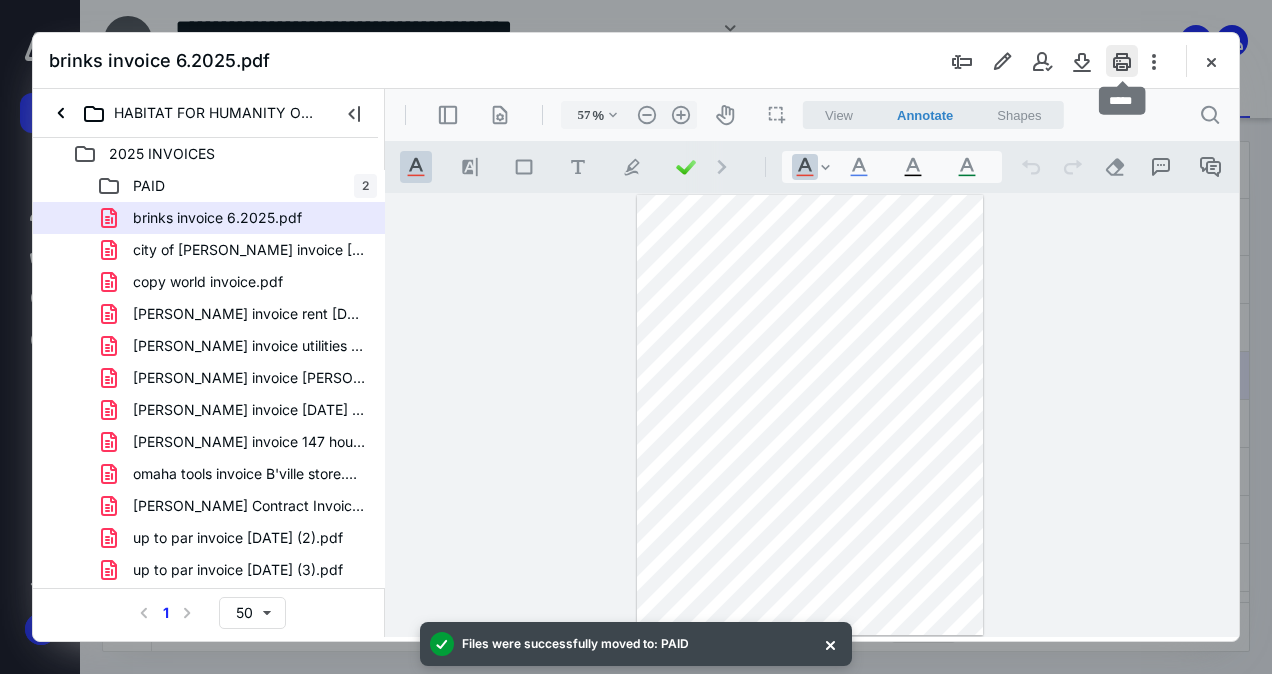 click at bounding box center [1122, 61] 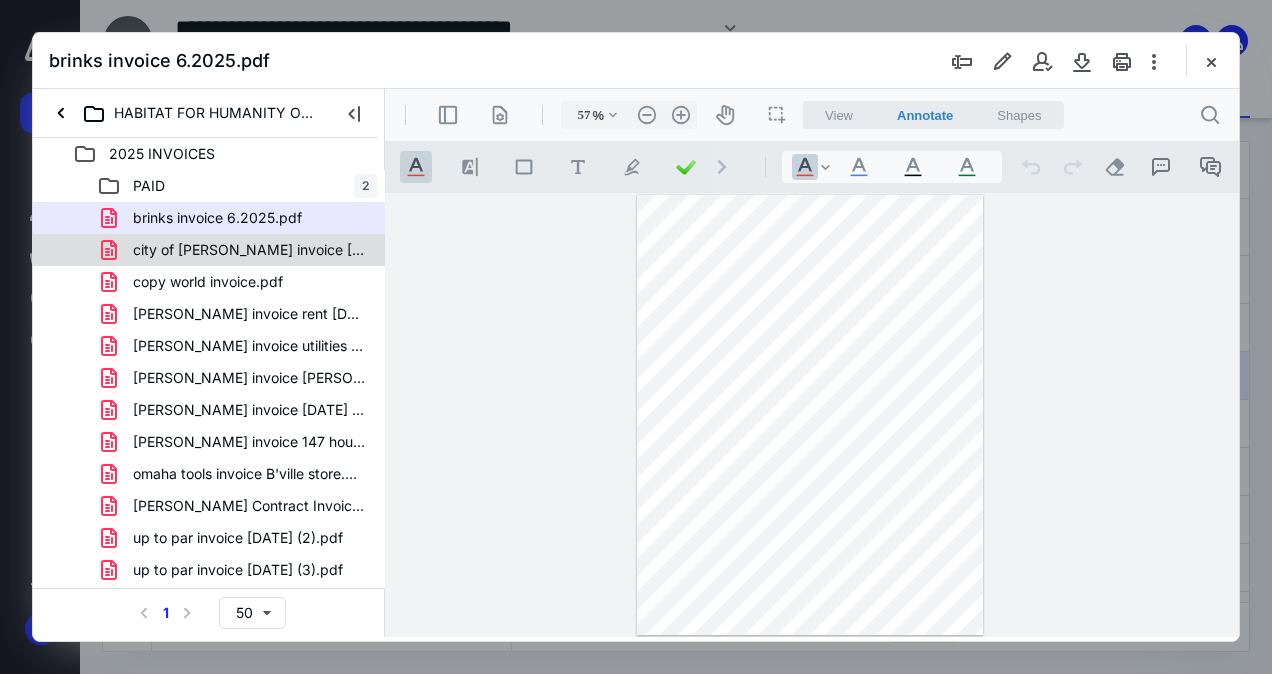 click on "city of [PERSON_NAME] invoice [DATE].pdf" at bounding box center [209, 250] 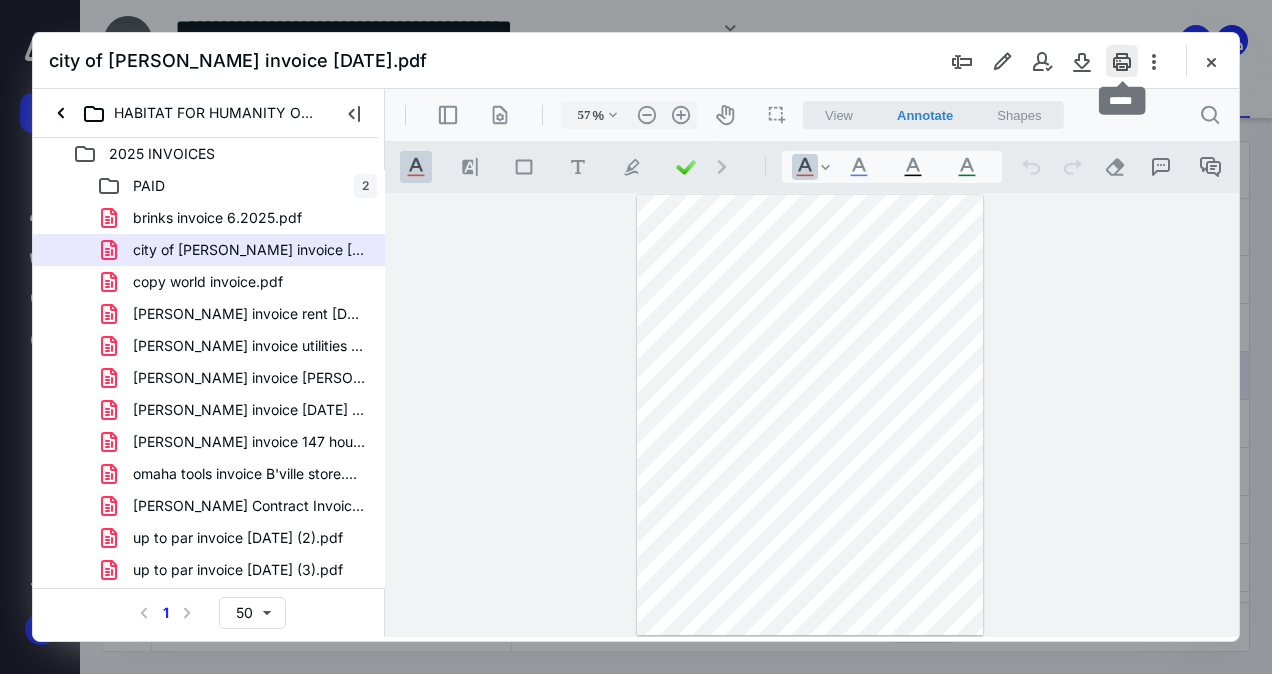 click at bounding box center (1122, 61) 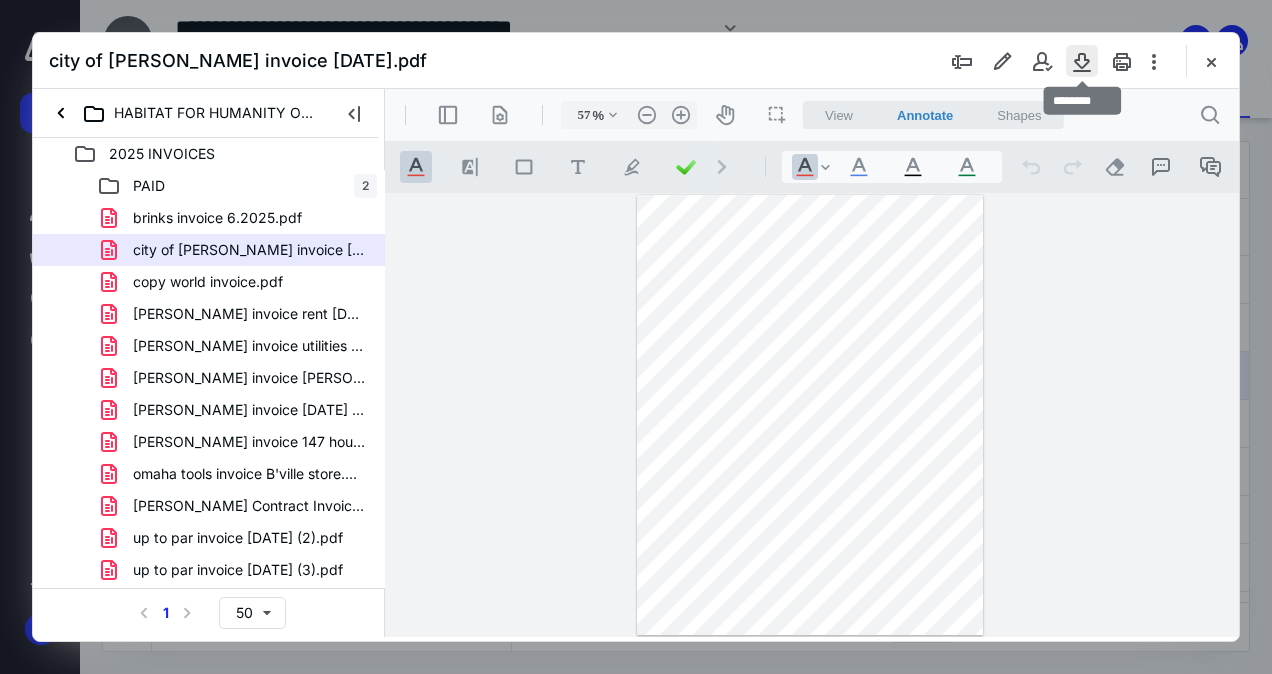 click at bounding box center (1082, 61) 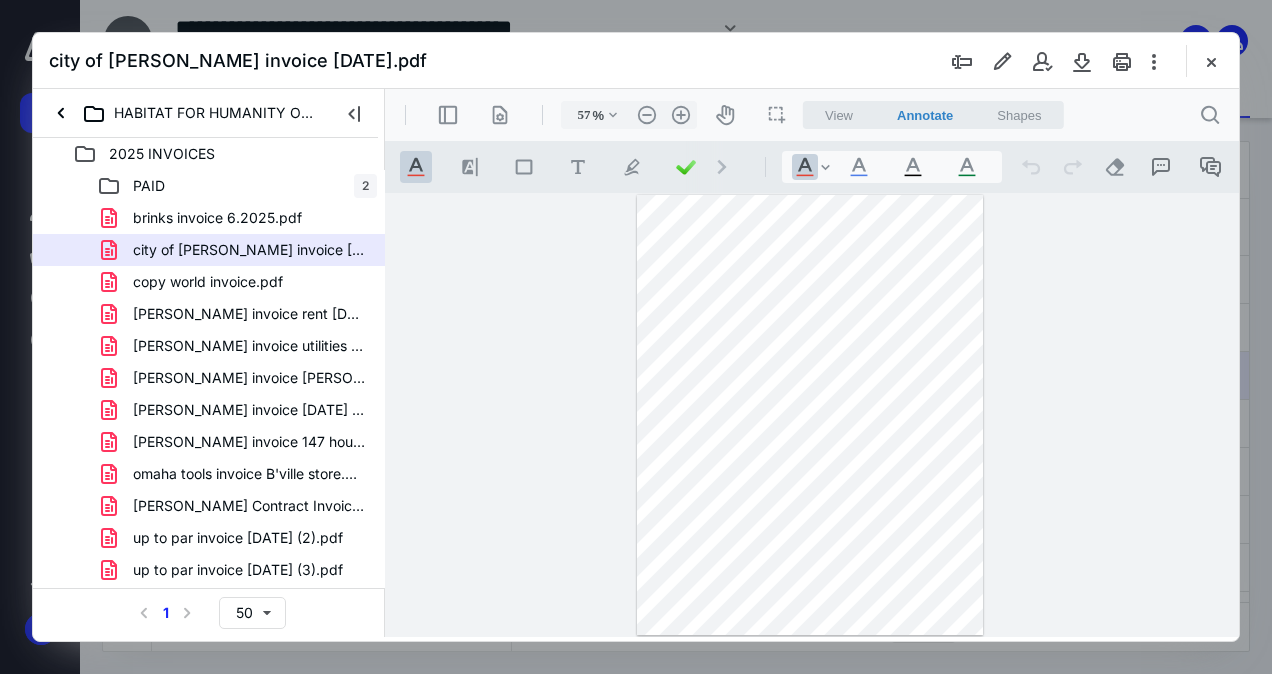 click on "city of [PERSON_NAME] invoice [DATE].pdf" at bounding box center [636, 61] 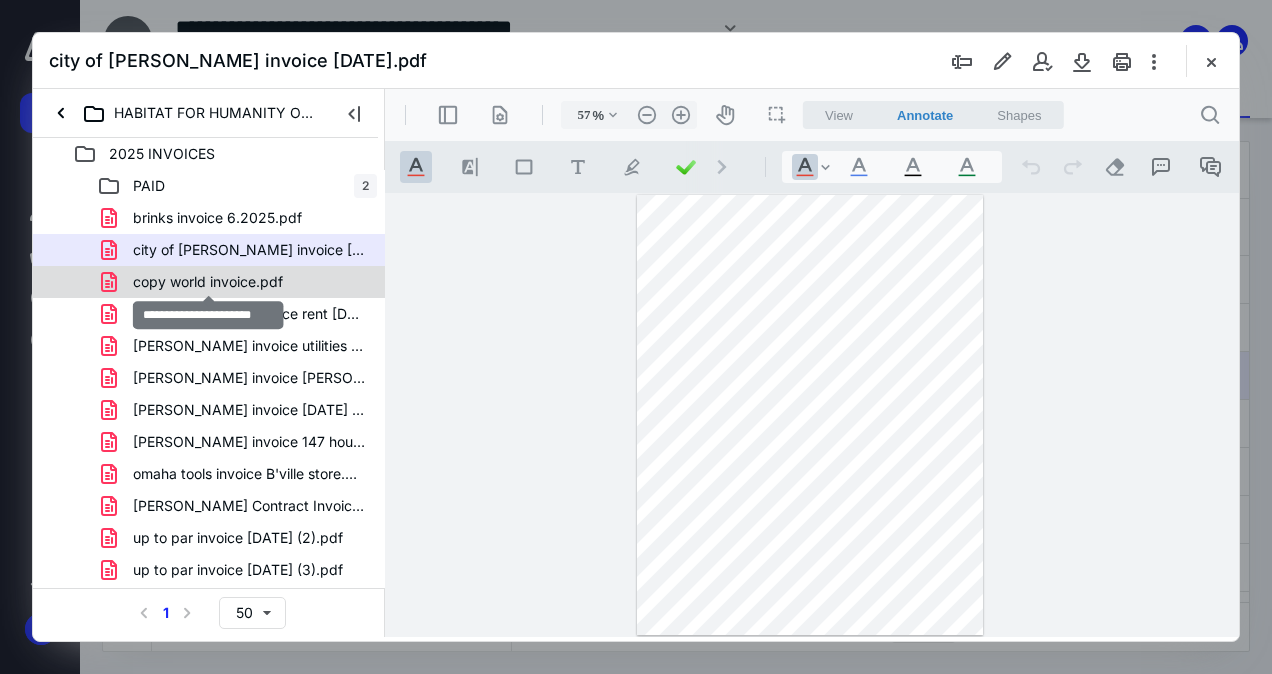 click on "copy world invoice.pdf" at bounding box center [208, 282] 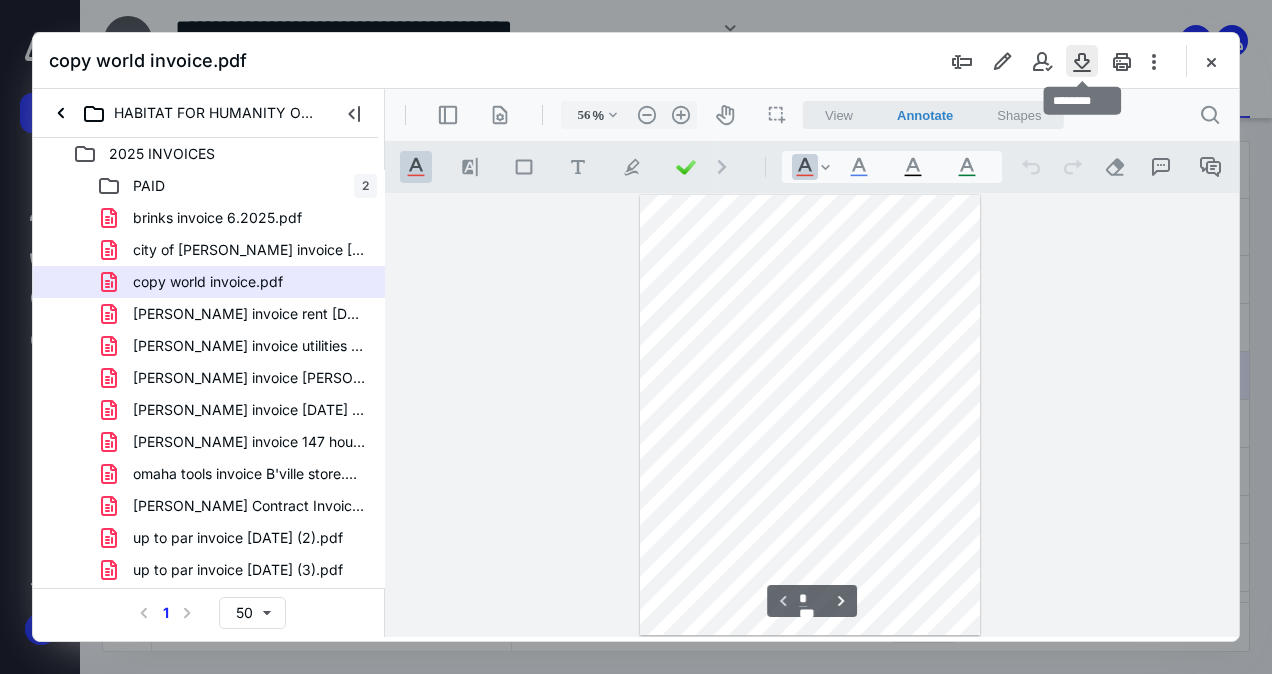 click at bounding box center [1082, 61] 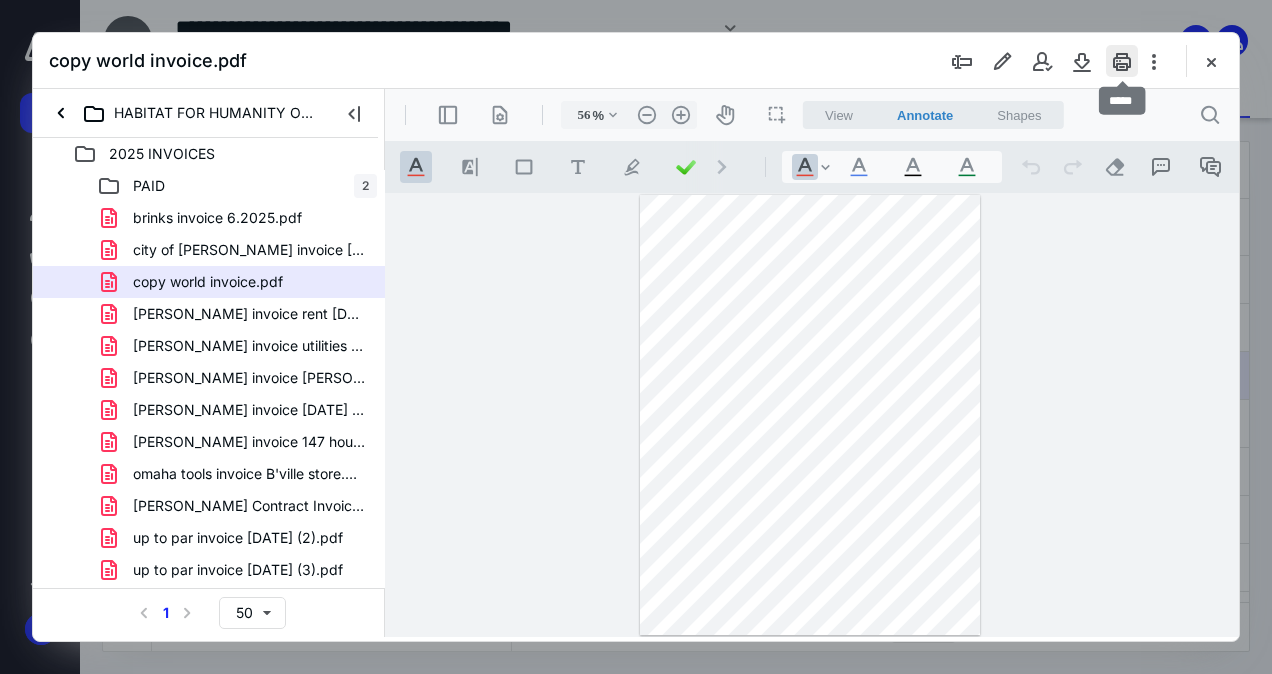 click at bounding box center [1122, 61] 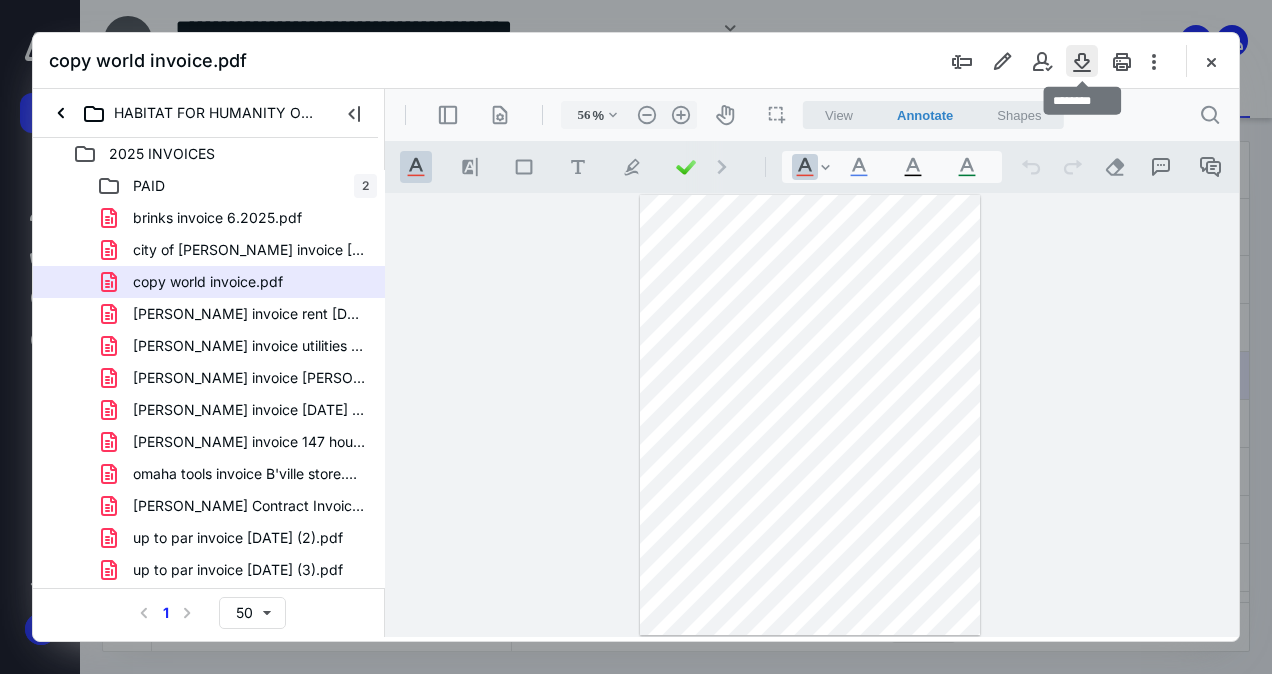 click at bounding box center [1082, 61] 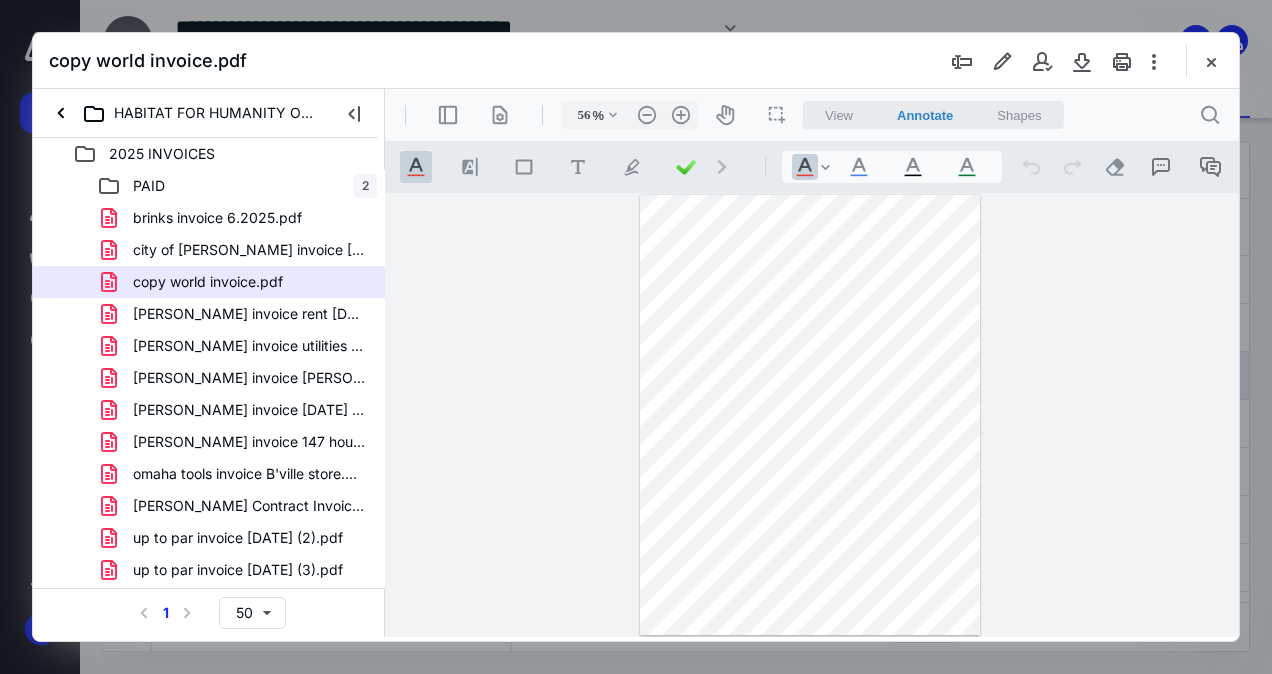 click at bounding box center [636, 337] 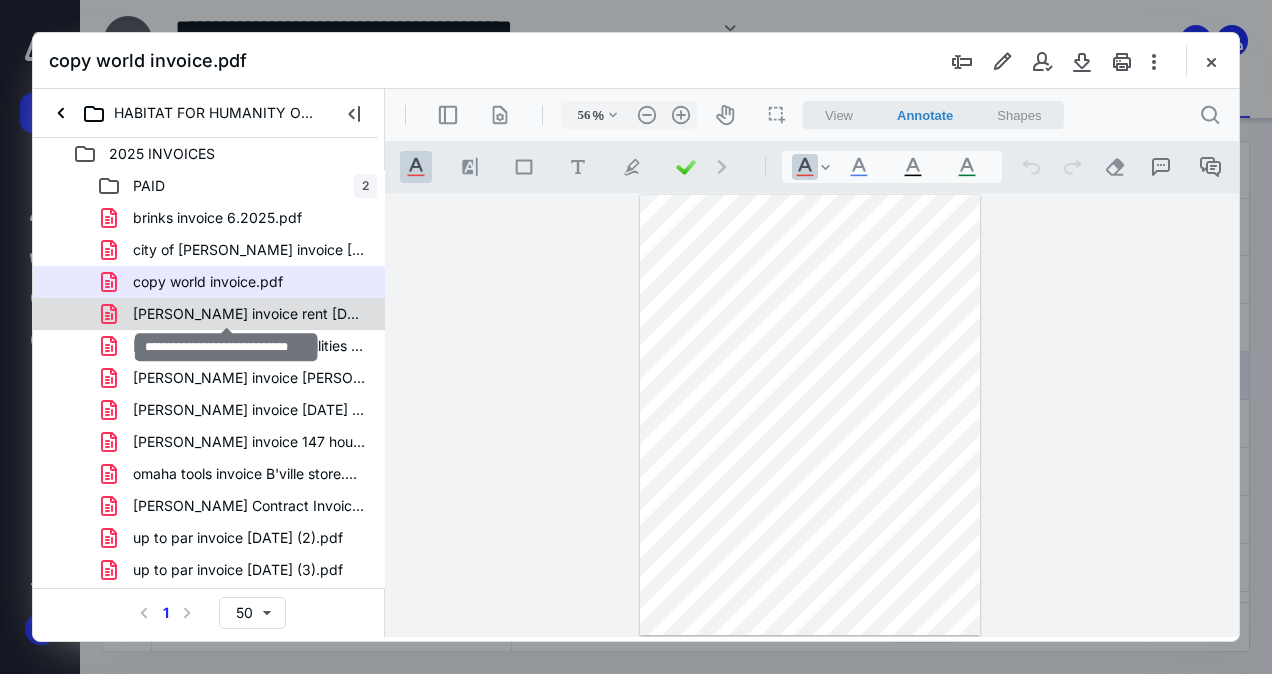 click on "[PERSON_NAME] invoice rent [DATE].pdf" at bounding box center (249, 314) 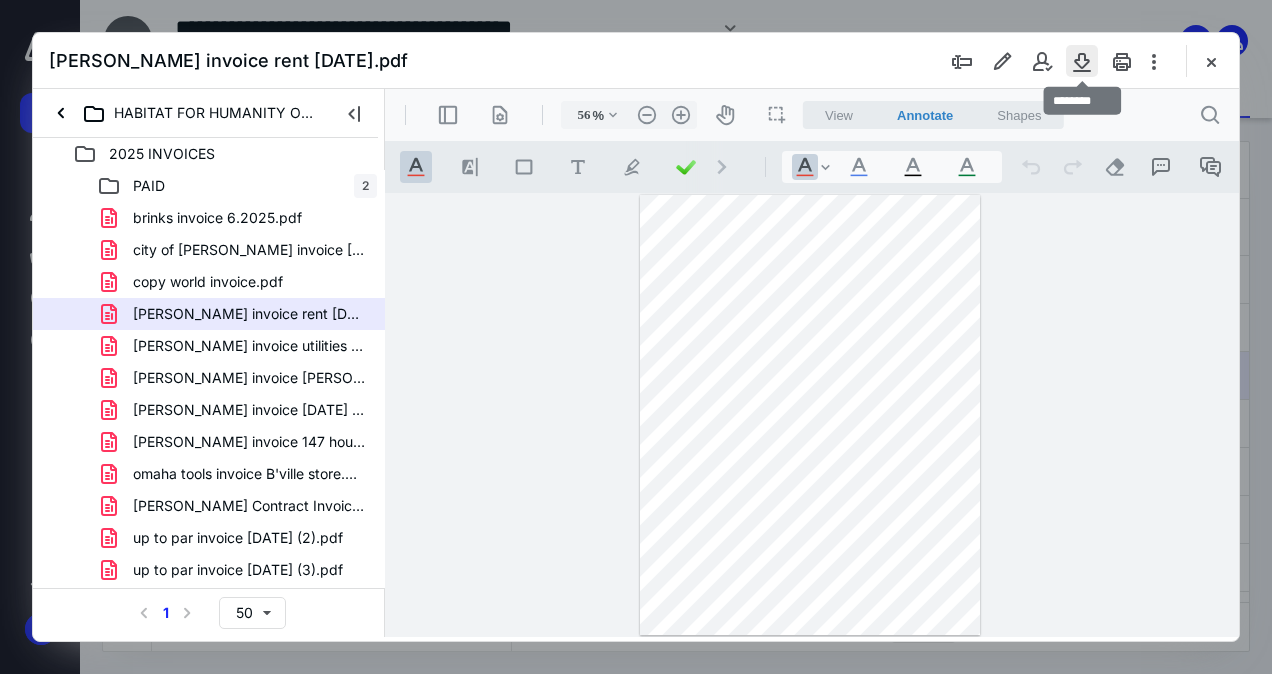 click at bounding box center (1082, 61) 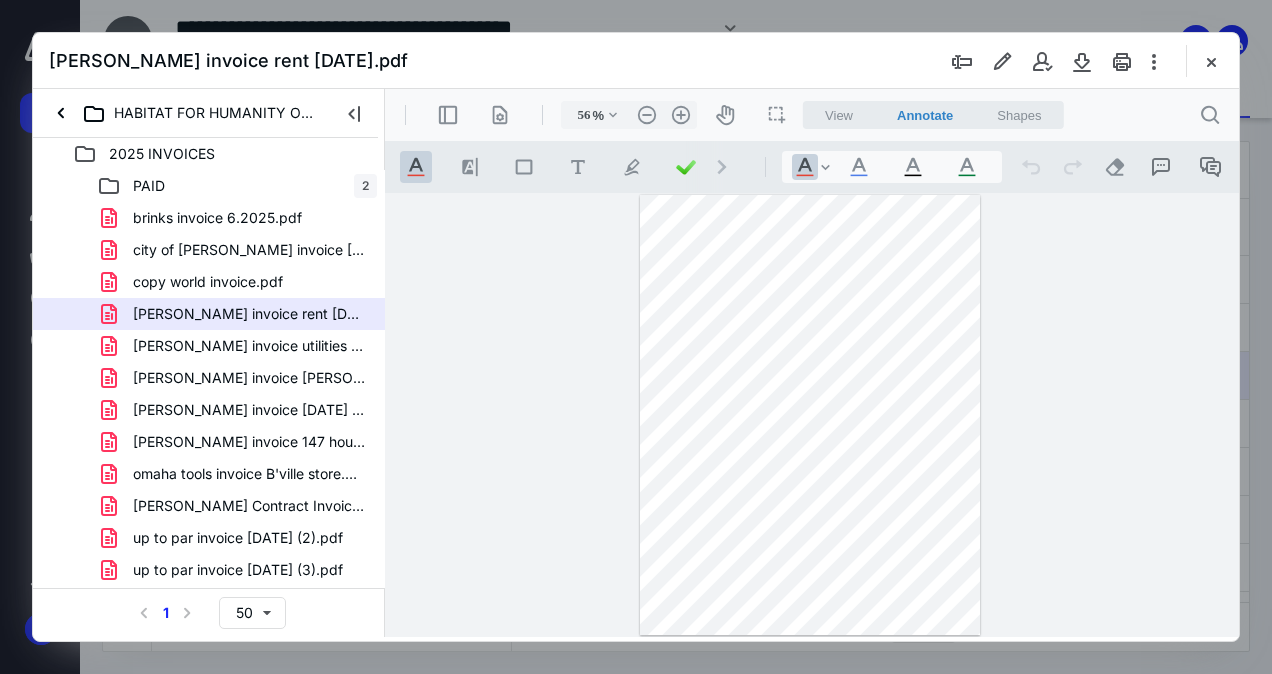 click on "**********" at bounding box center (812, 415) 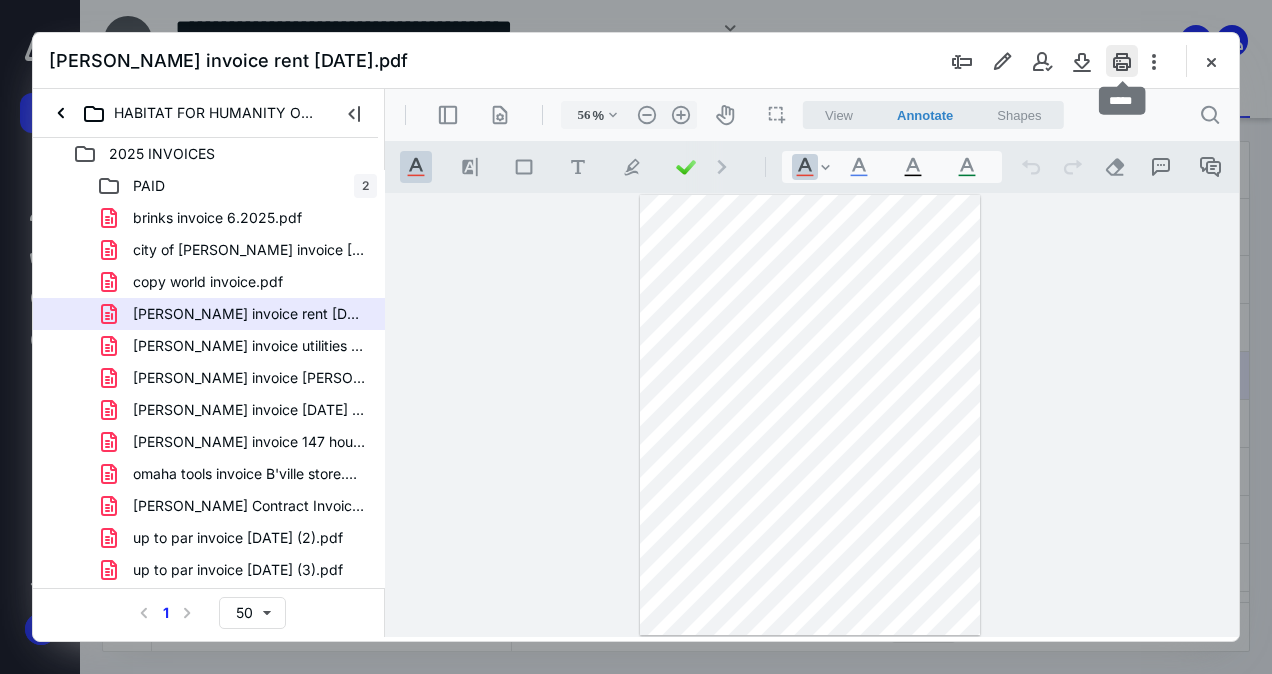 click at bounding box center (1122, 61) 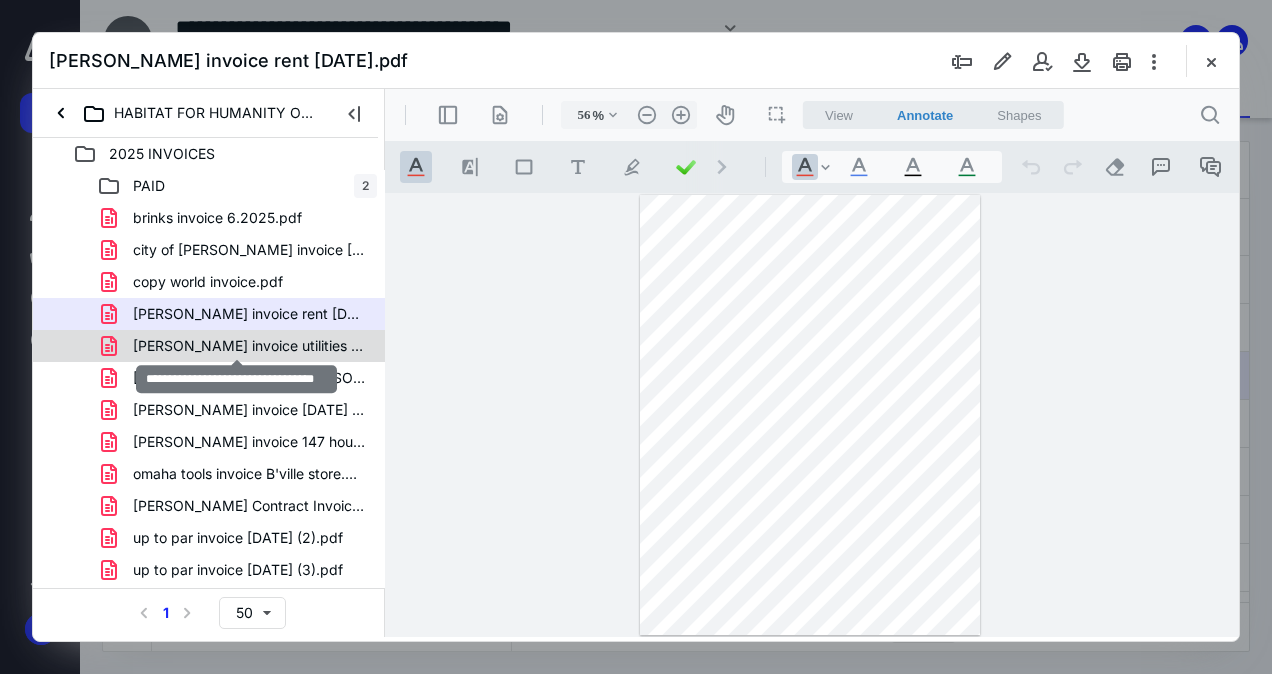 click on "[PERSON_NAME] invoice utilities [DATE].pdf" at bounding box center (249, 346) 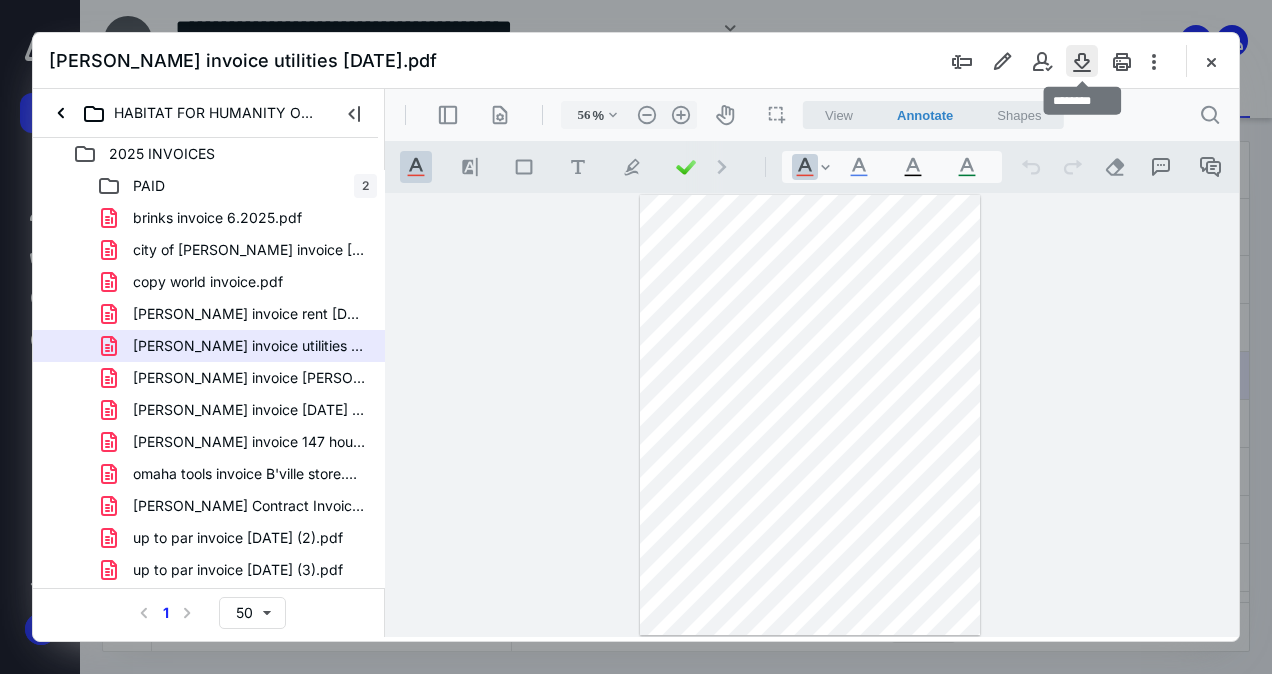 click at bounding box center [1082, 61] 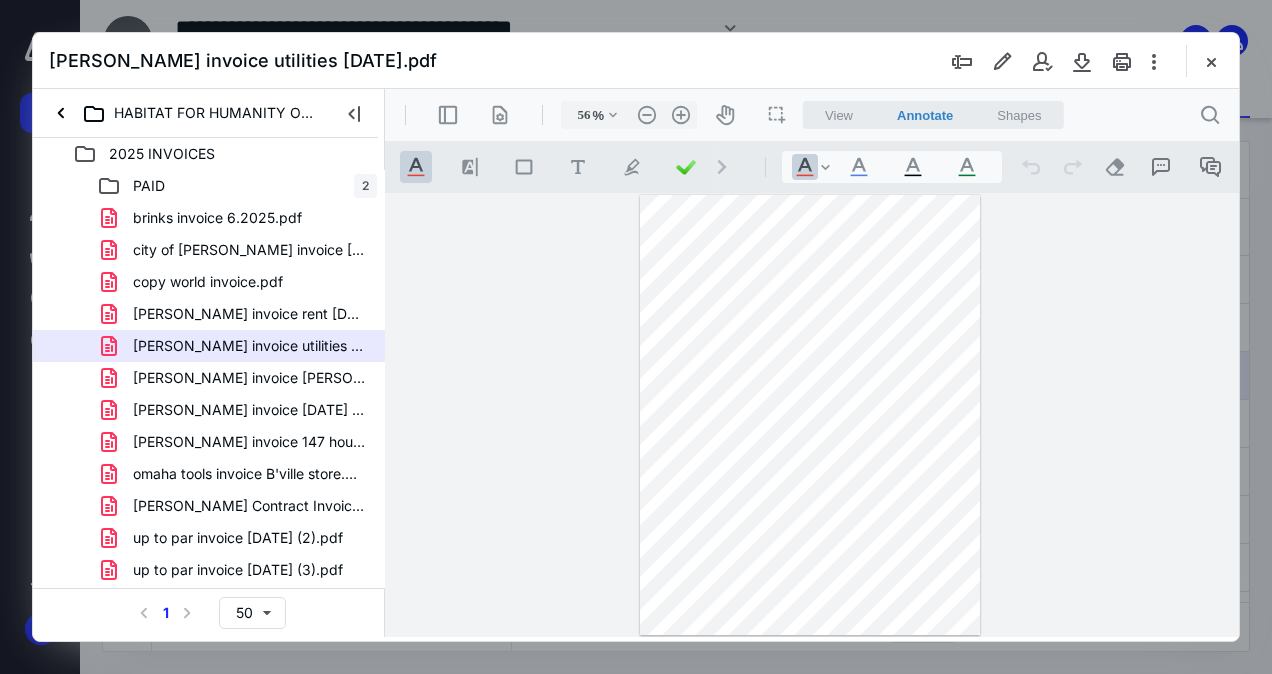click on "**********" at bounding box center [812, 415] 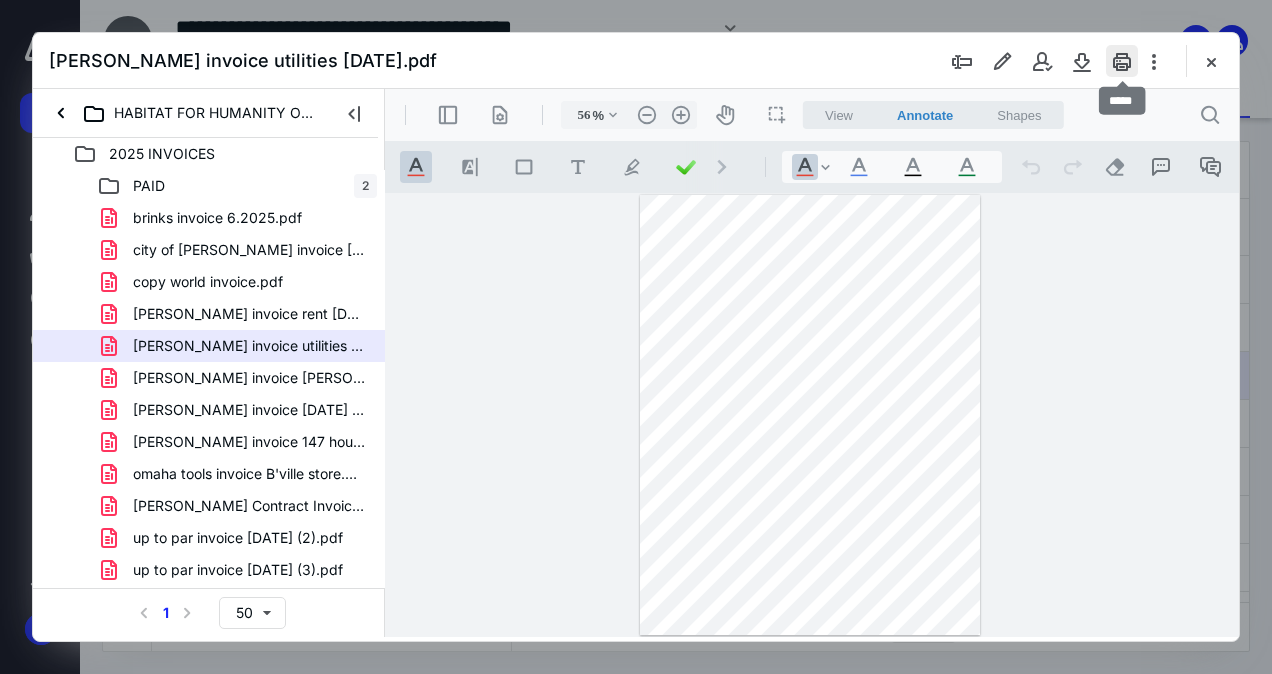 click at bounding box center (1122, 61) 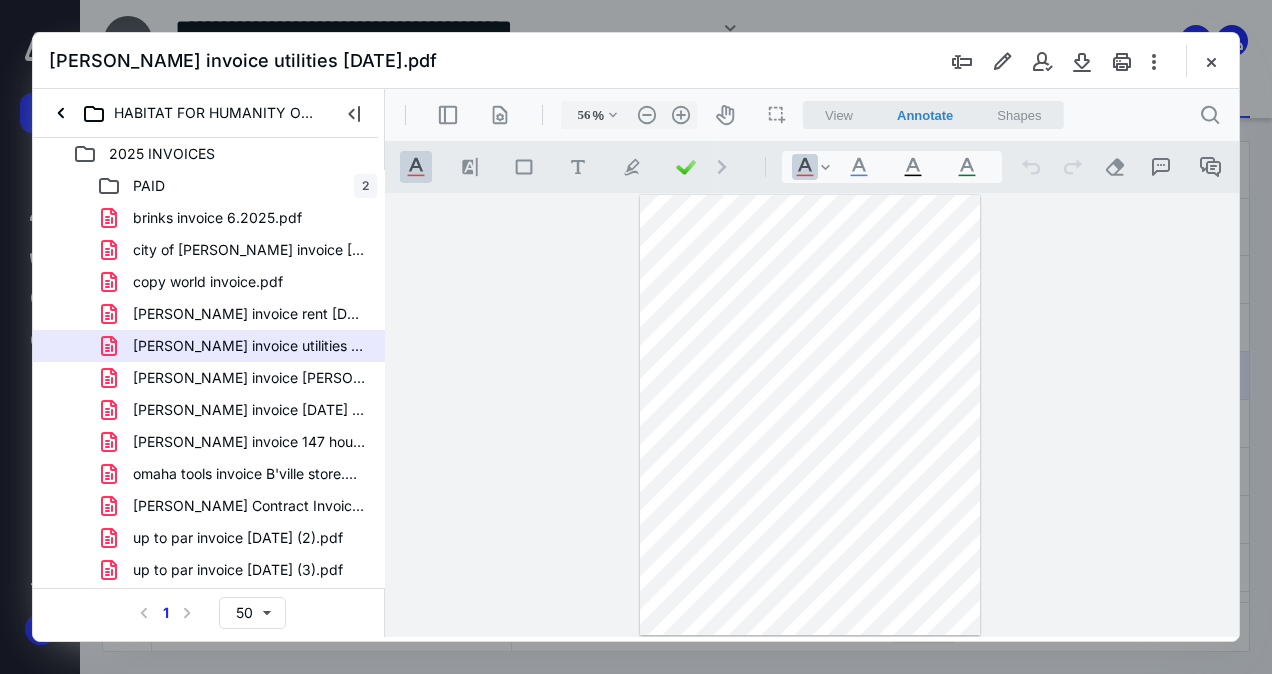 drag, startPoint x: 62, startPoint y: 260, endPoint x: 58, endPoint y: 272, distance: 12.649111 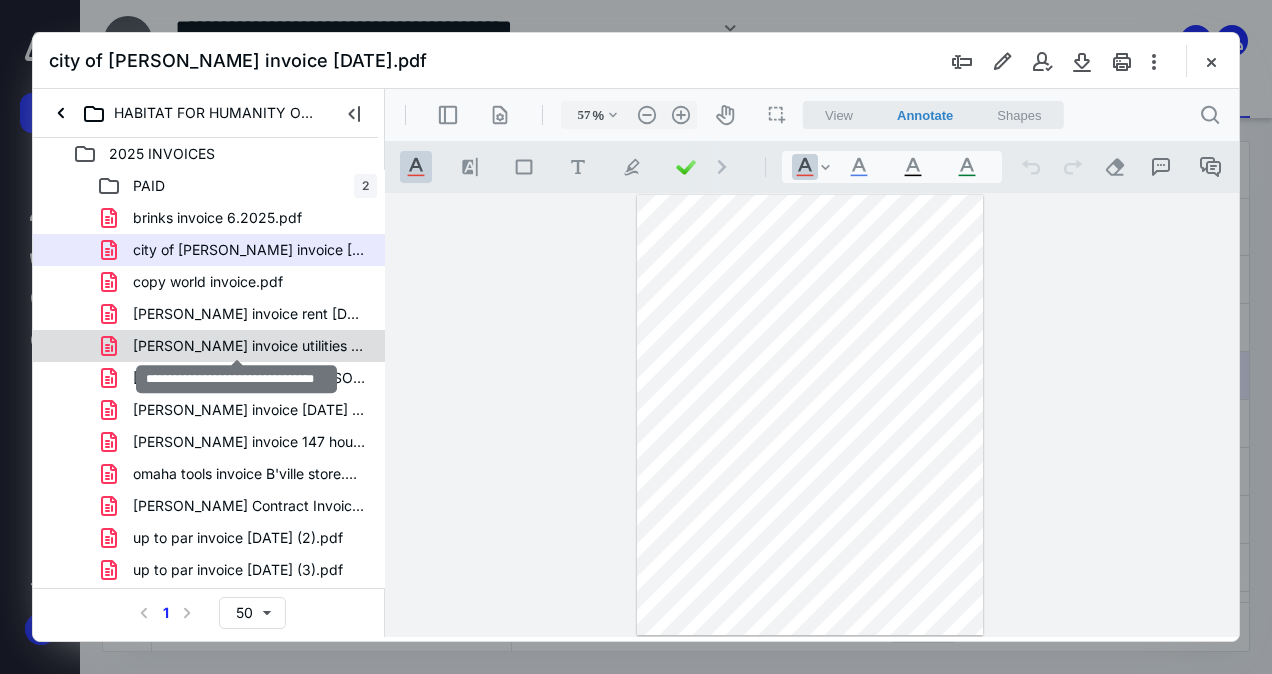click on "[PERSON_NAME] invoice utilities [DATE].pdf" at bounding box center (249, 346) 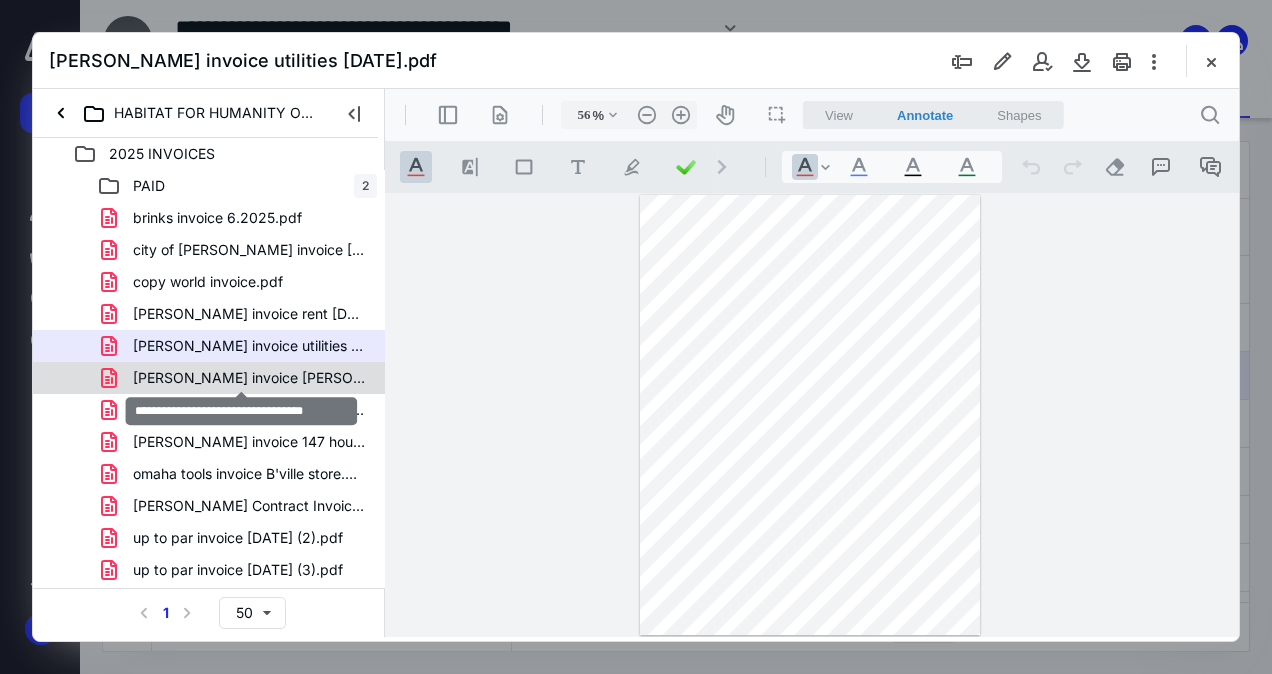 click on "[PERSON_NAME] invoice [PERSON_NAME] 4.2025.pdf" at bounding box center [249, 378] 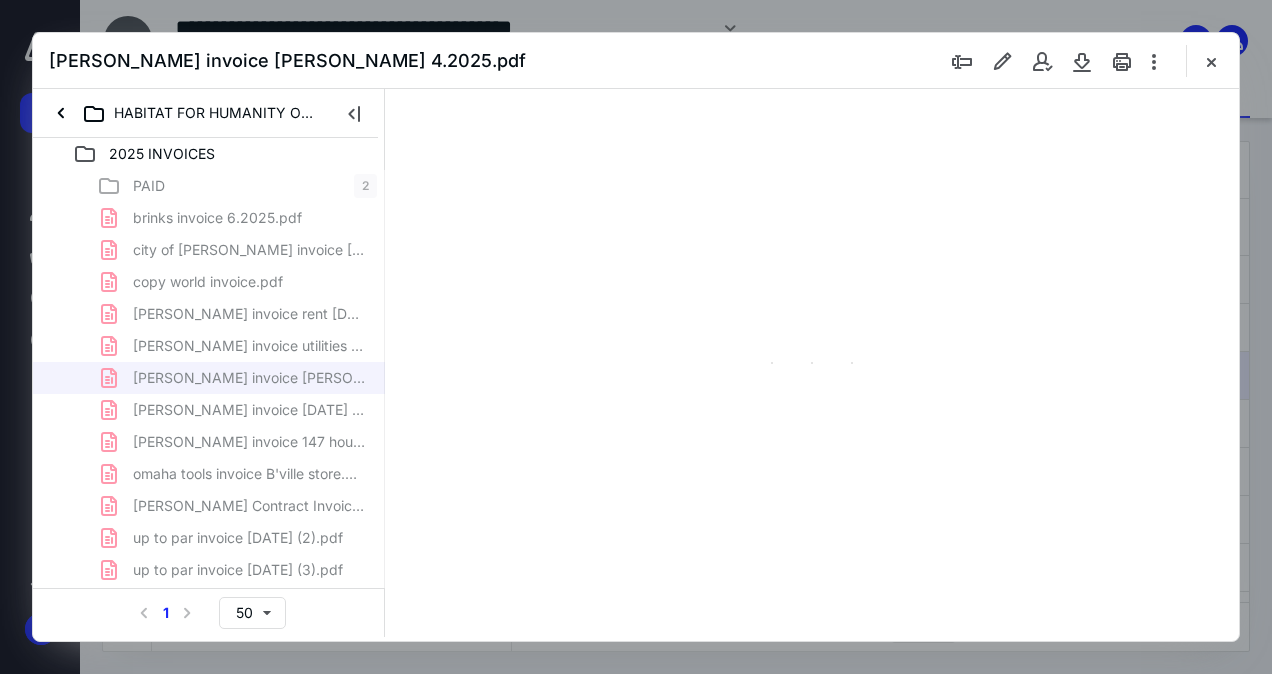 type on "56" 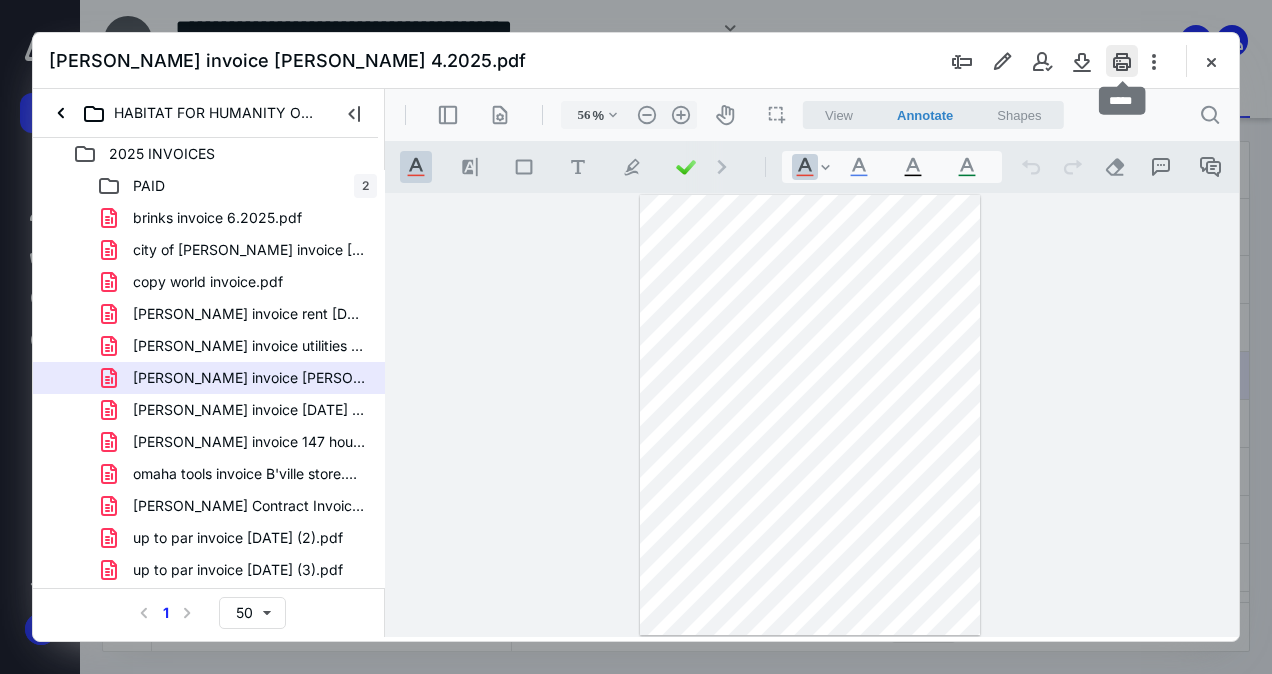 click at bounding box center (1122, 61) 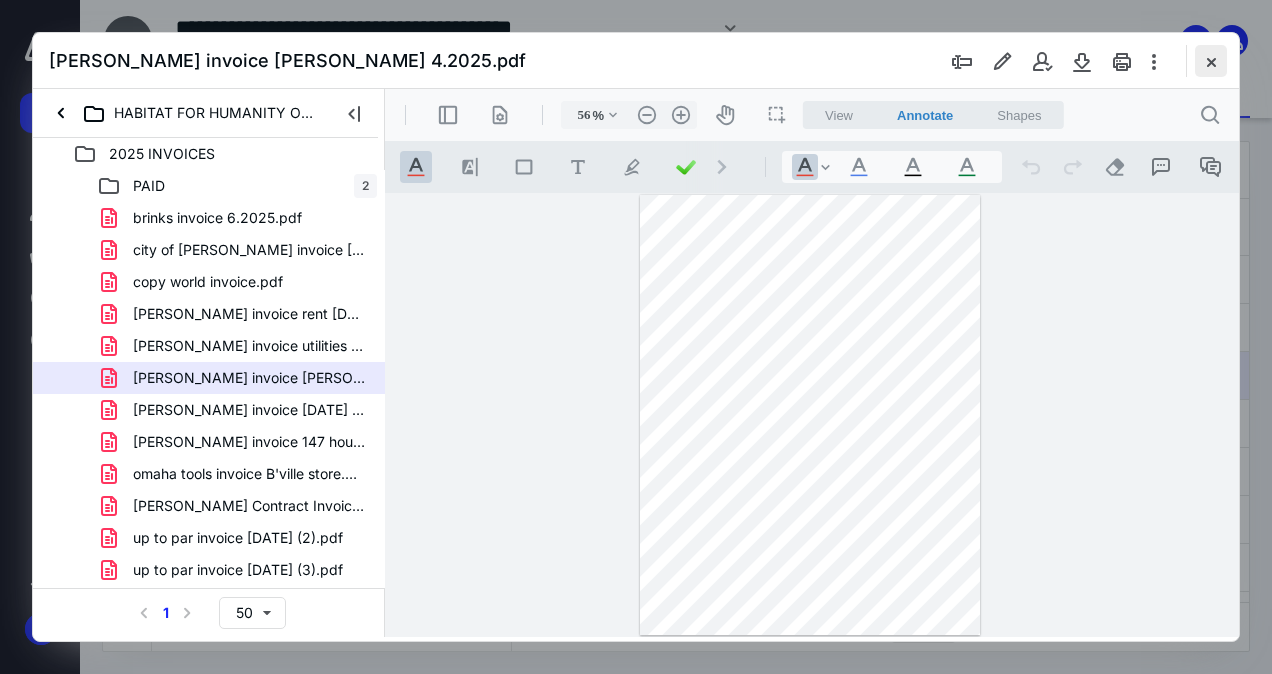 click at bounding box center [1211, 61] 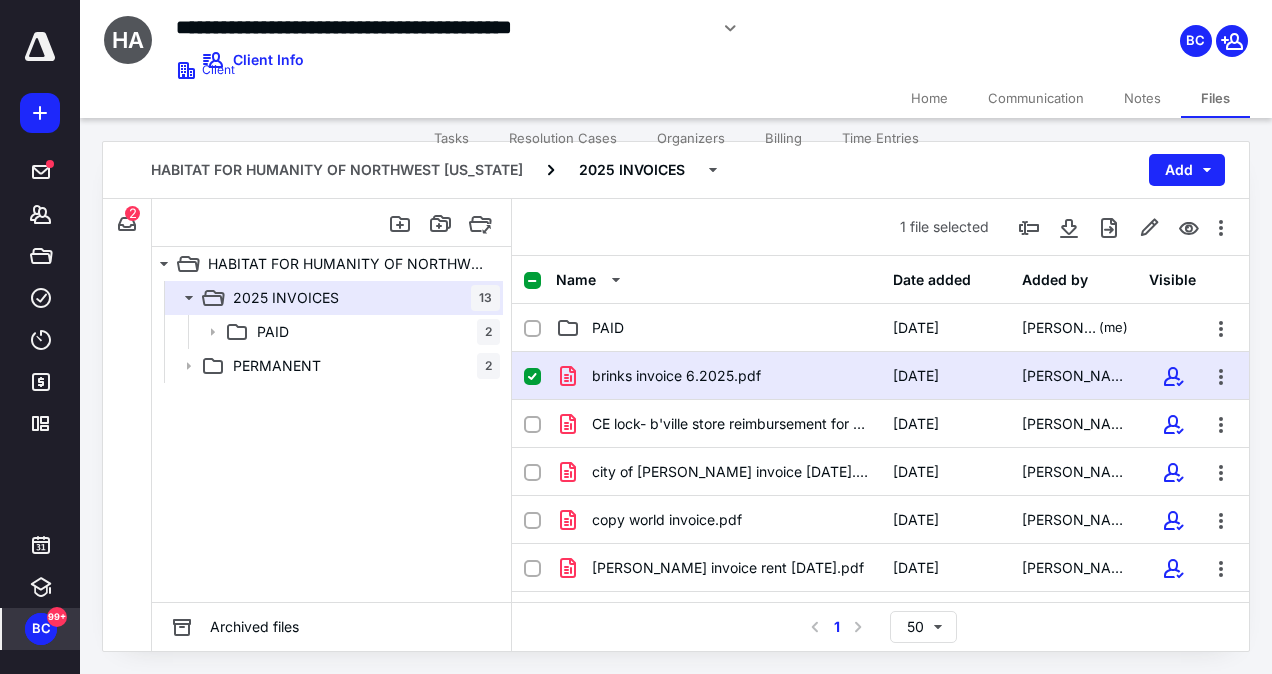 click on "99+" at bounding box center [57, 617] 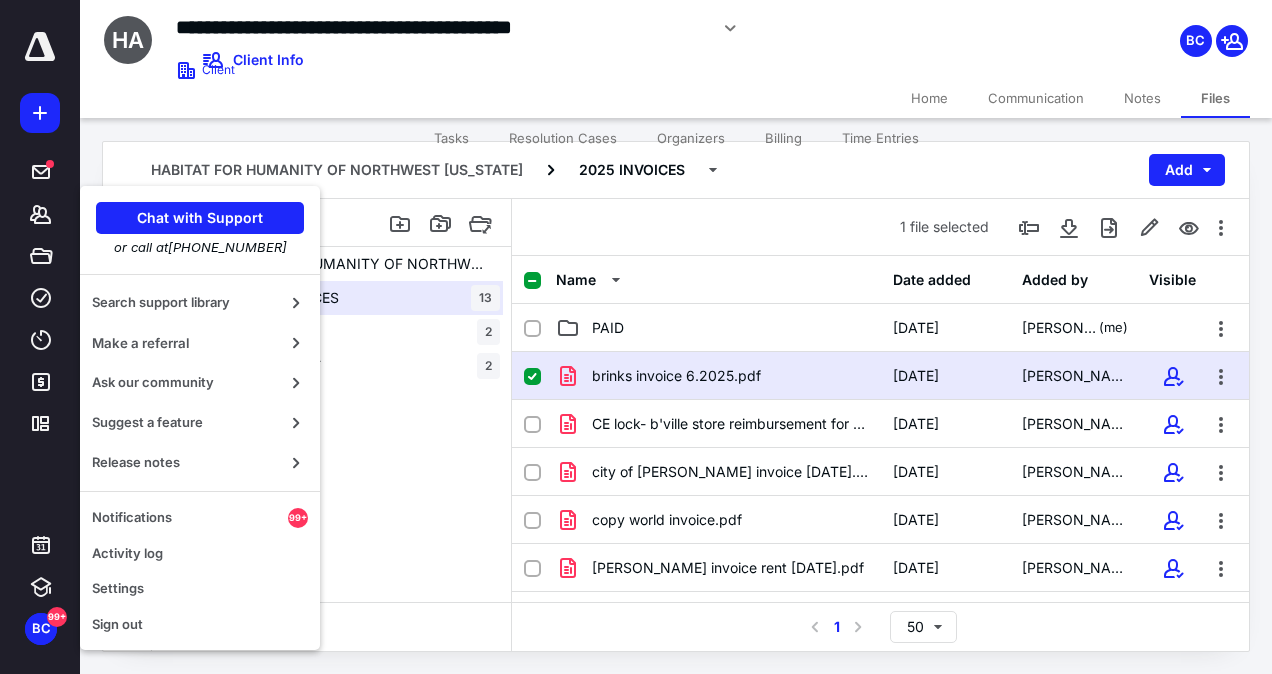 click on "2025 INVOICES 13 PAID 2 PERMANENT 2" at bounding box center [331, 441] 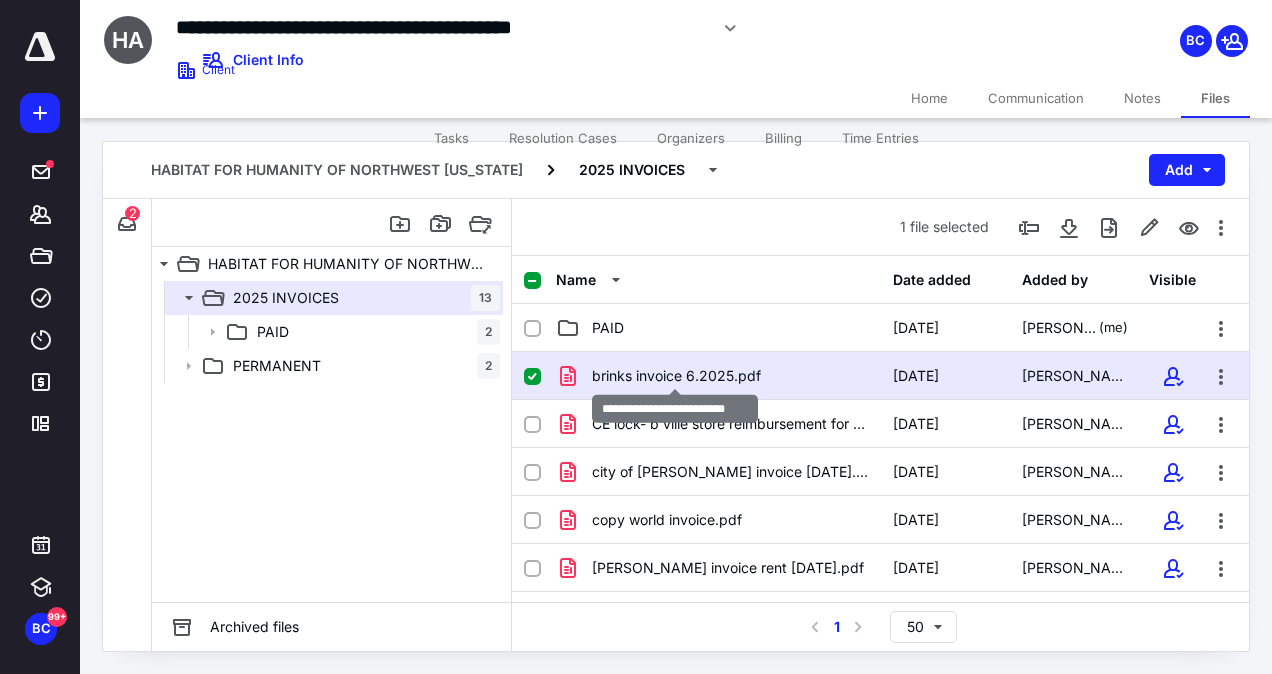click on "brinks invoice 6.2025.pdf" at bounding box center [676, 376] 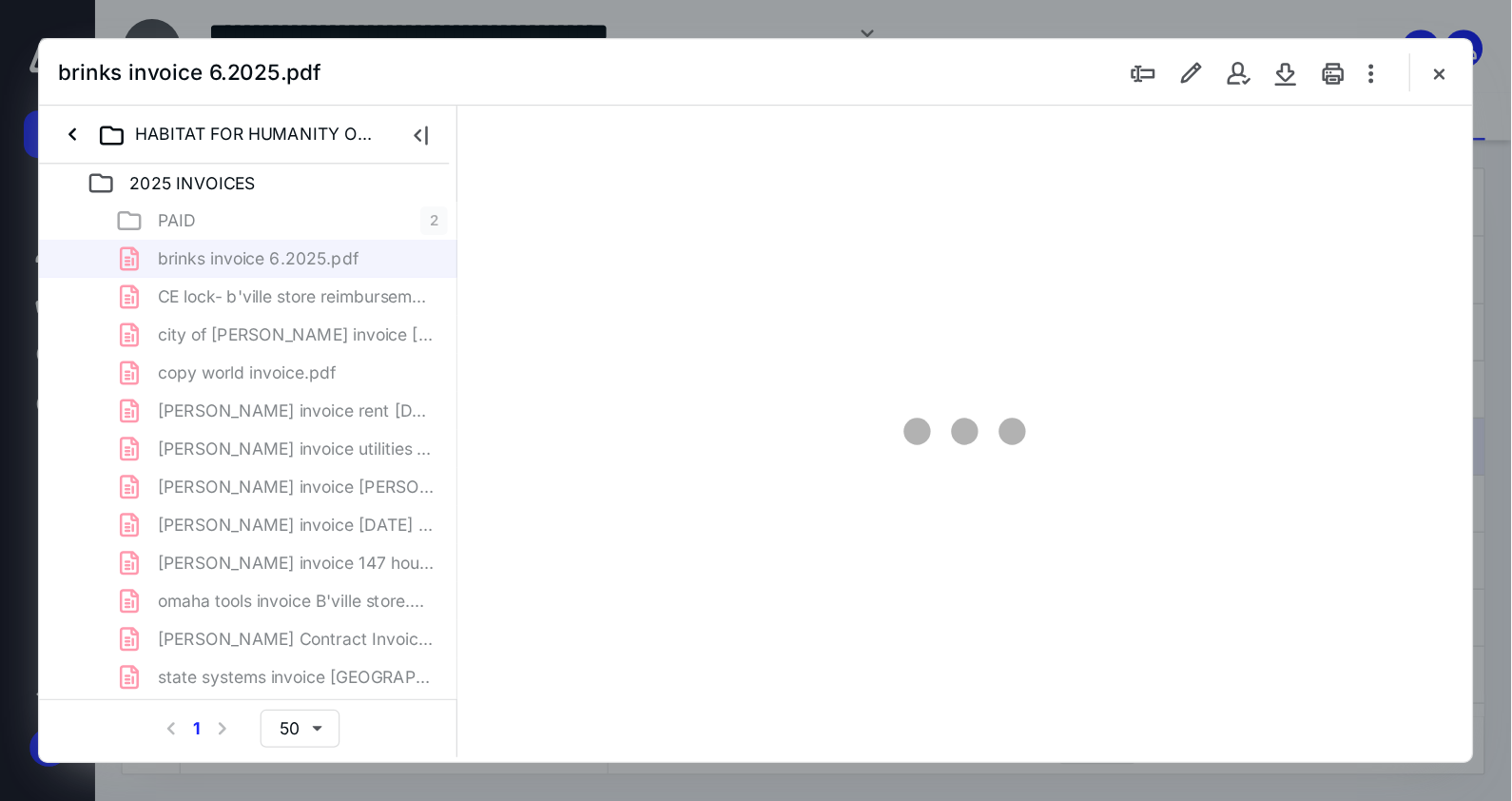 scroll, scrollTop: 0, scrollLeft: 0, axis: both 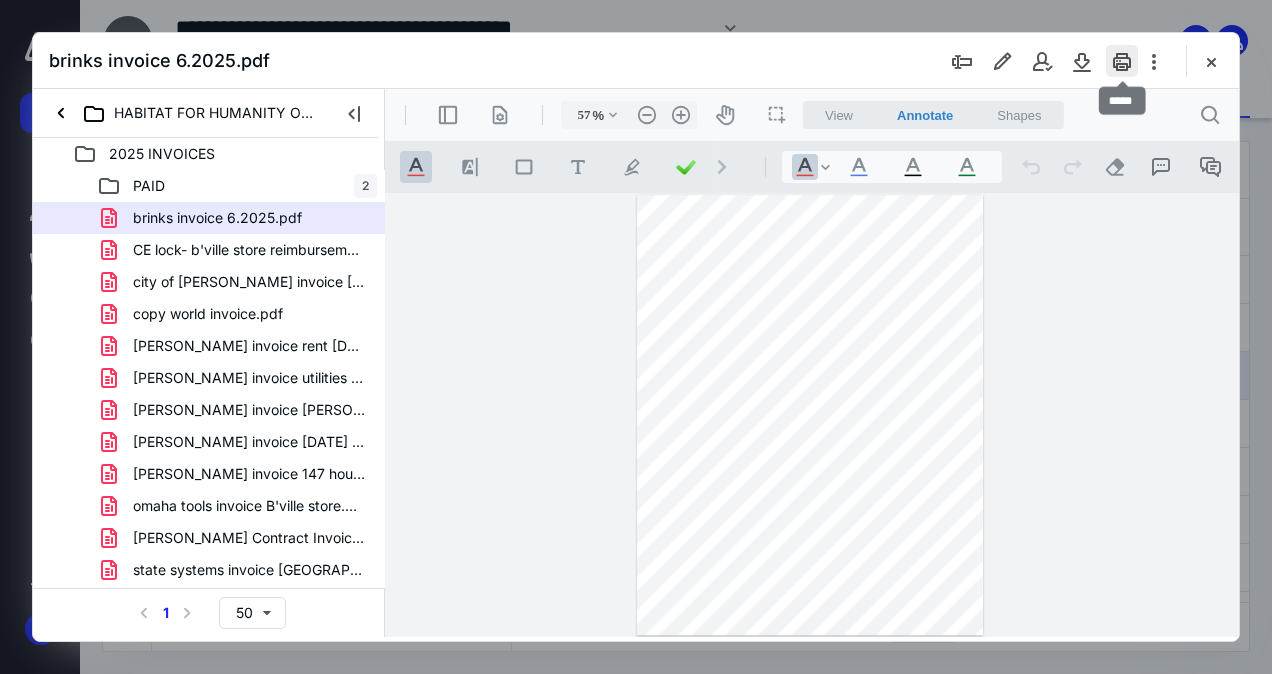 click at bounding box center [1122, 61] 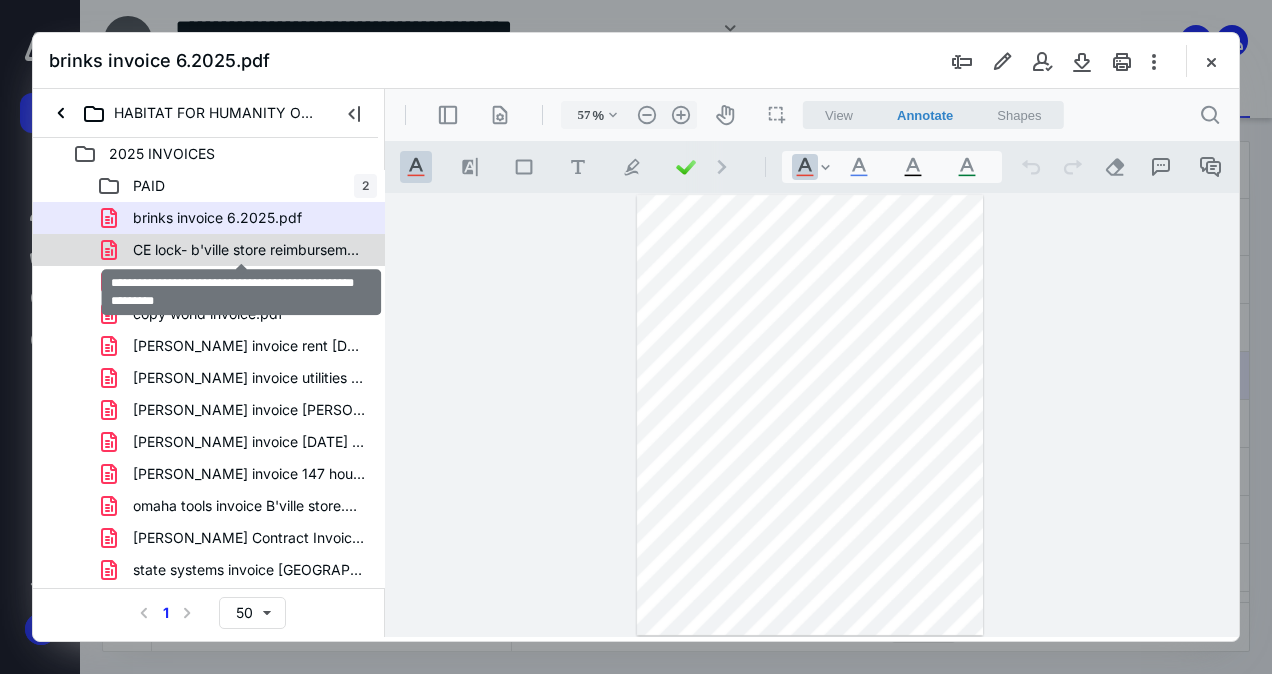 click on "CE lock- b'ville store reimbursement for [PERSON_NAME] ACH.pdf" at bounding box center [249, 250] 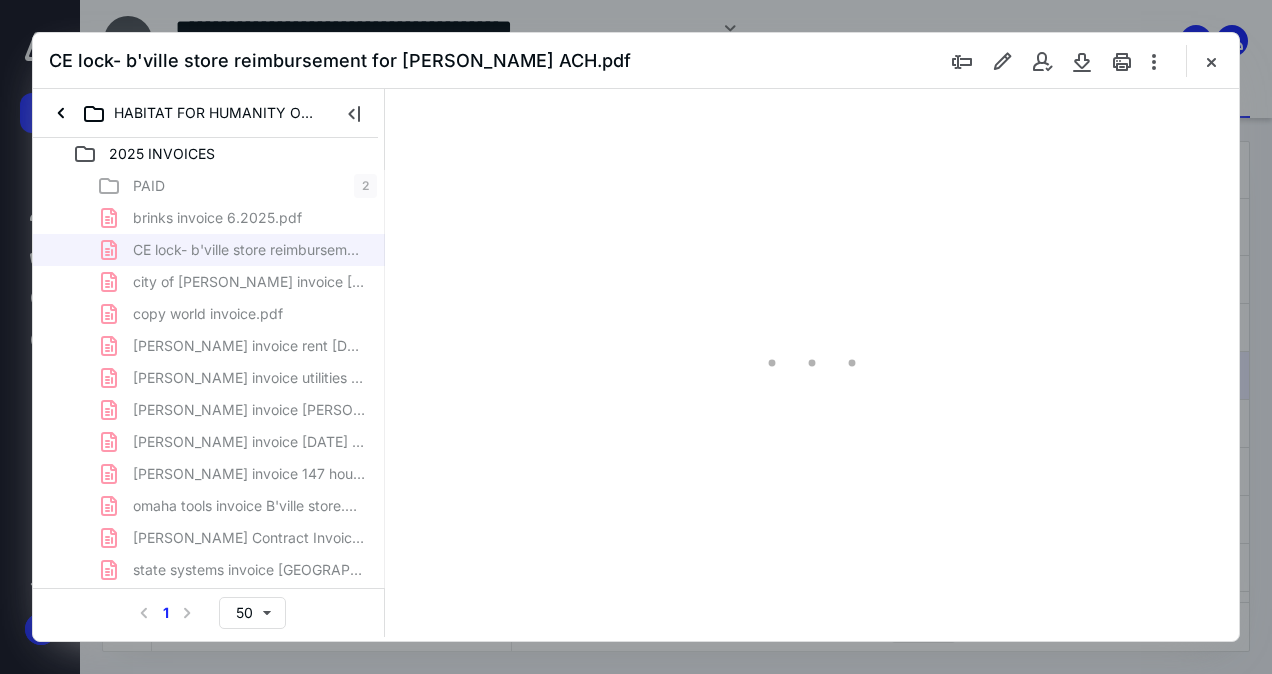 type on "37" 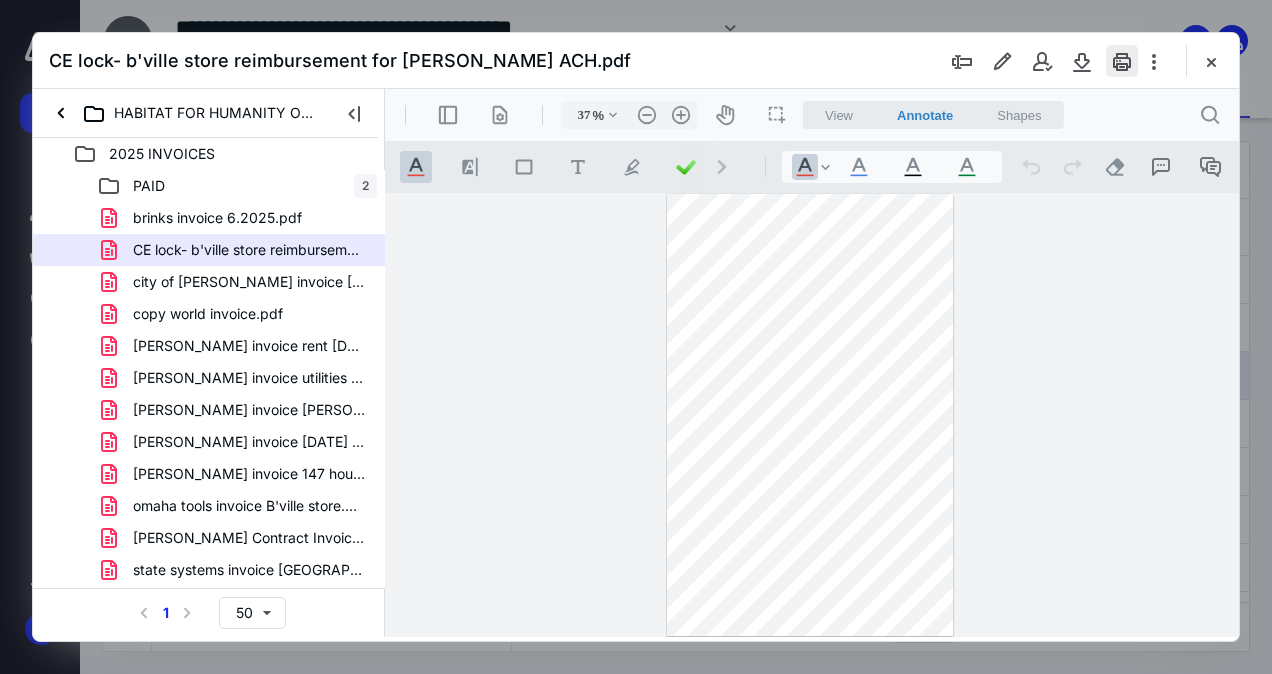 click at bounding box center (1122, 61) 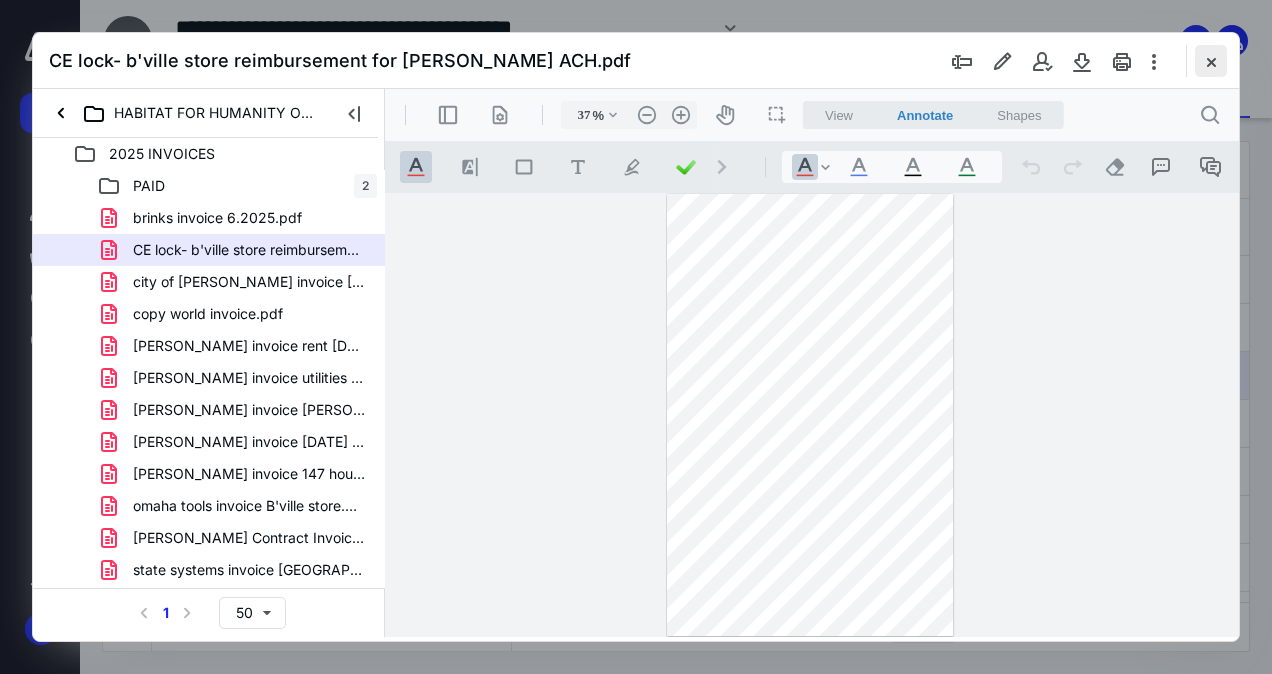 click at bounding box center [1211, 61] 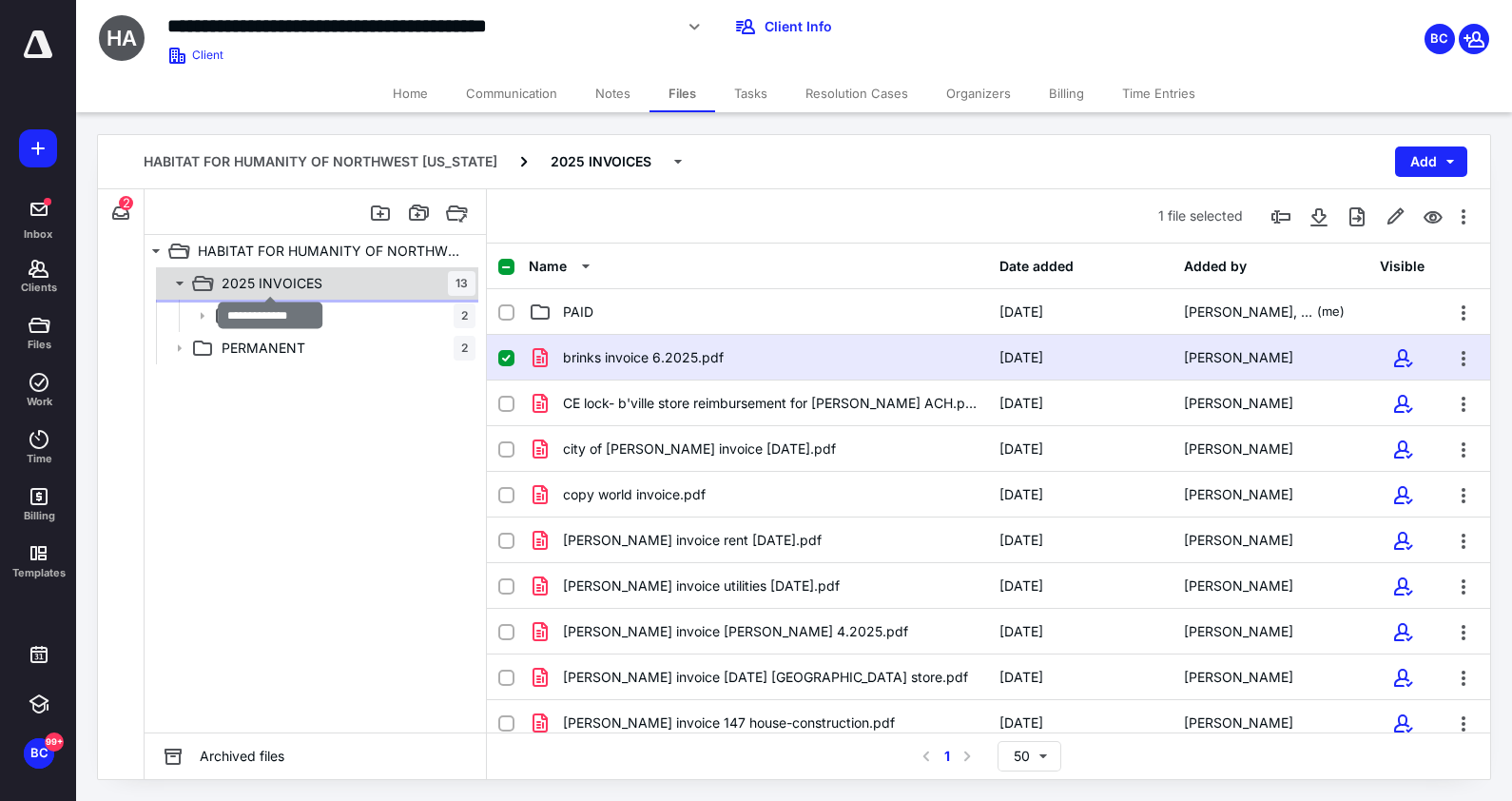 click on "2025 INVOICES" at bounding box center [272, 283] 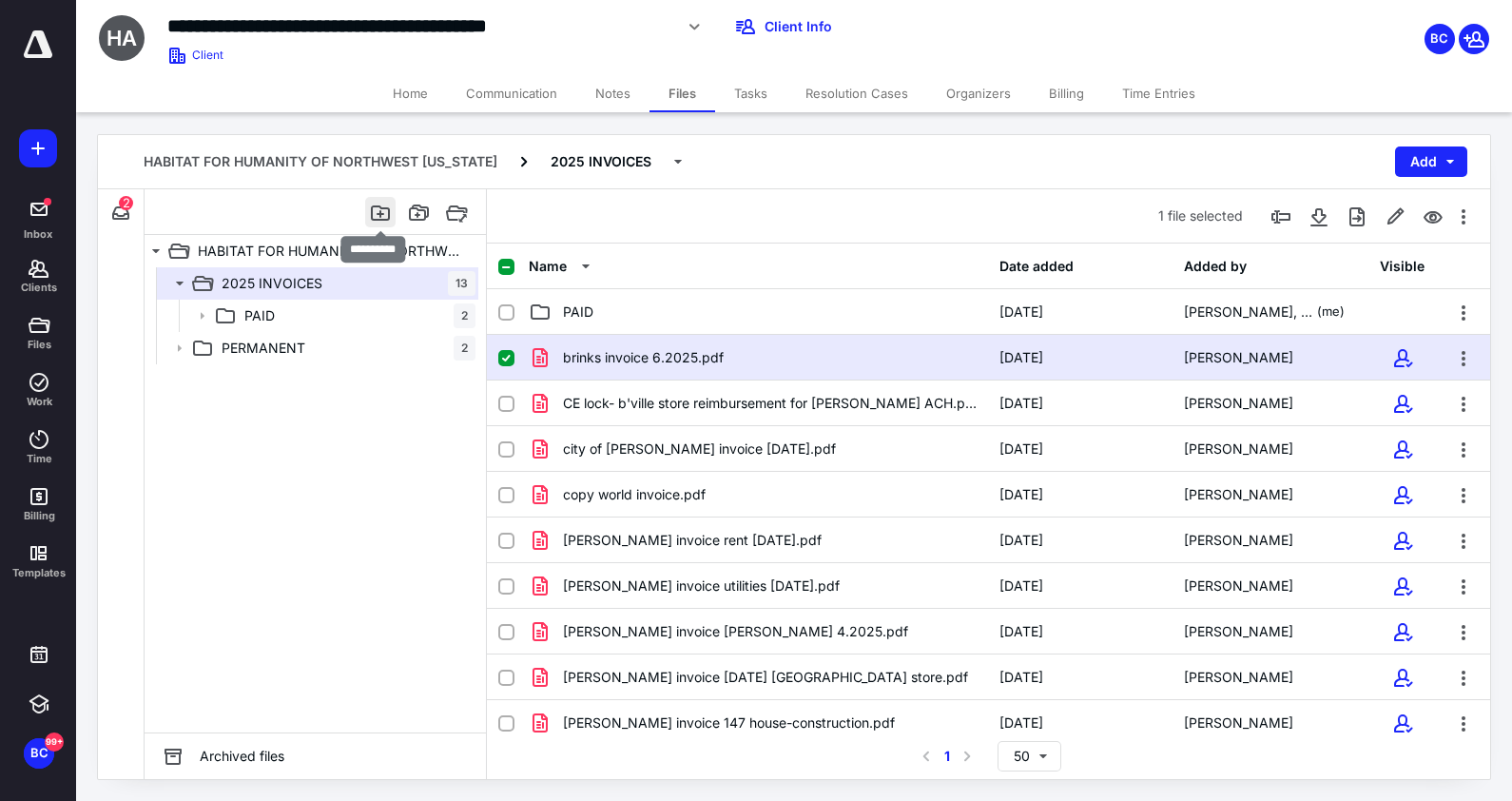 click at bounding box center [380, 212] 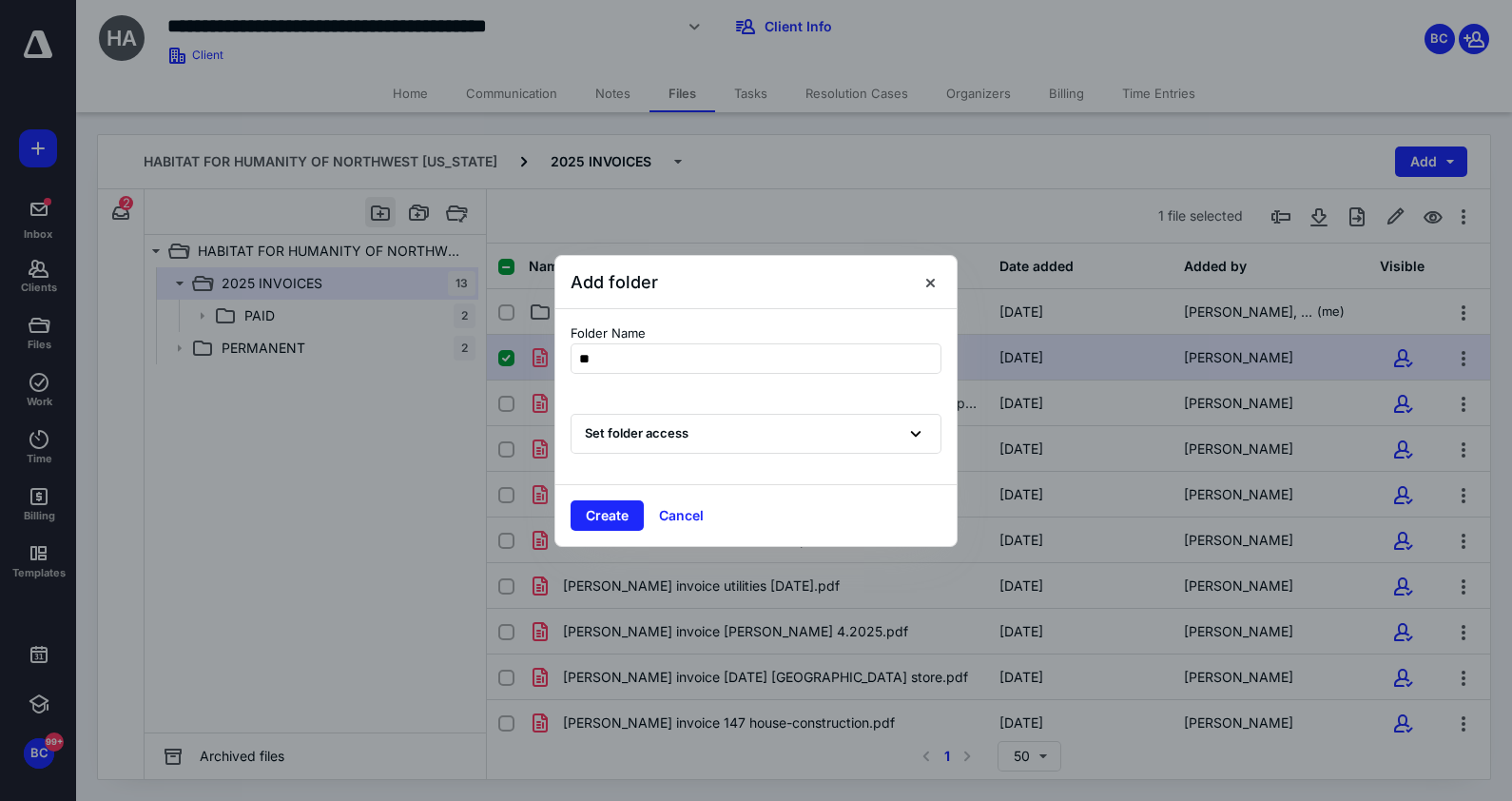 type on "*" 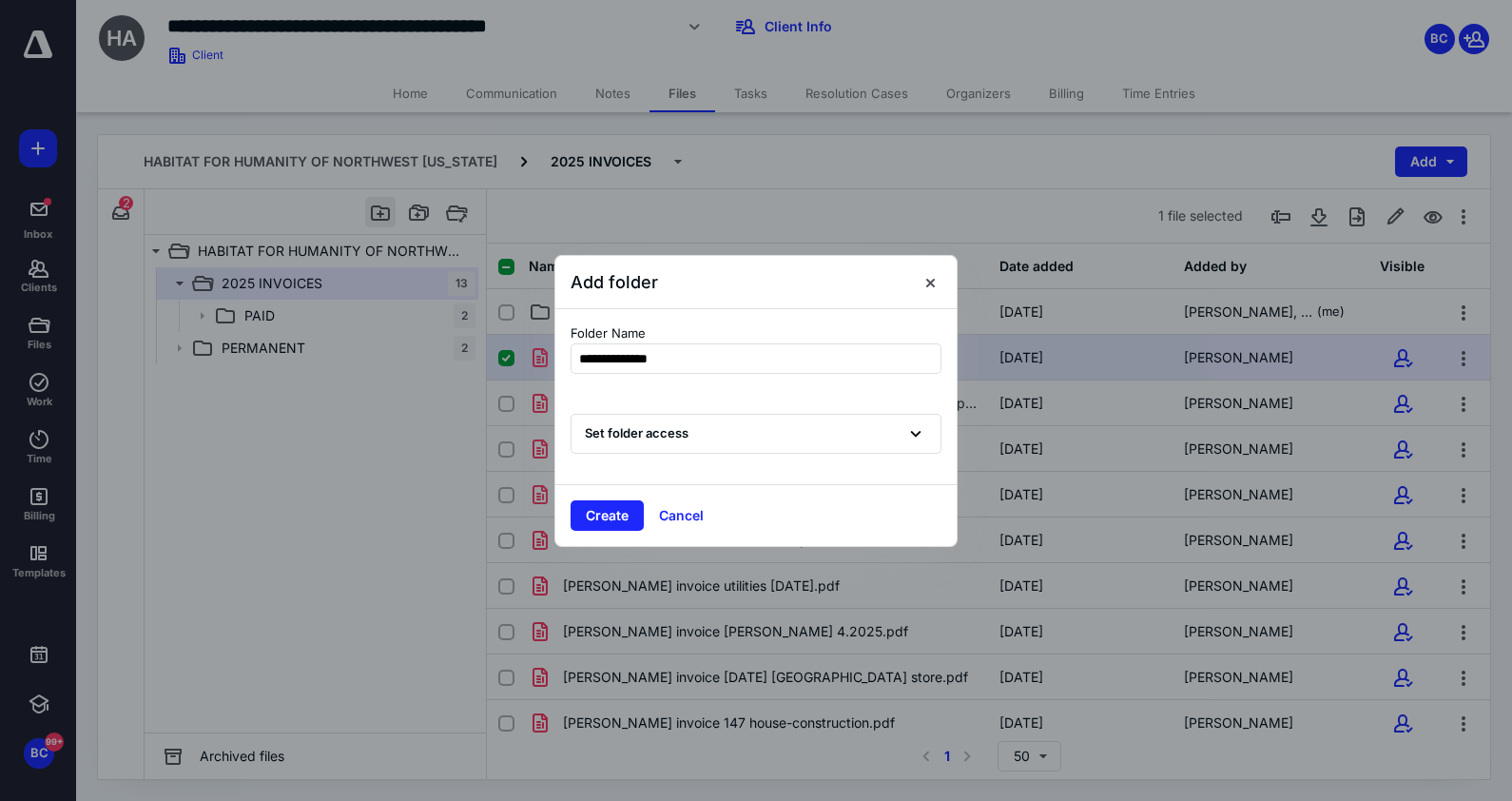 type on "**********" 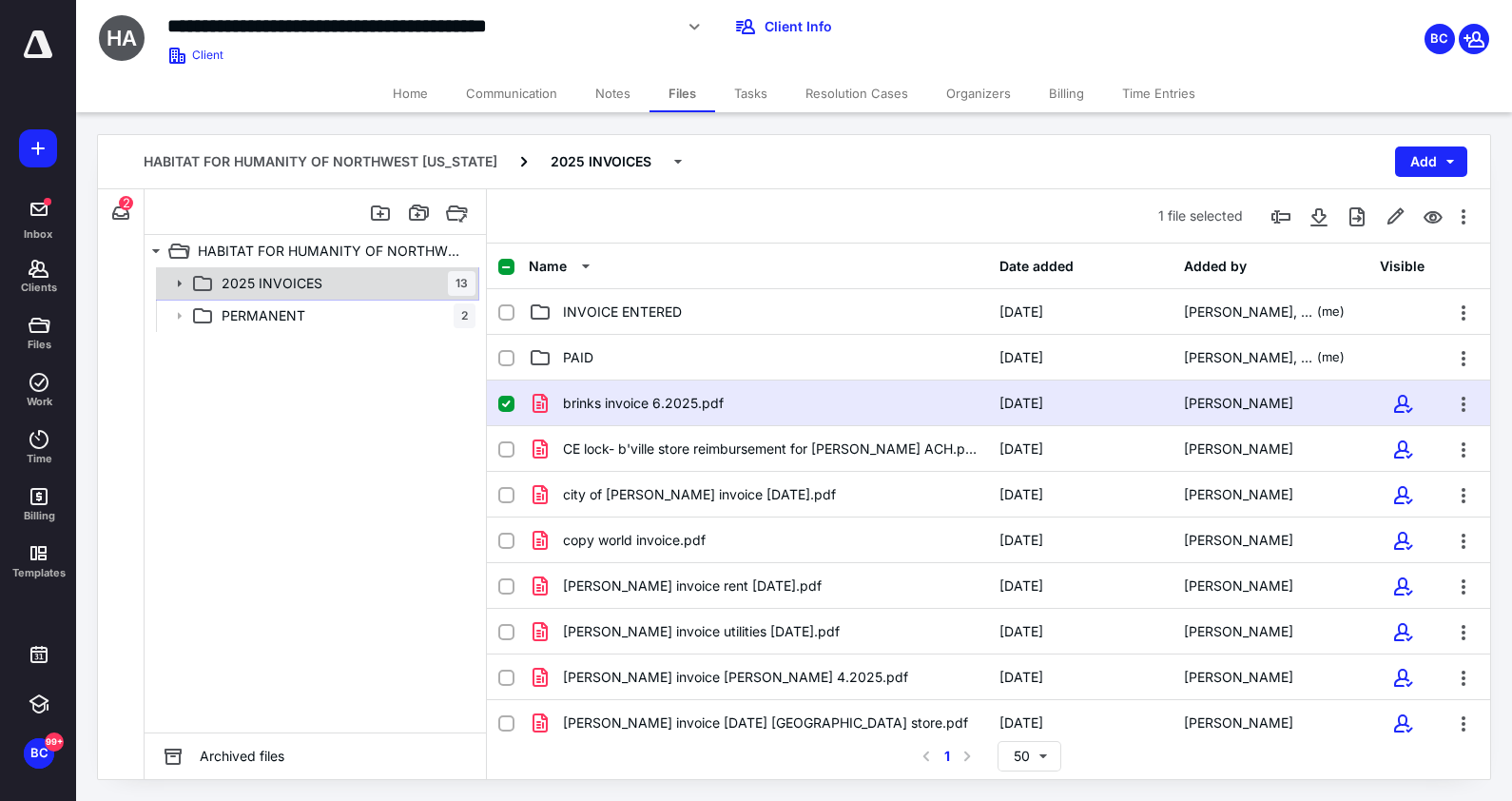 click 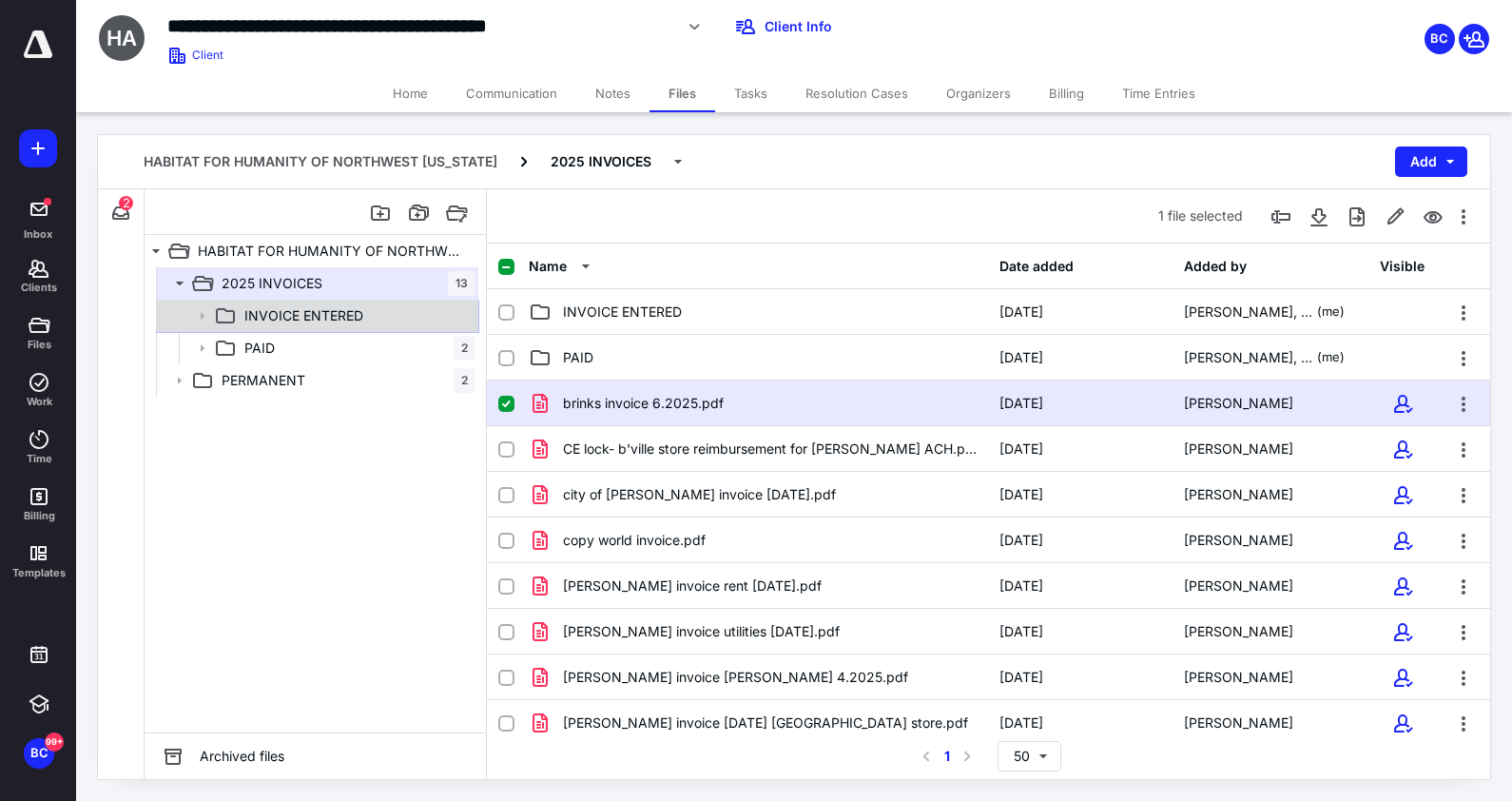 click on "INVOICE ENTERED" at bounding box center [316, 316] 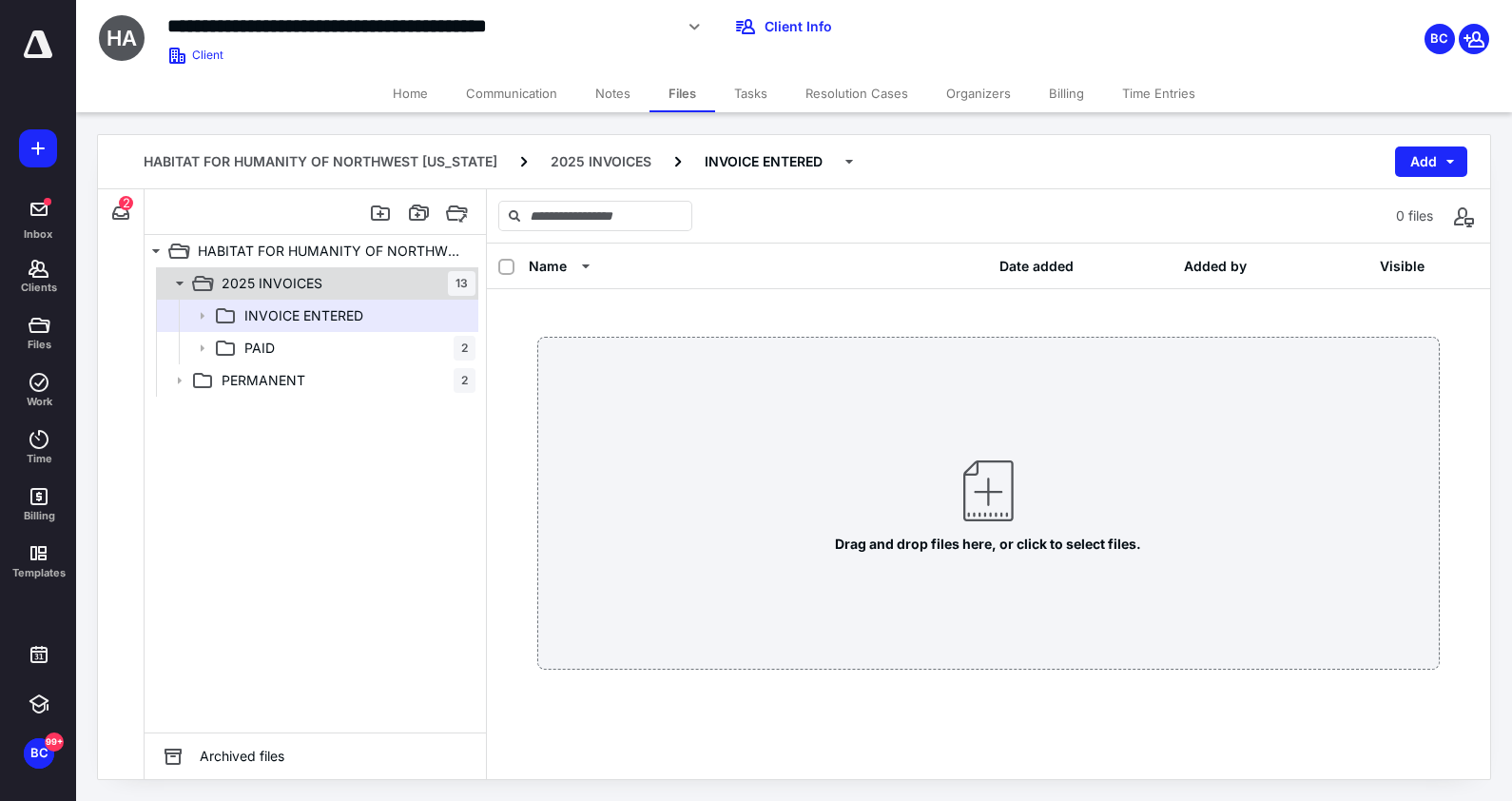 click on "2025 INVOICES" at bounding box center (272, 283) 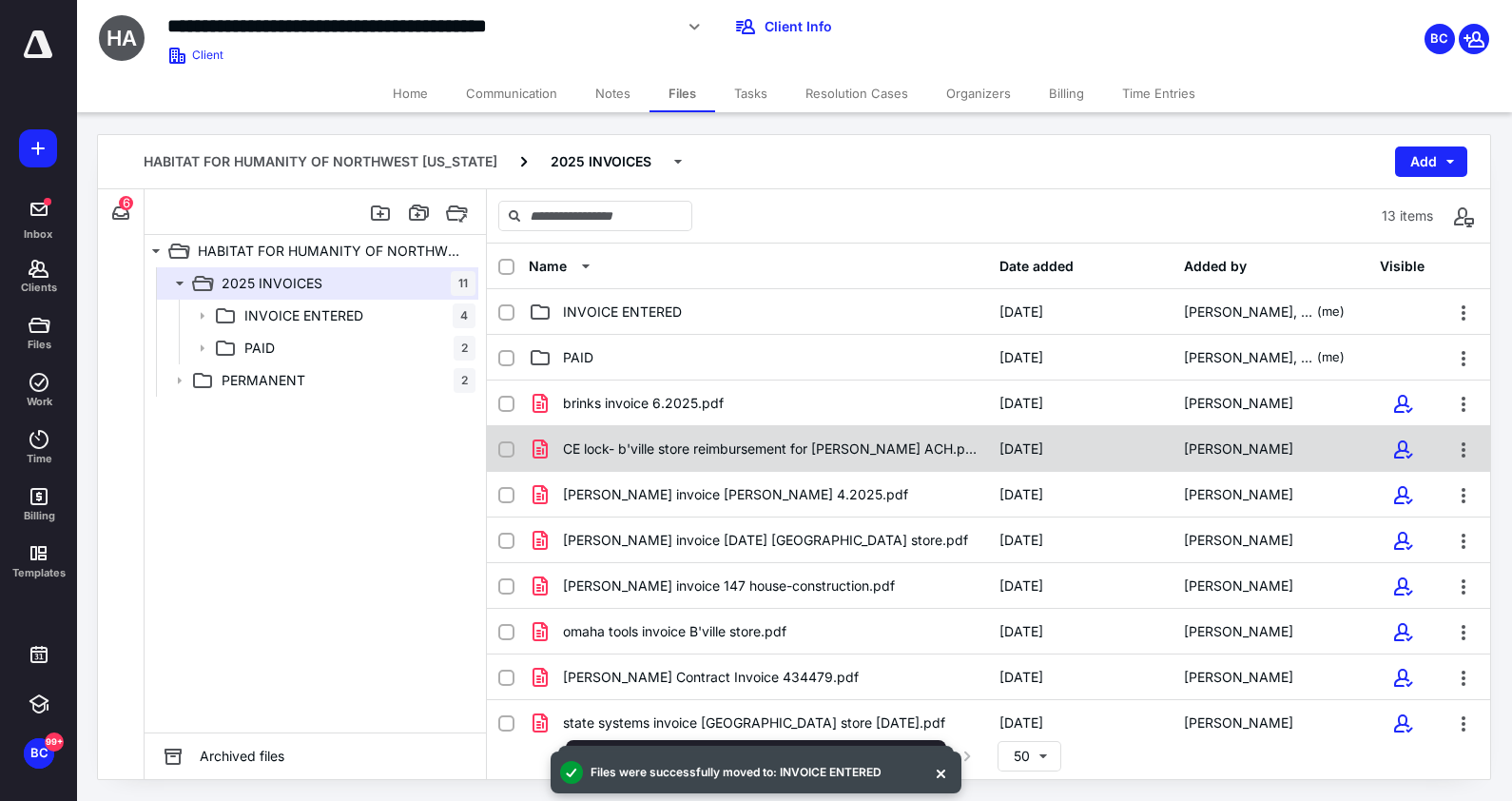 scroll, scrollTop: 118, scrollLeft: 0, axis: vertical 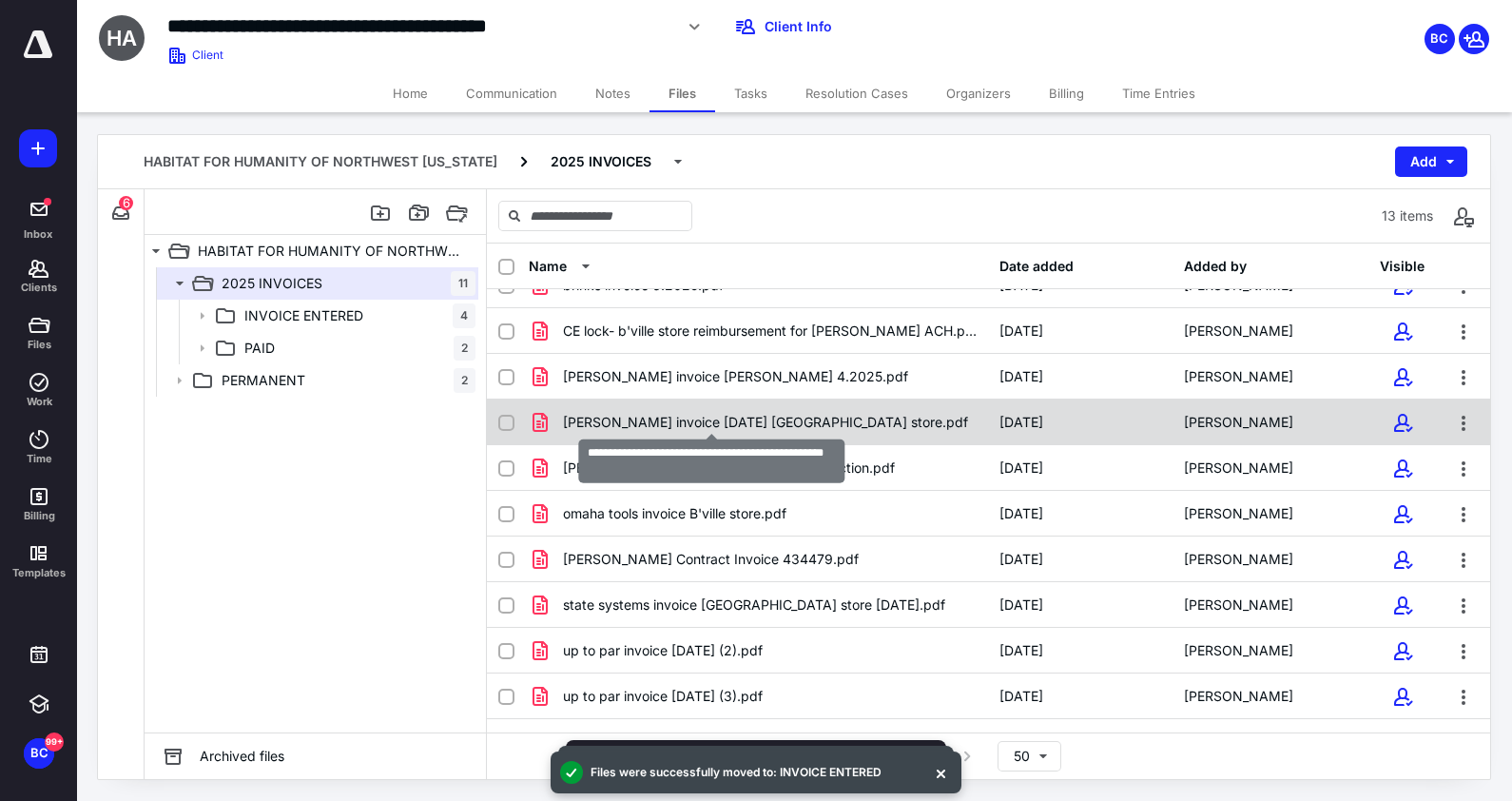 click on "[PERSON_NAME] invoice [DATE] [GEOGRAPHIC_DATA] store.pdf" at bounding box center [766, 422] 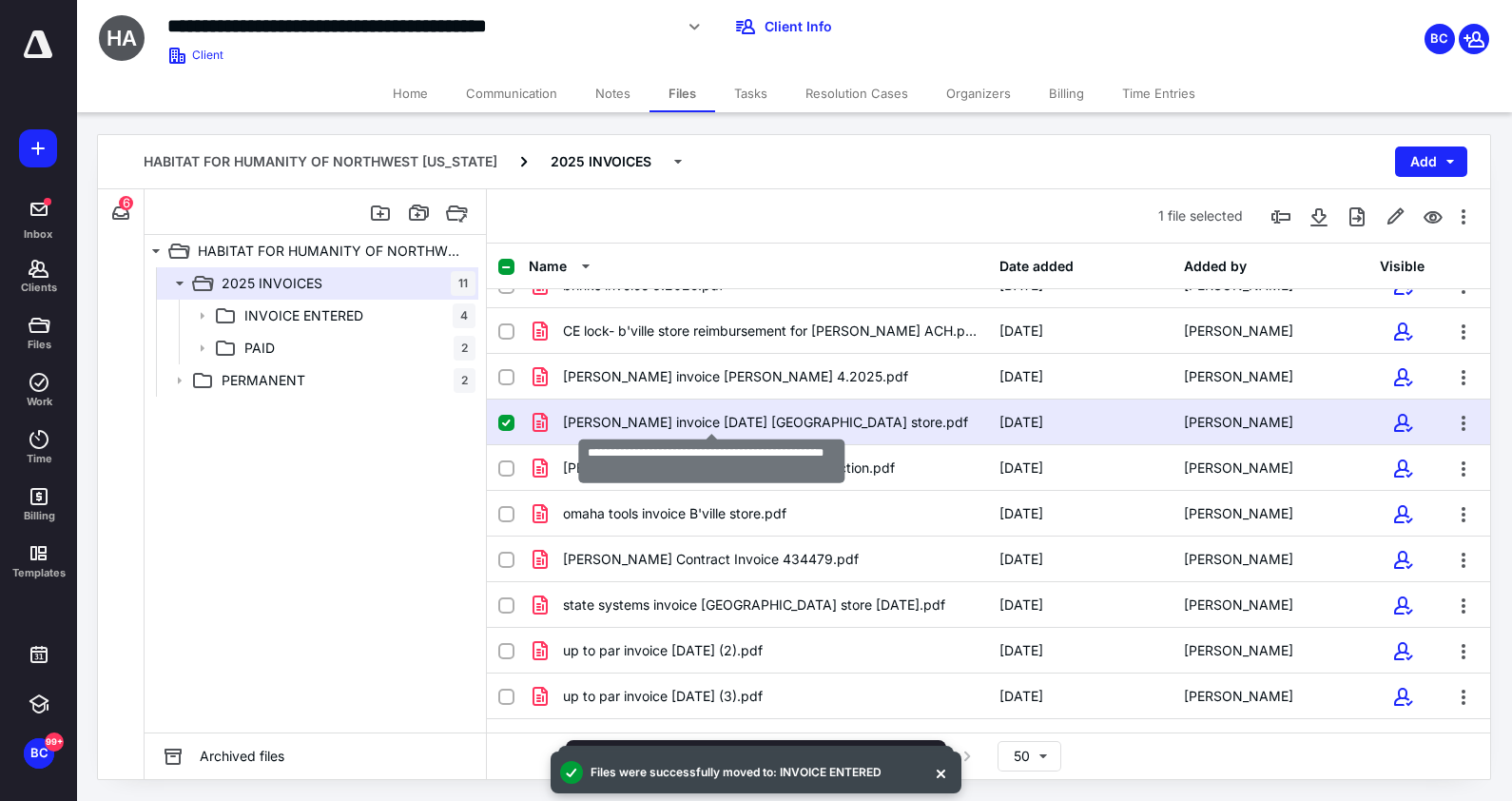 click on "[PERSON_NAME] invoice [DATE] [GEOGRAPHIC_DATA] store.pdf" at bounding box center [766, 422] 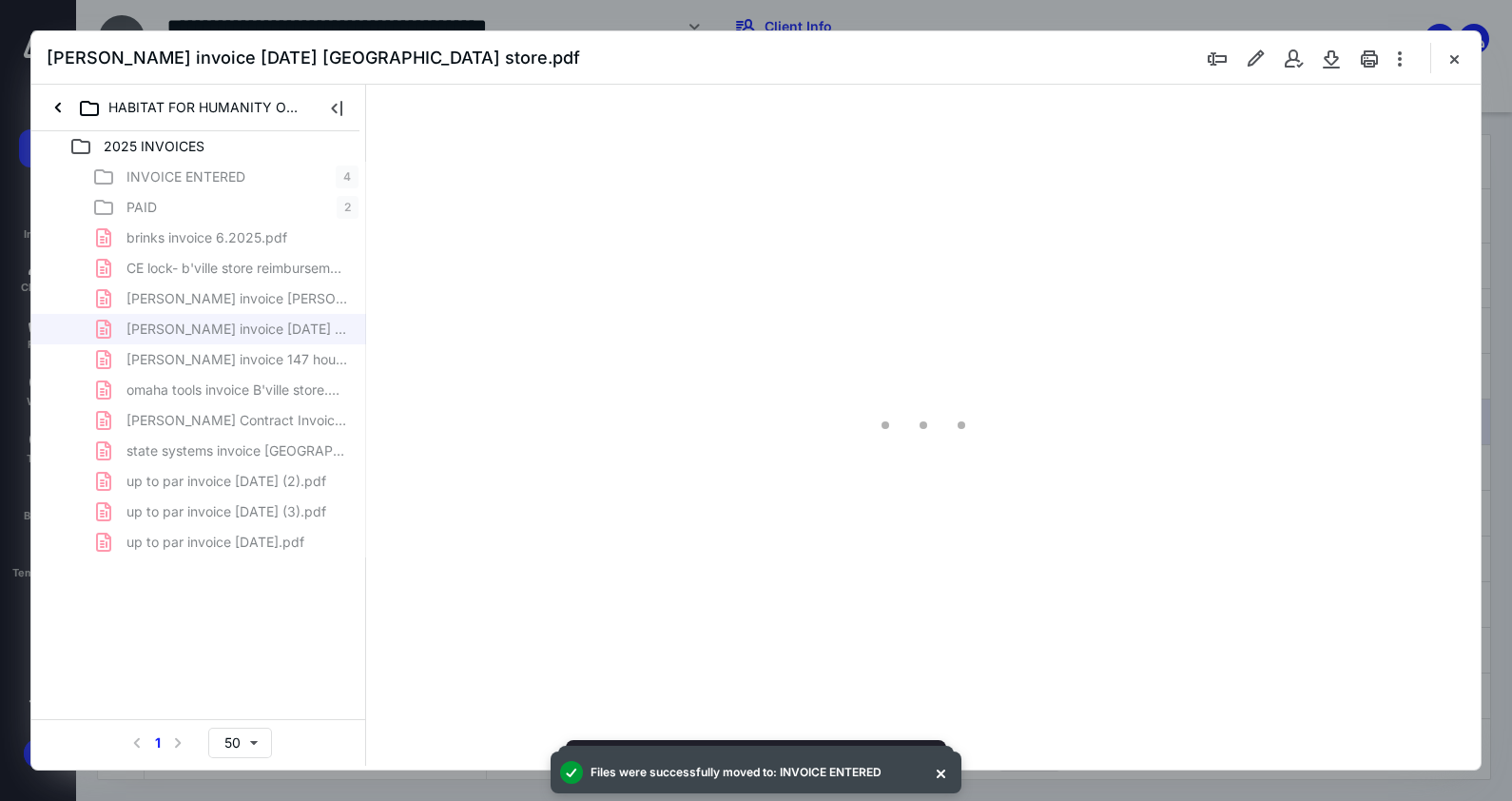 scroll, scrollTop: 0, scrollLeft: 0, axis: both 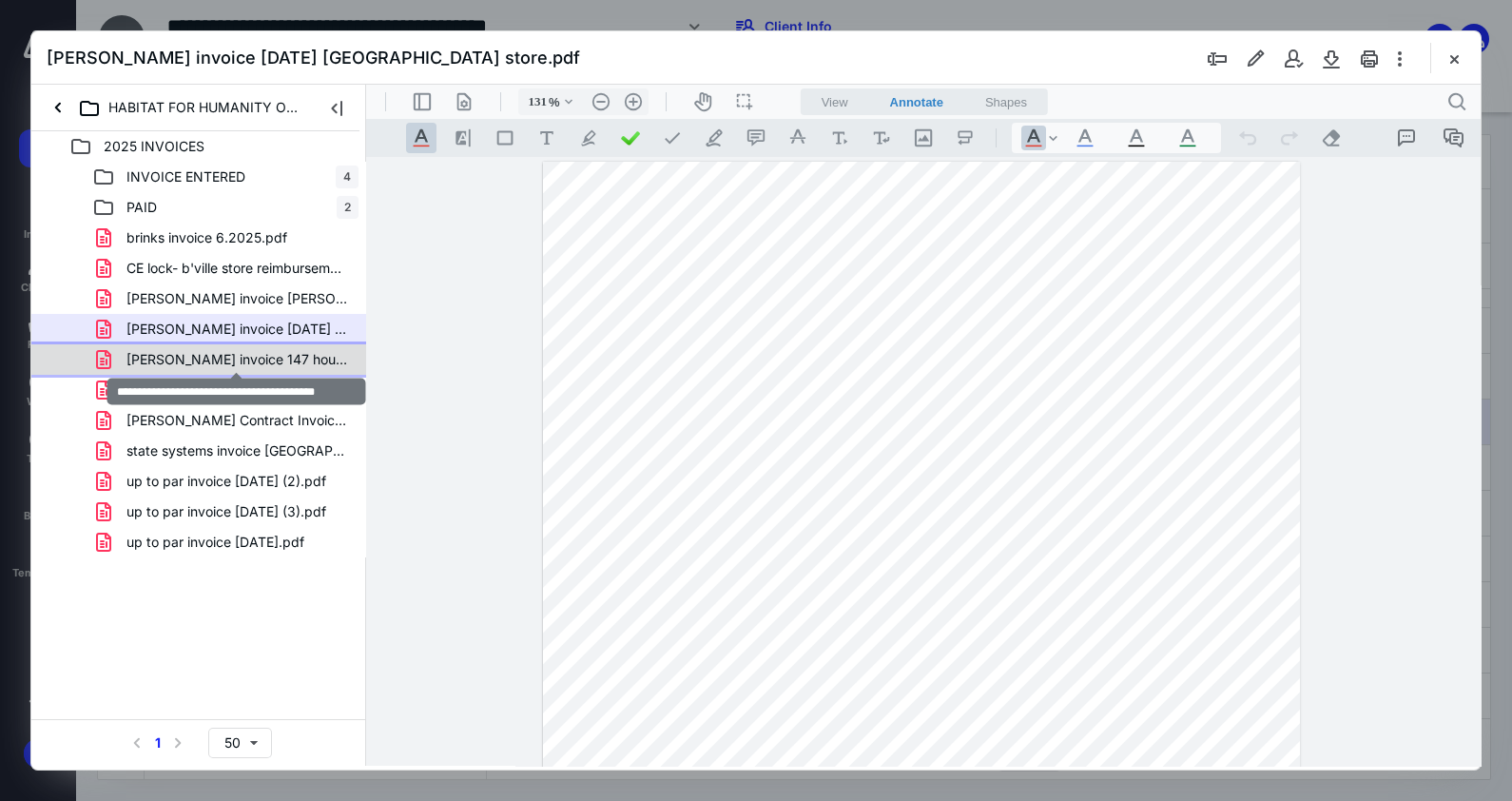click on "[PERSON_NAME] invoice 147 house-construction.pdf" at bounding box center [237, 360] 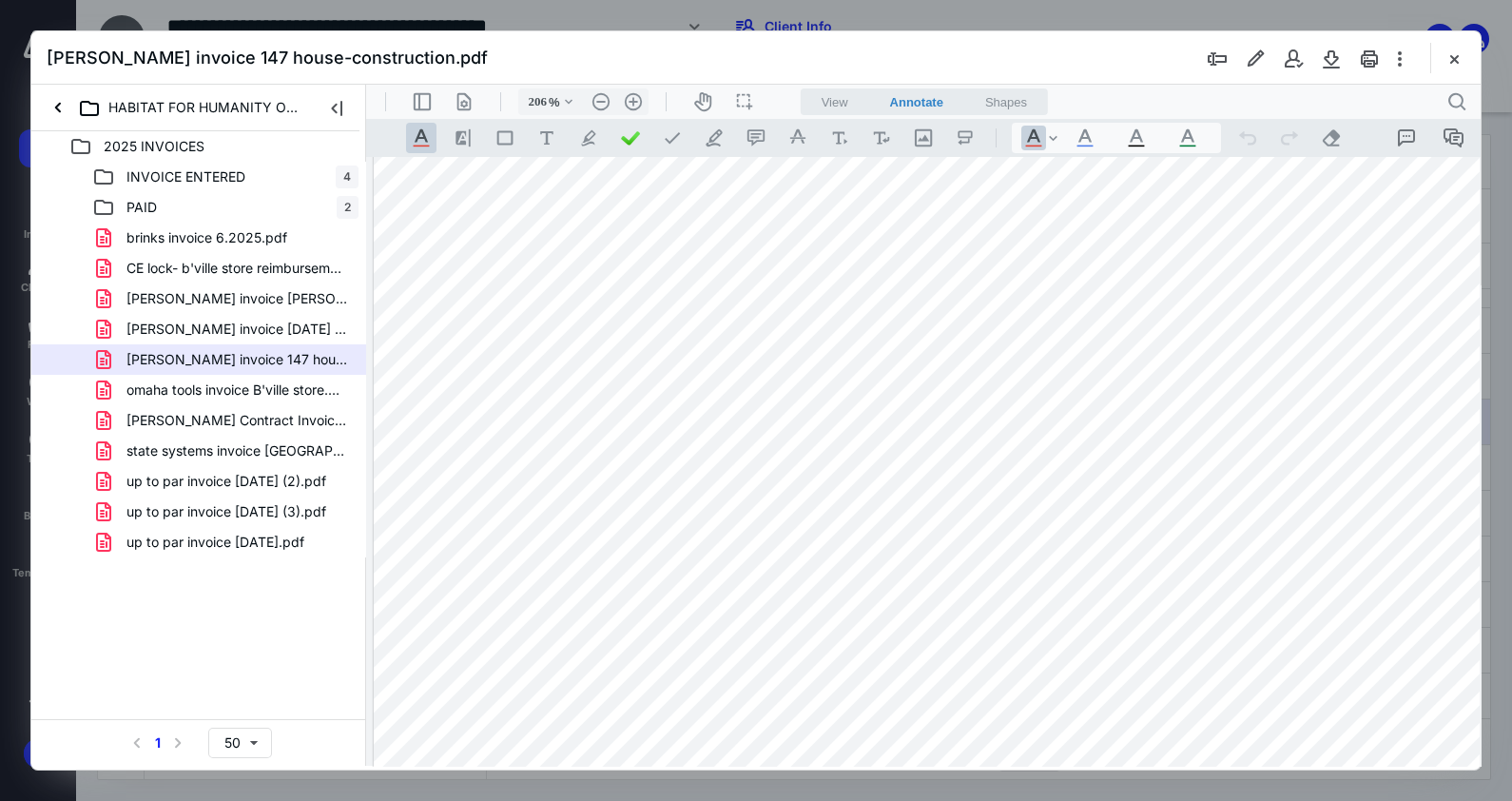 scroll, scrollTop: 376, scrollLeft: 48, axis: both 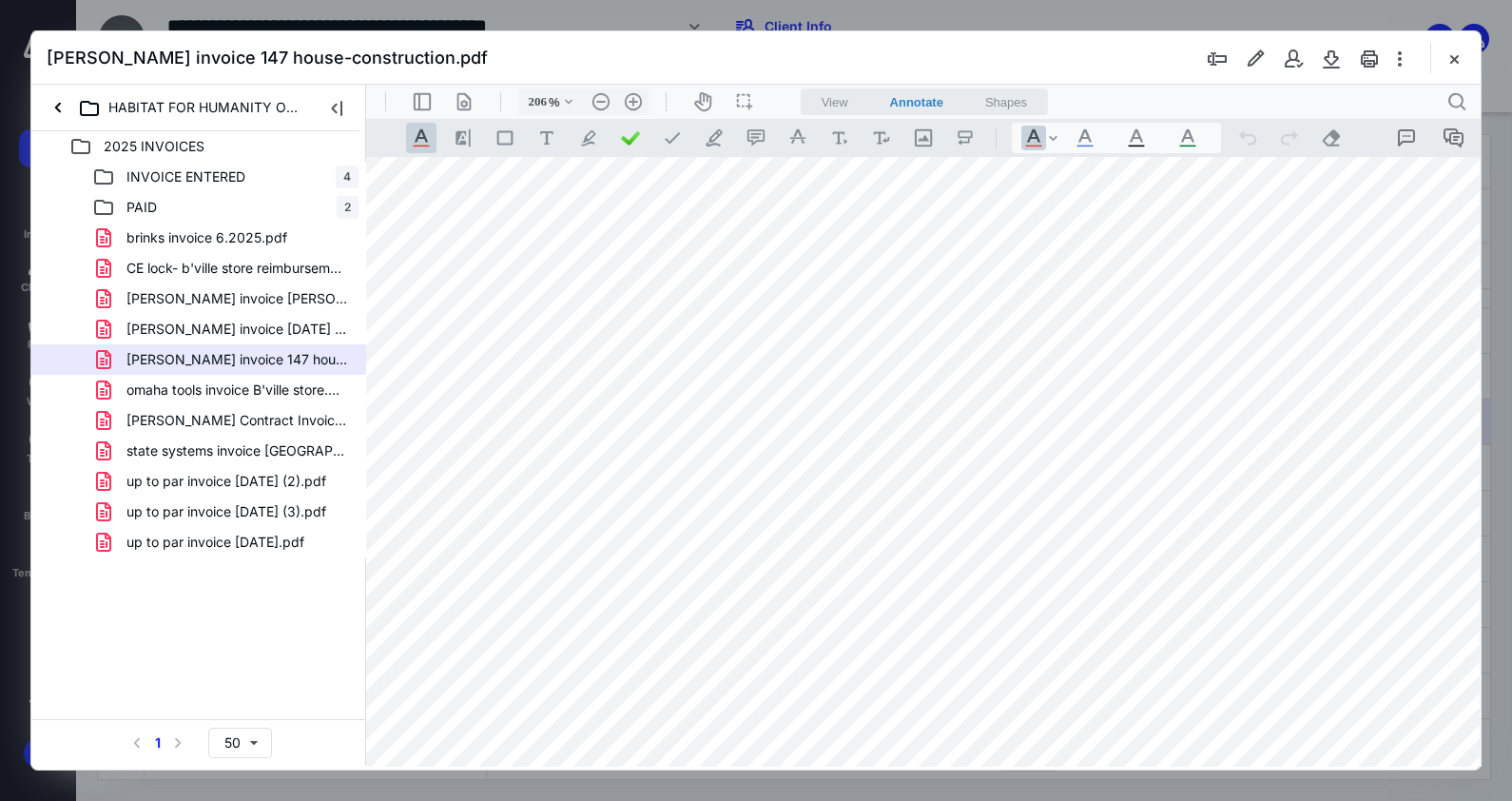 type on "156" 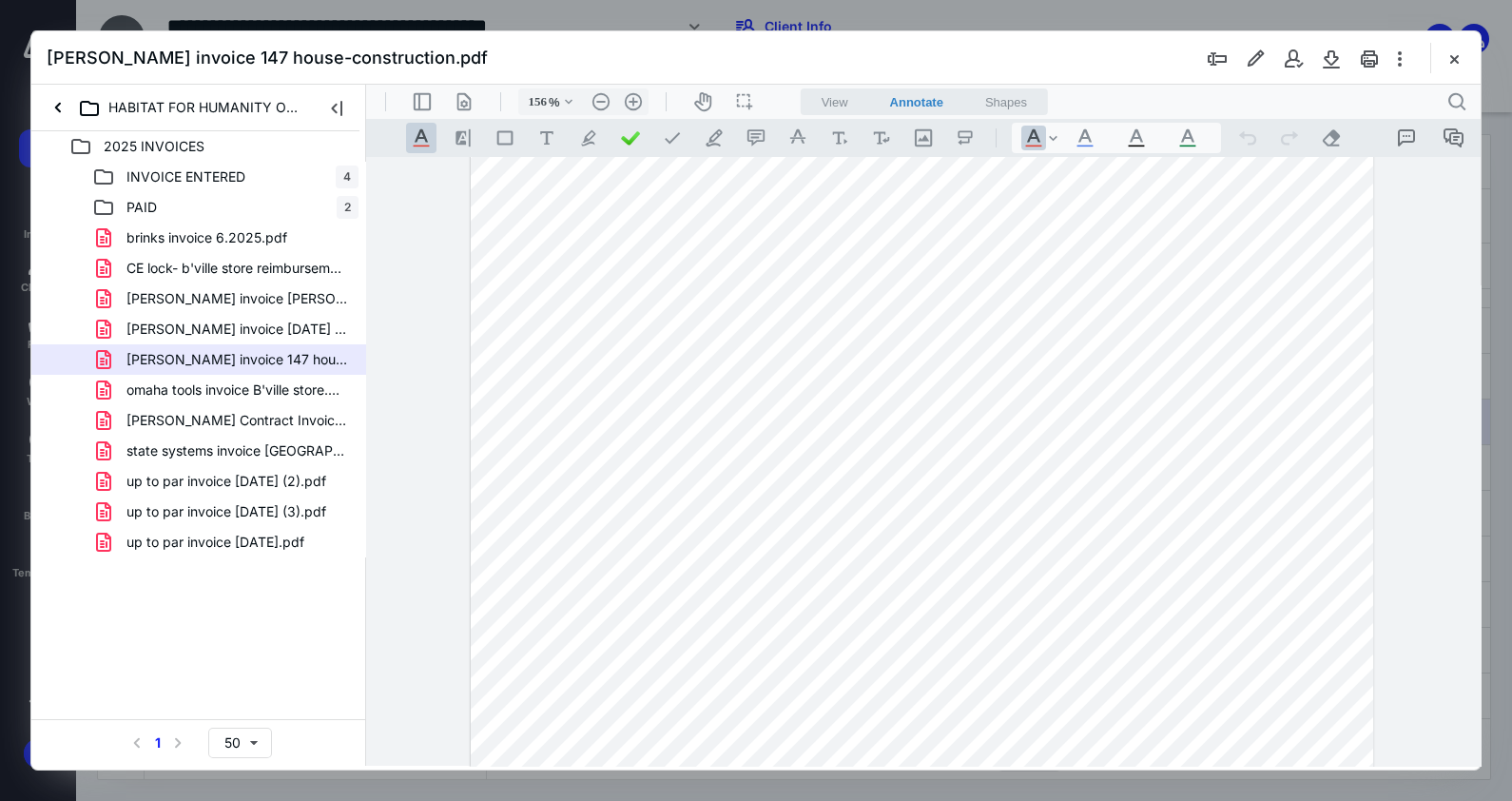 scroll, scrollTop: 570, scrollLeft: 0, axis: vertical 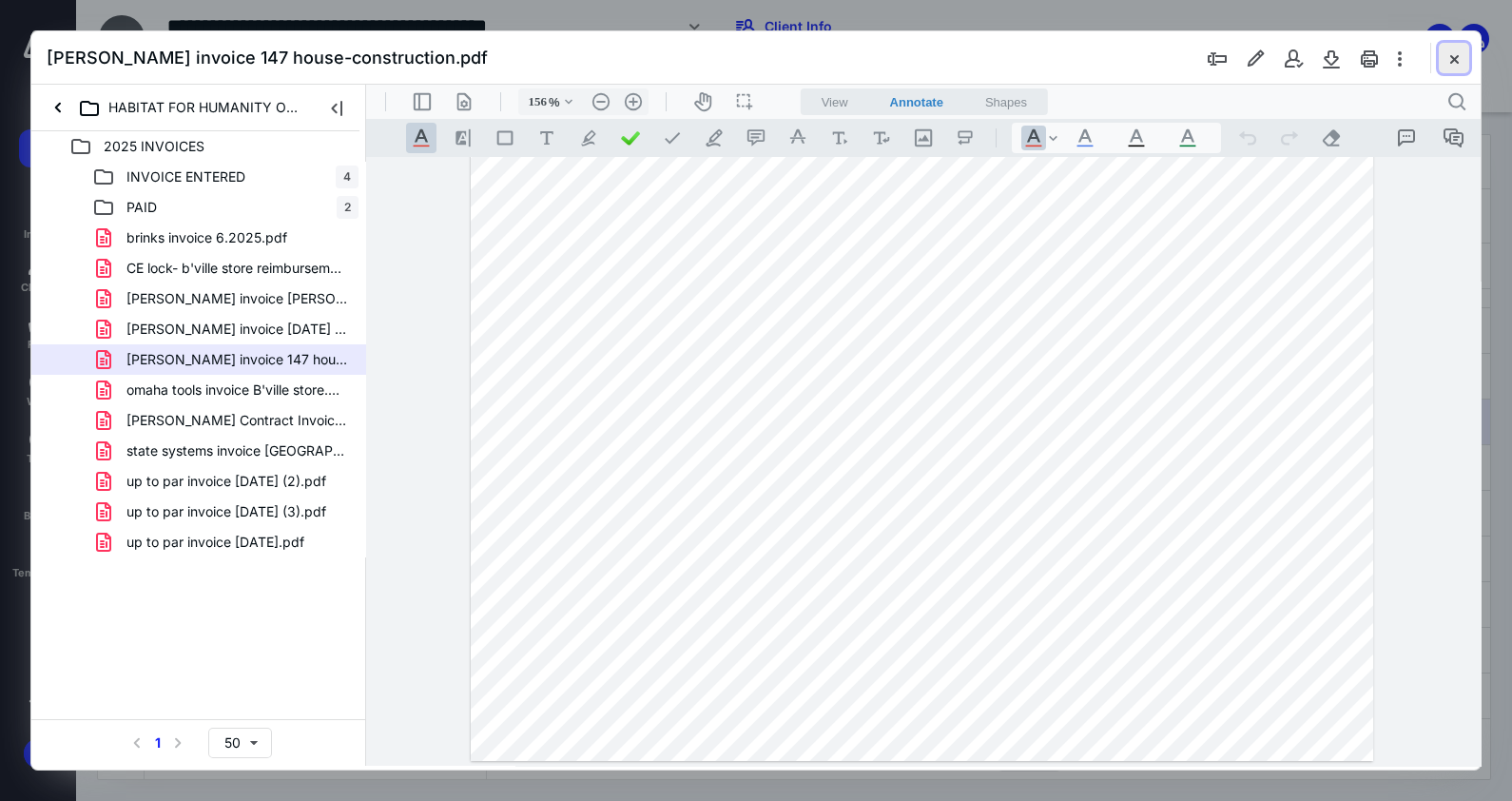 click at bounding box center [1454, 58] 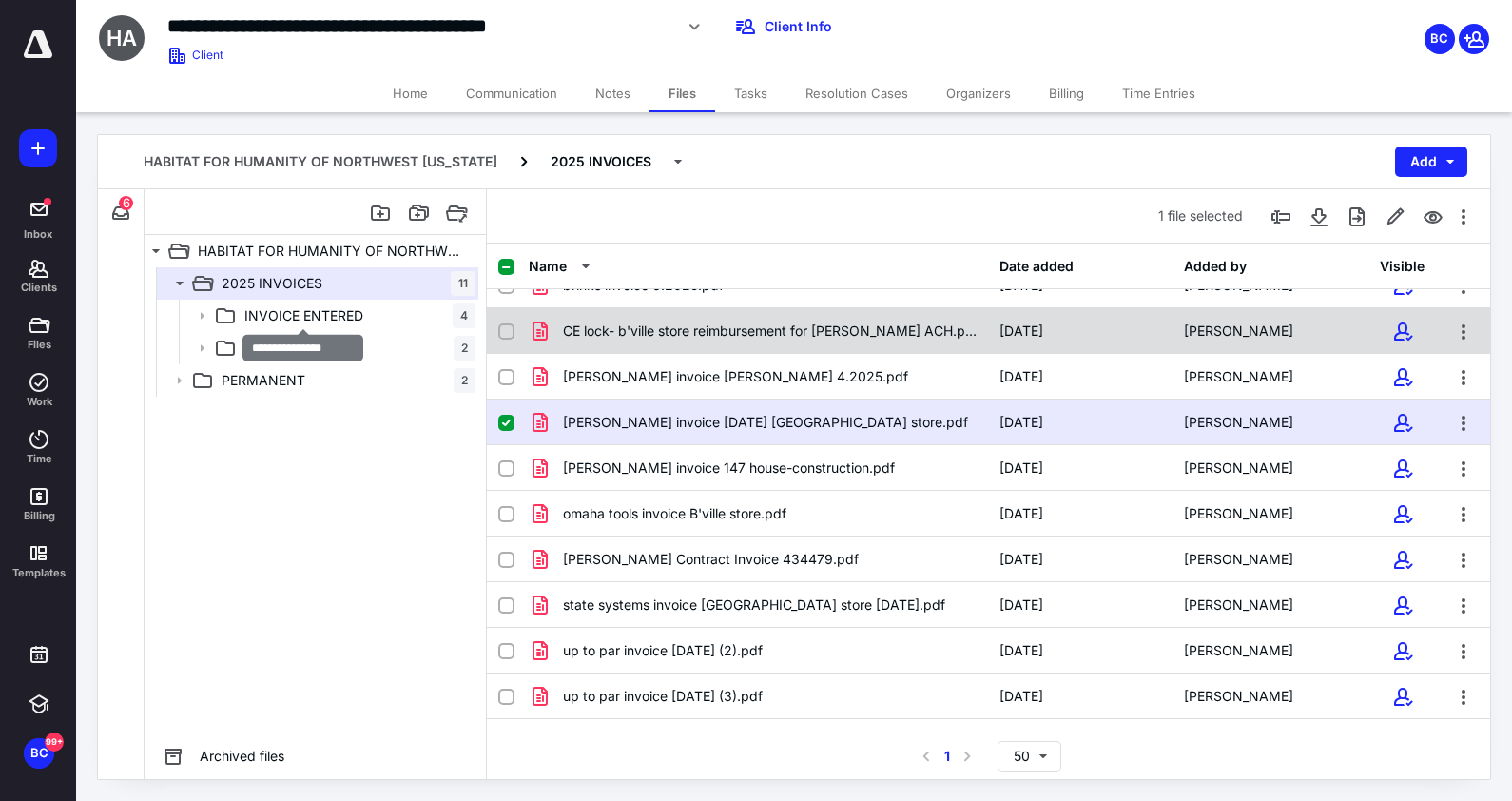 scroll, scrollTop: 101, scrollLeft: 0, axis: vertical 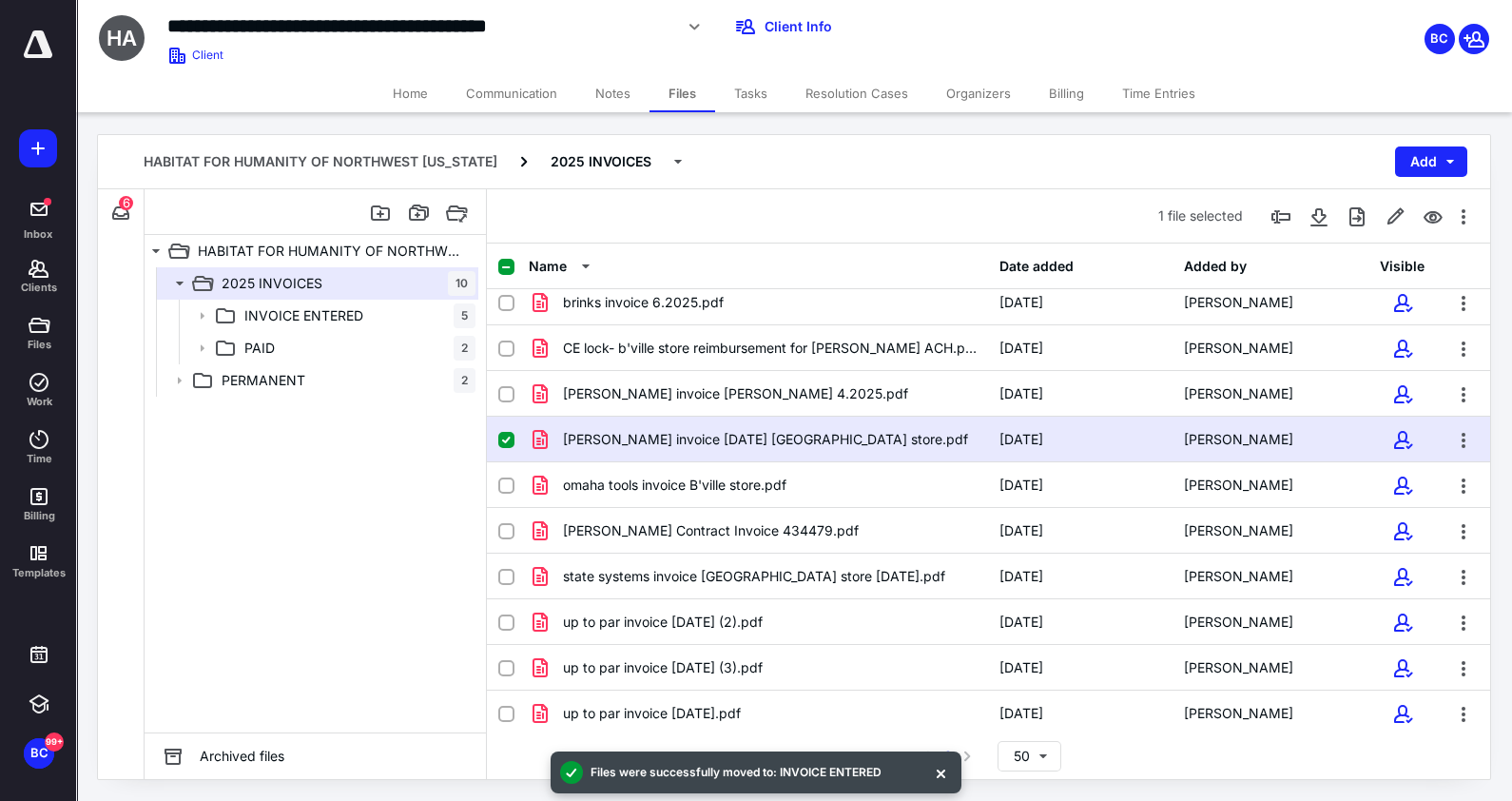 click at bounding box center (506, 440) 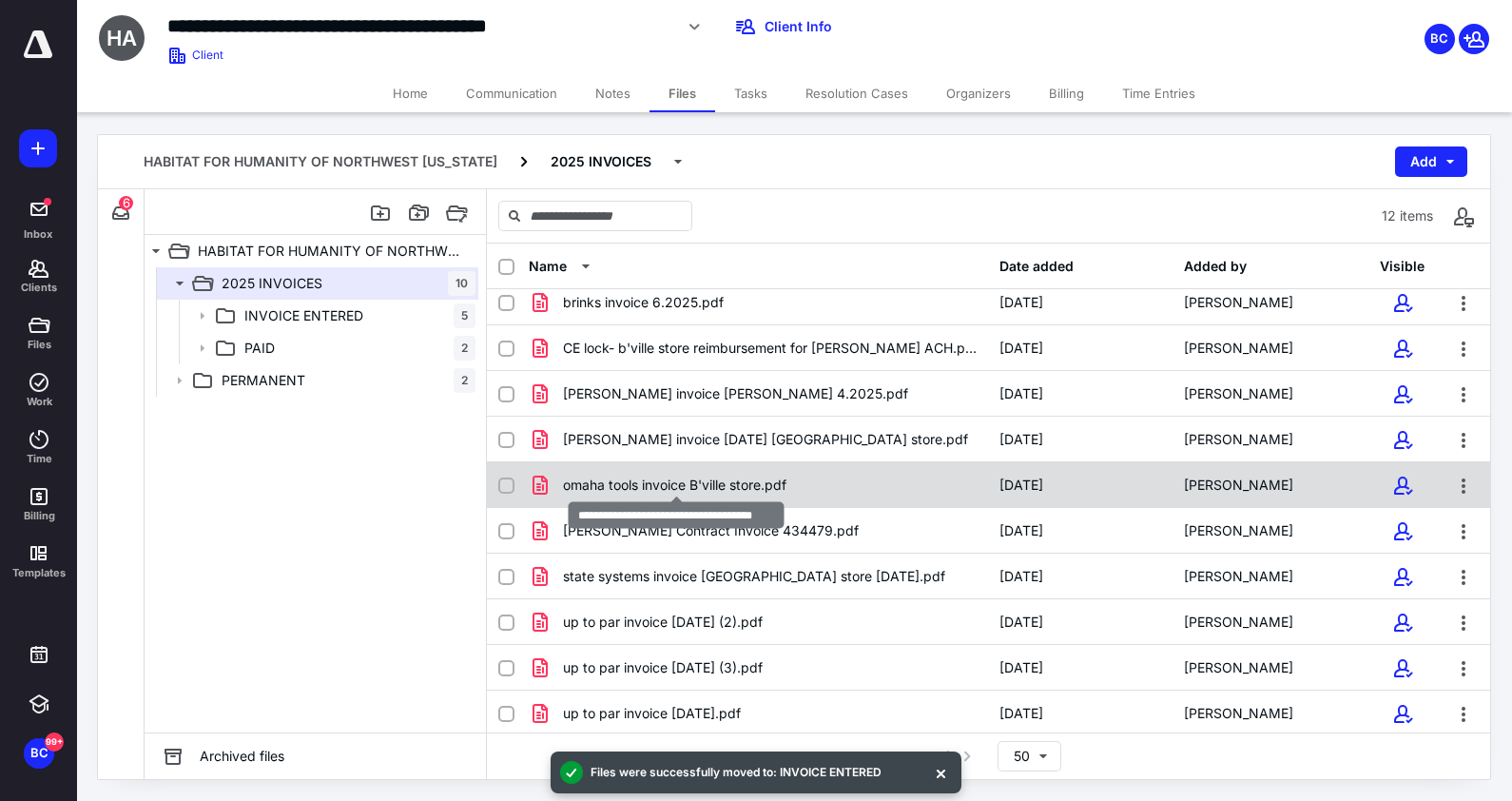 click on "omaha tools invoice B'ville store.pdf" at bounding box center [674, 485] 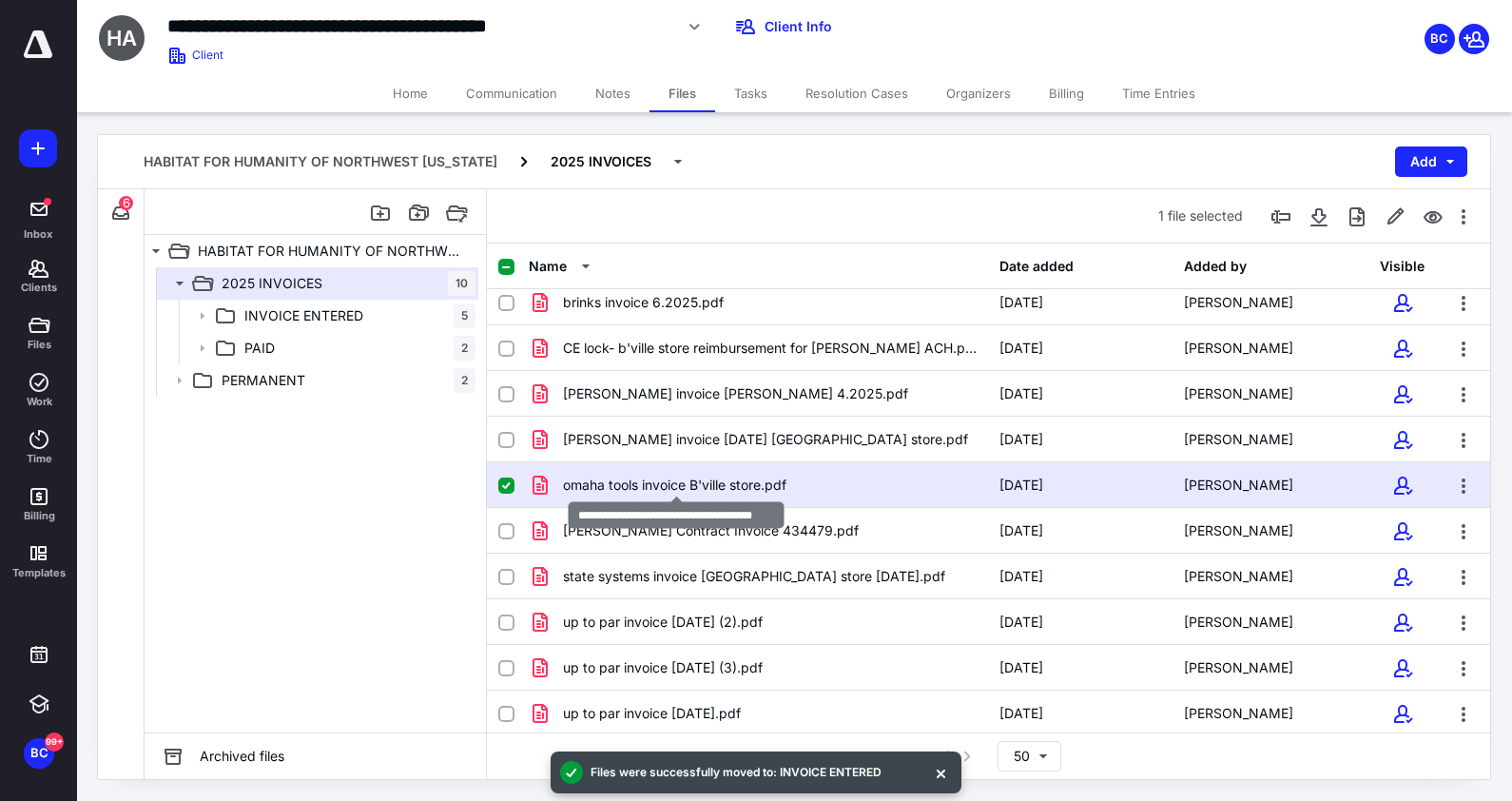 click on "omaha tools invoice B'ville store.pdf" at bounding box center [674, 485] 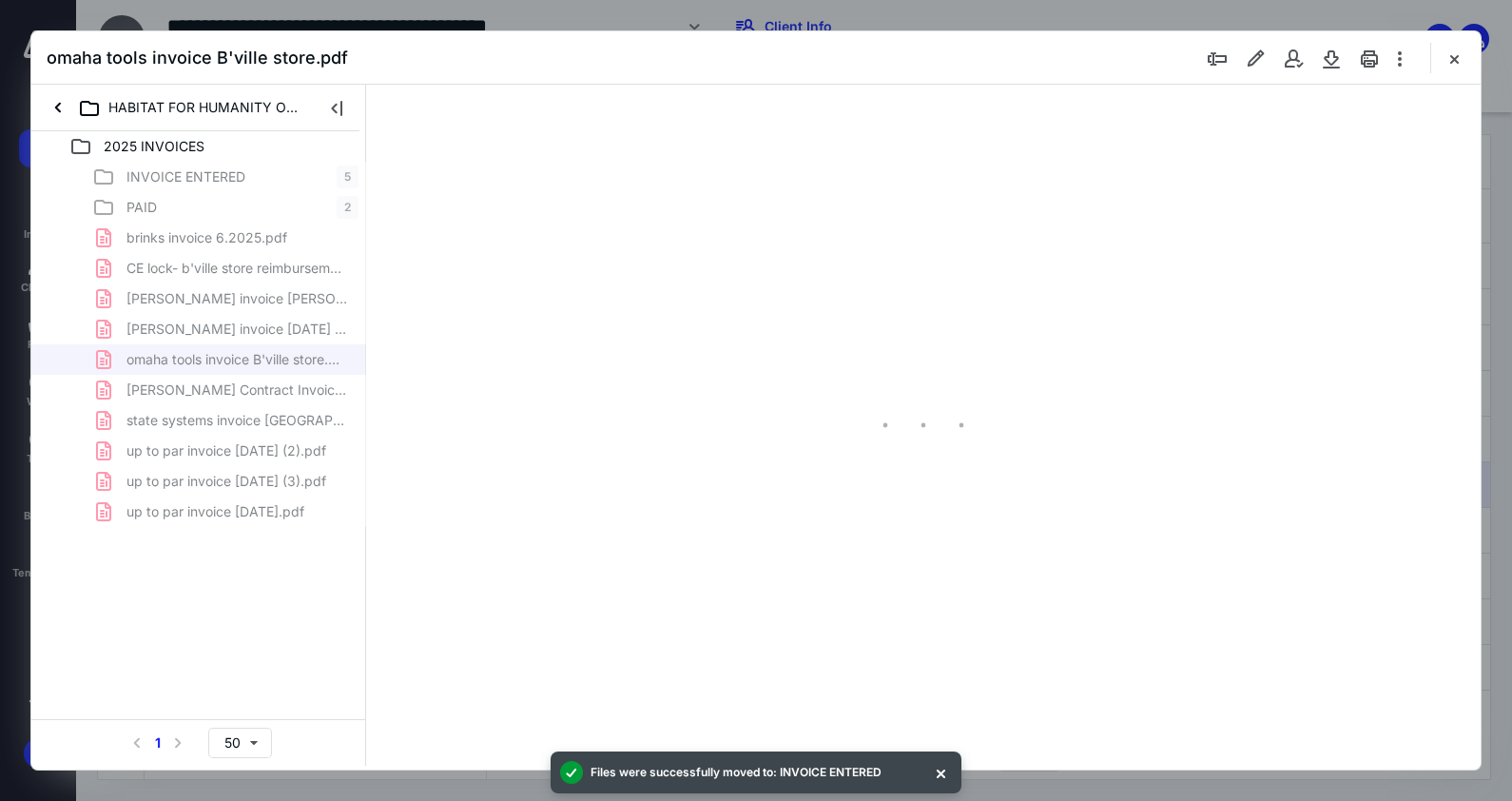 scroll, scrollTop: 0, scrollLeft: 0, axis: both 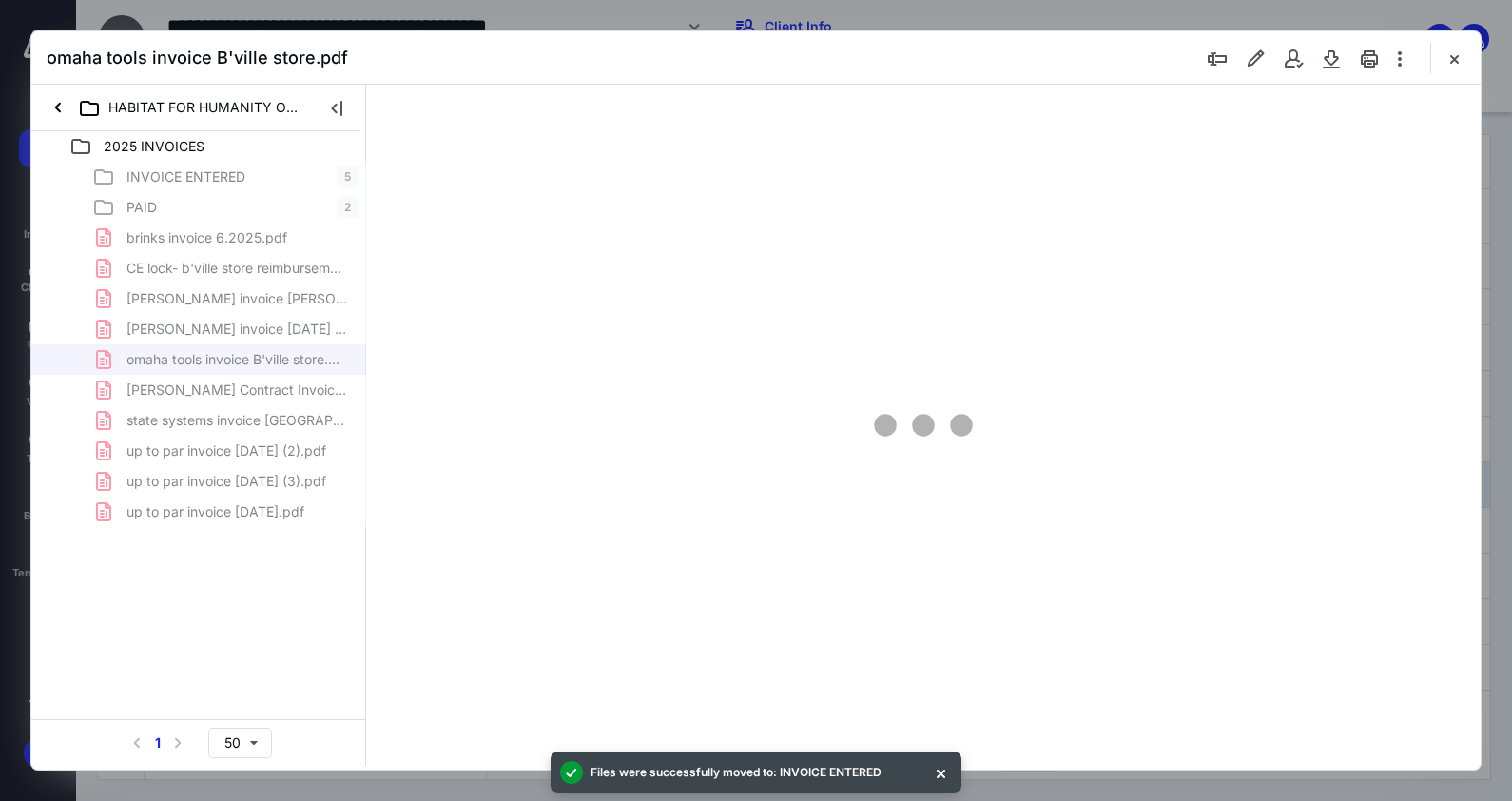 type on "81" 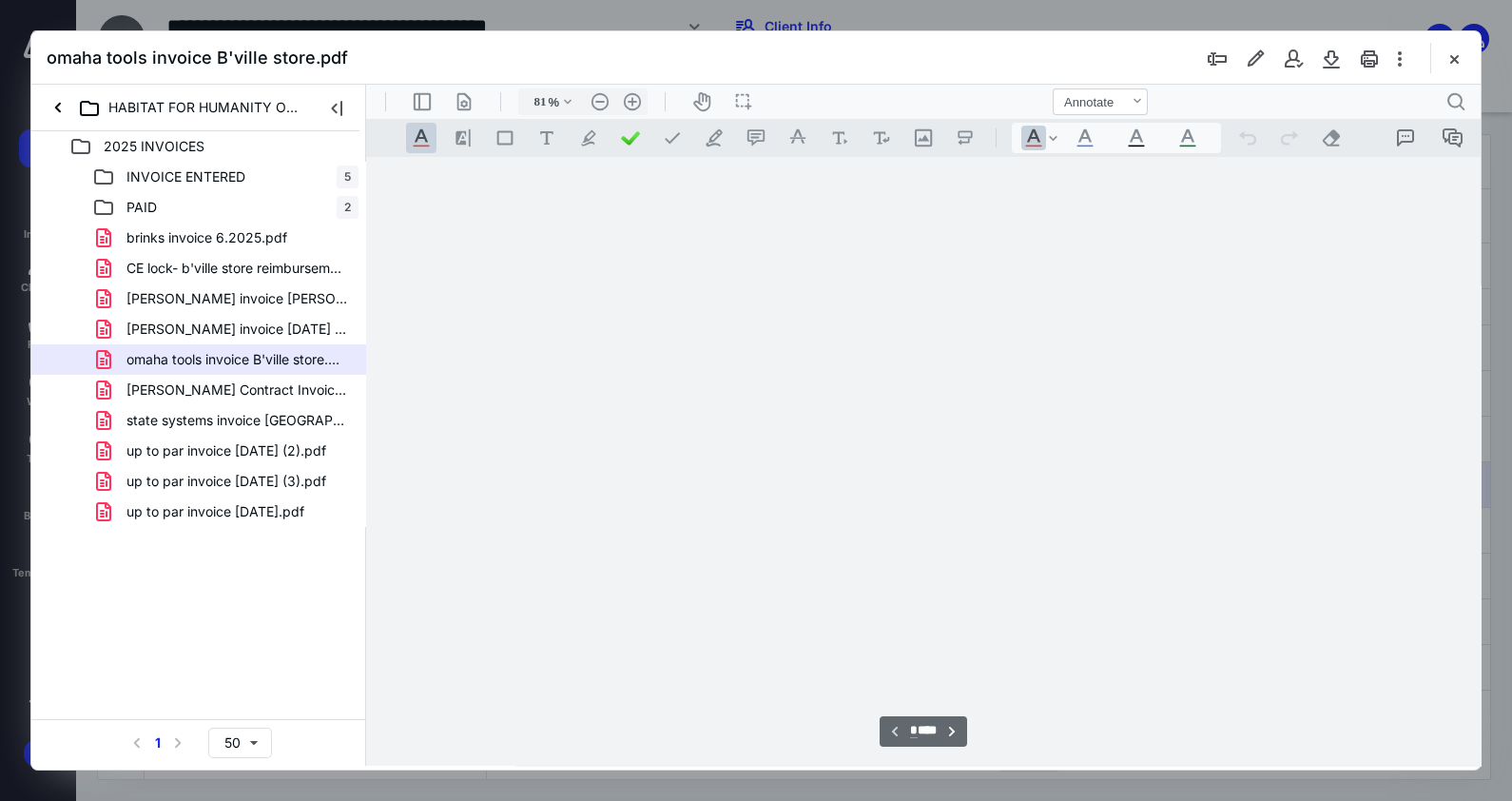scroll, scrollTop: 75, scrollLeft: 0, axis: vertical 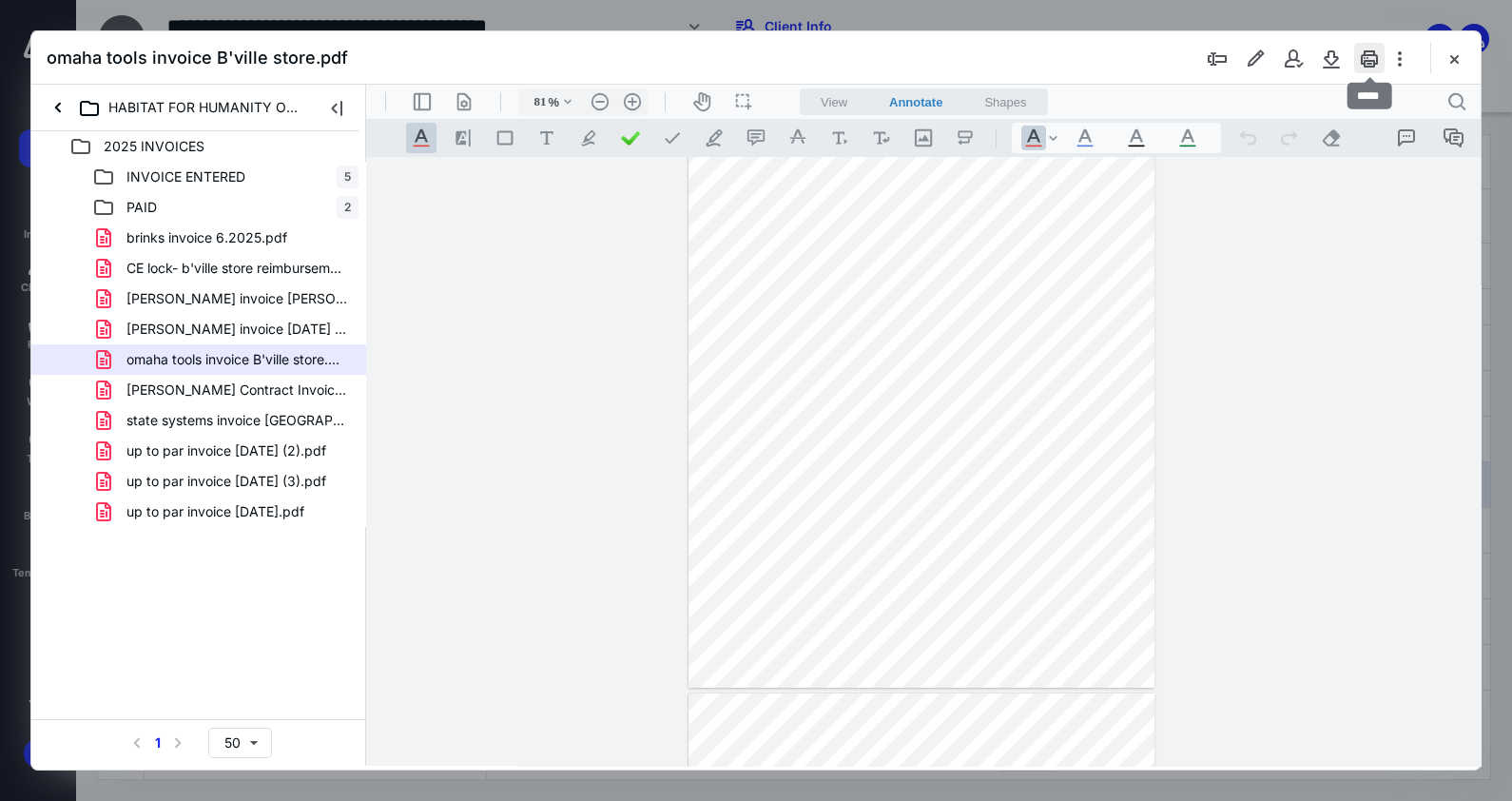 click at bounding box center [1369, 58] 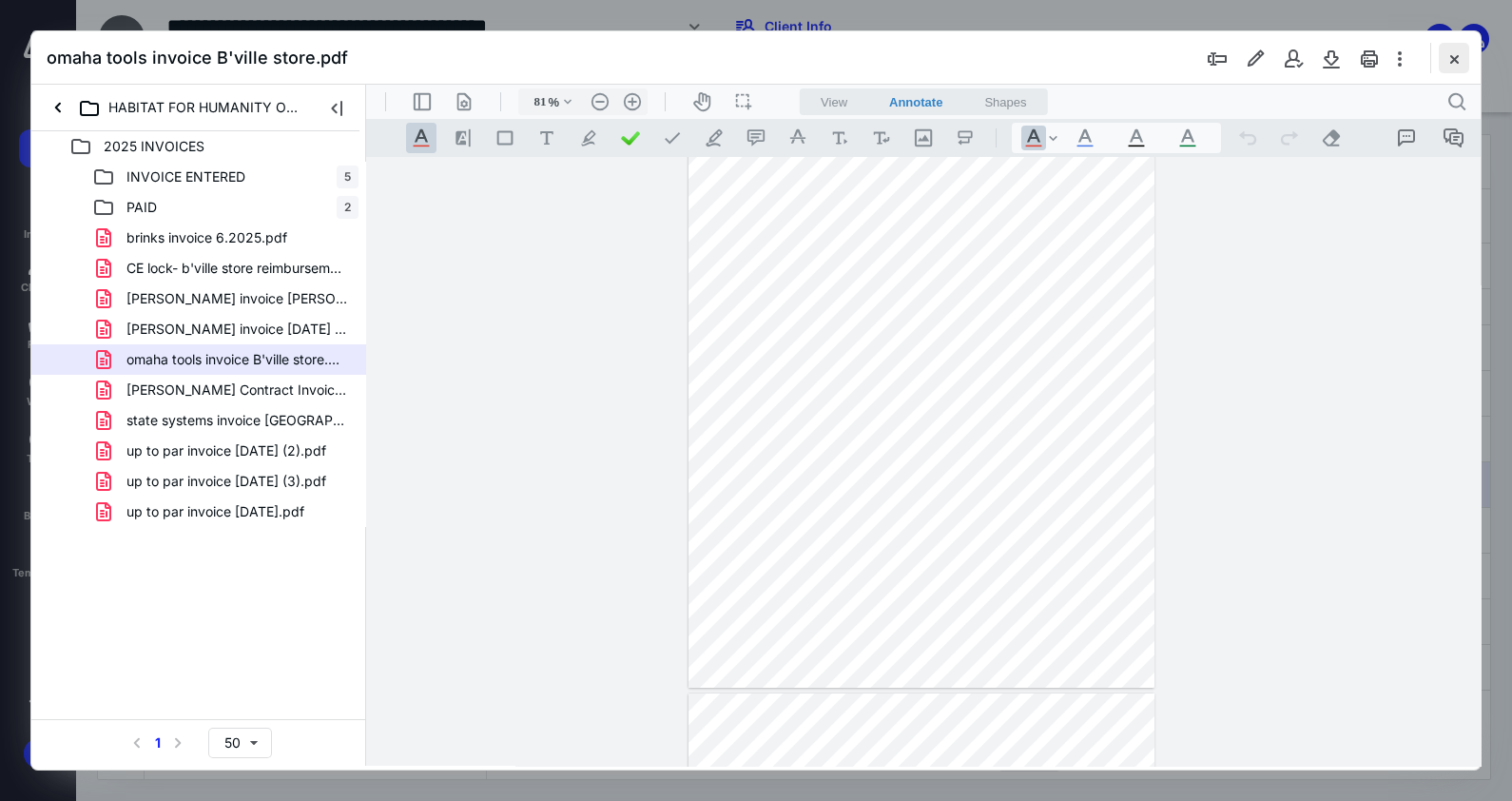 click at bounding box center (1454, 58) 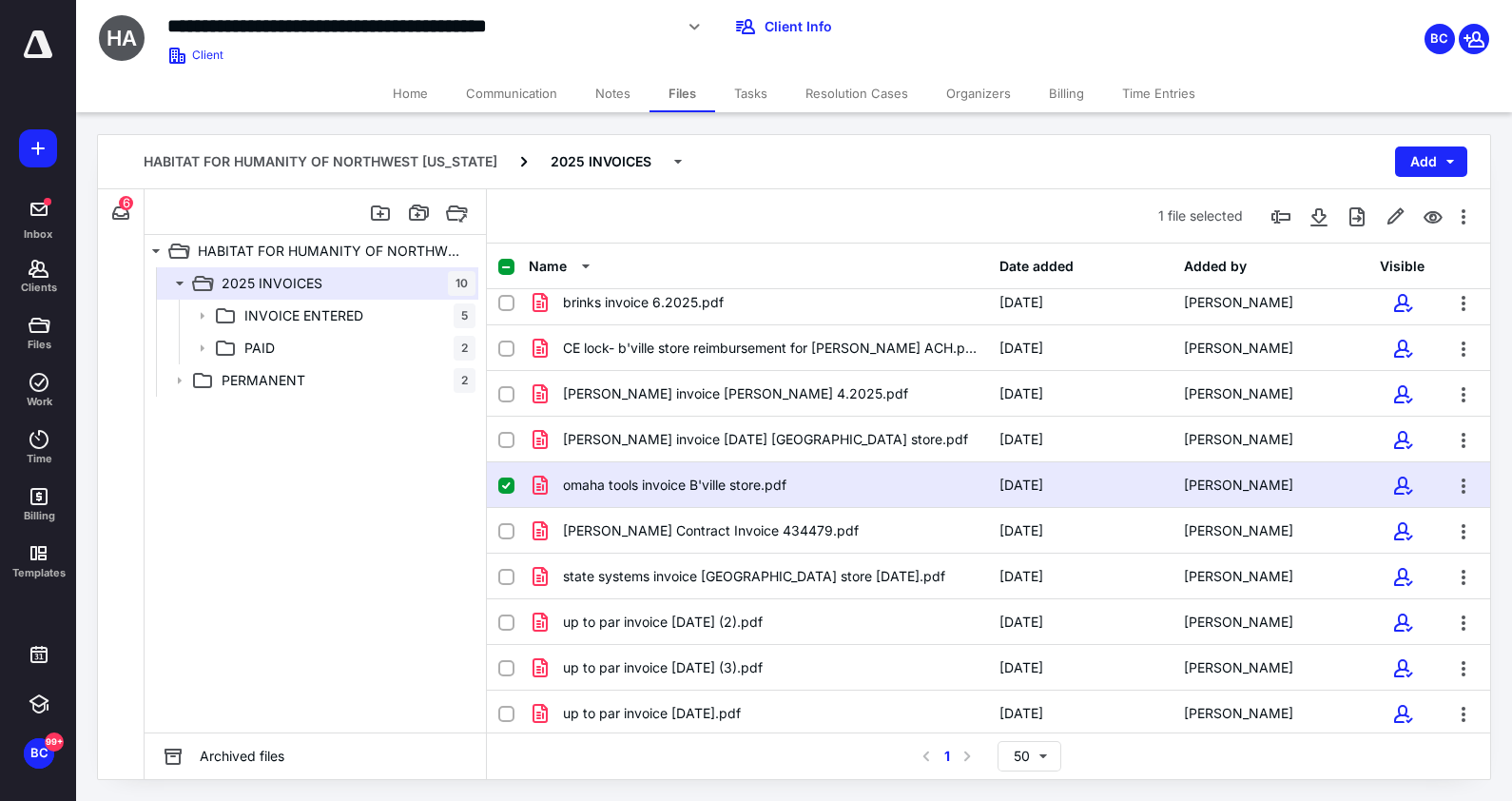 click 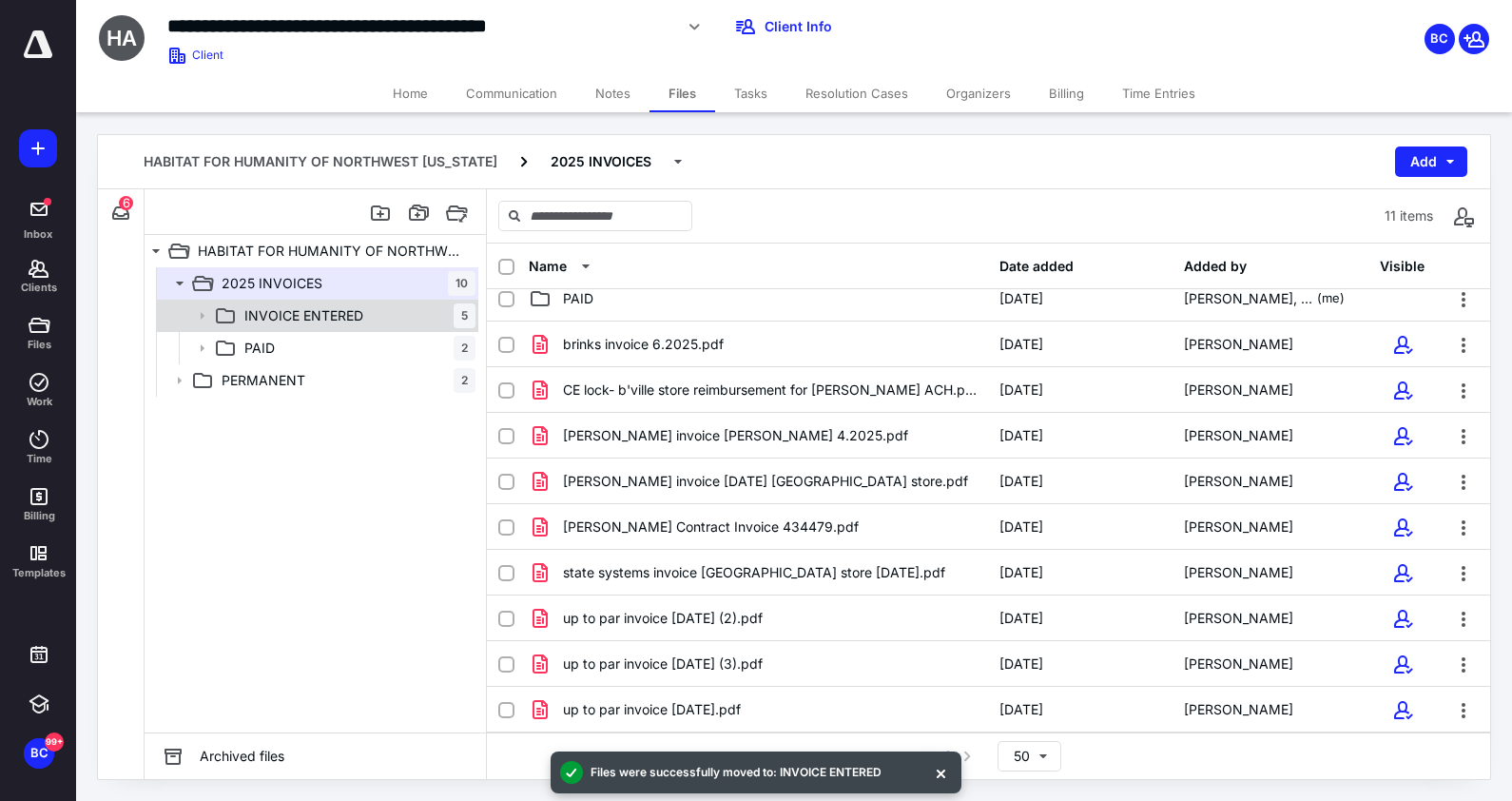 scroll, scrollTop: 55, scrollLeft: 0, axis: vertical 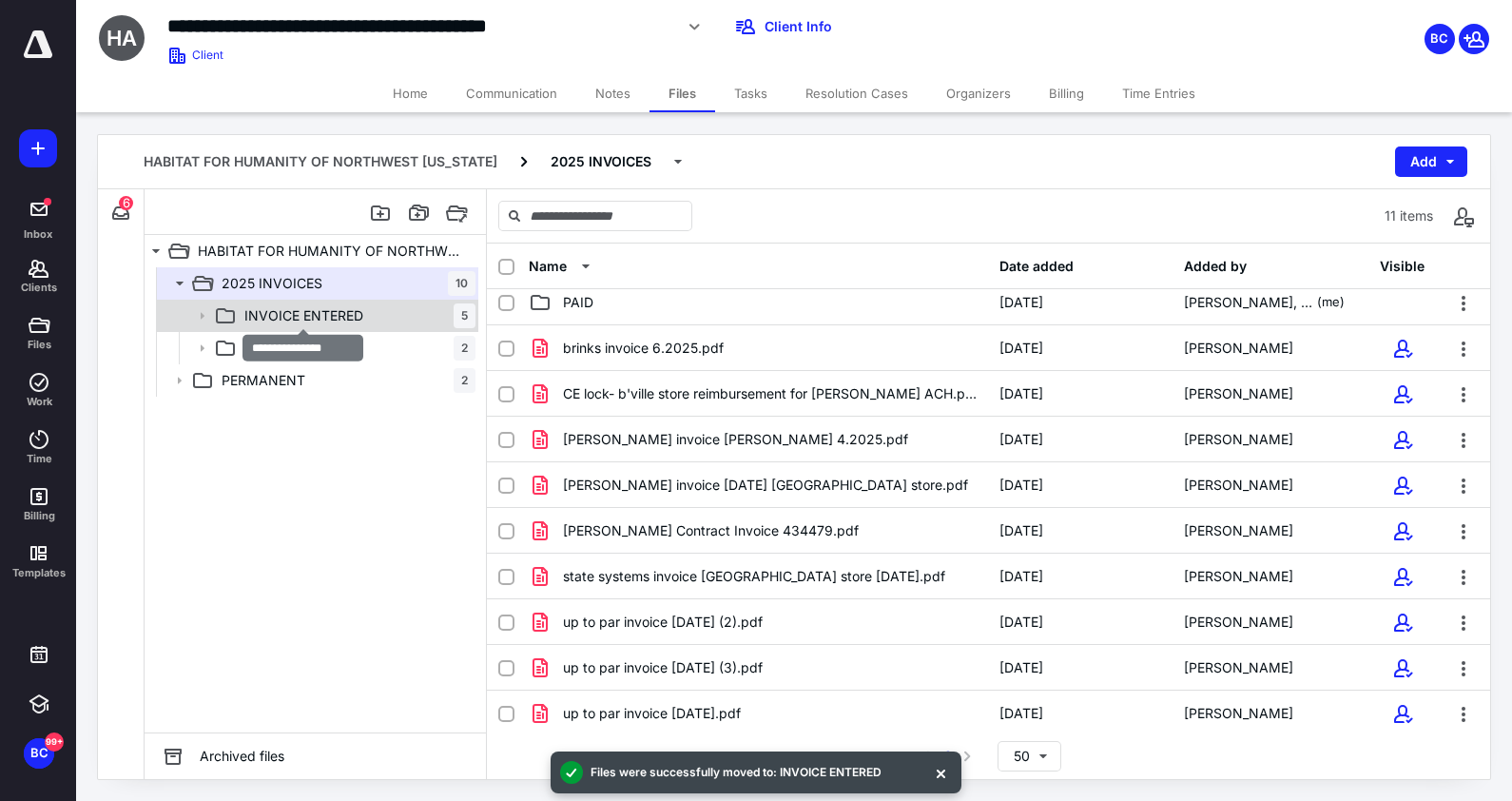 click on "INVOICE ENTERED" at bounding box center (303, 316) 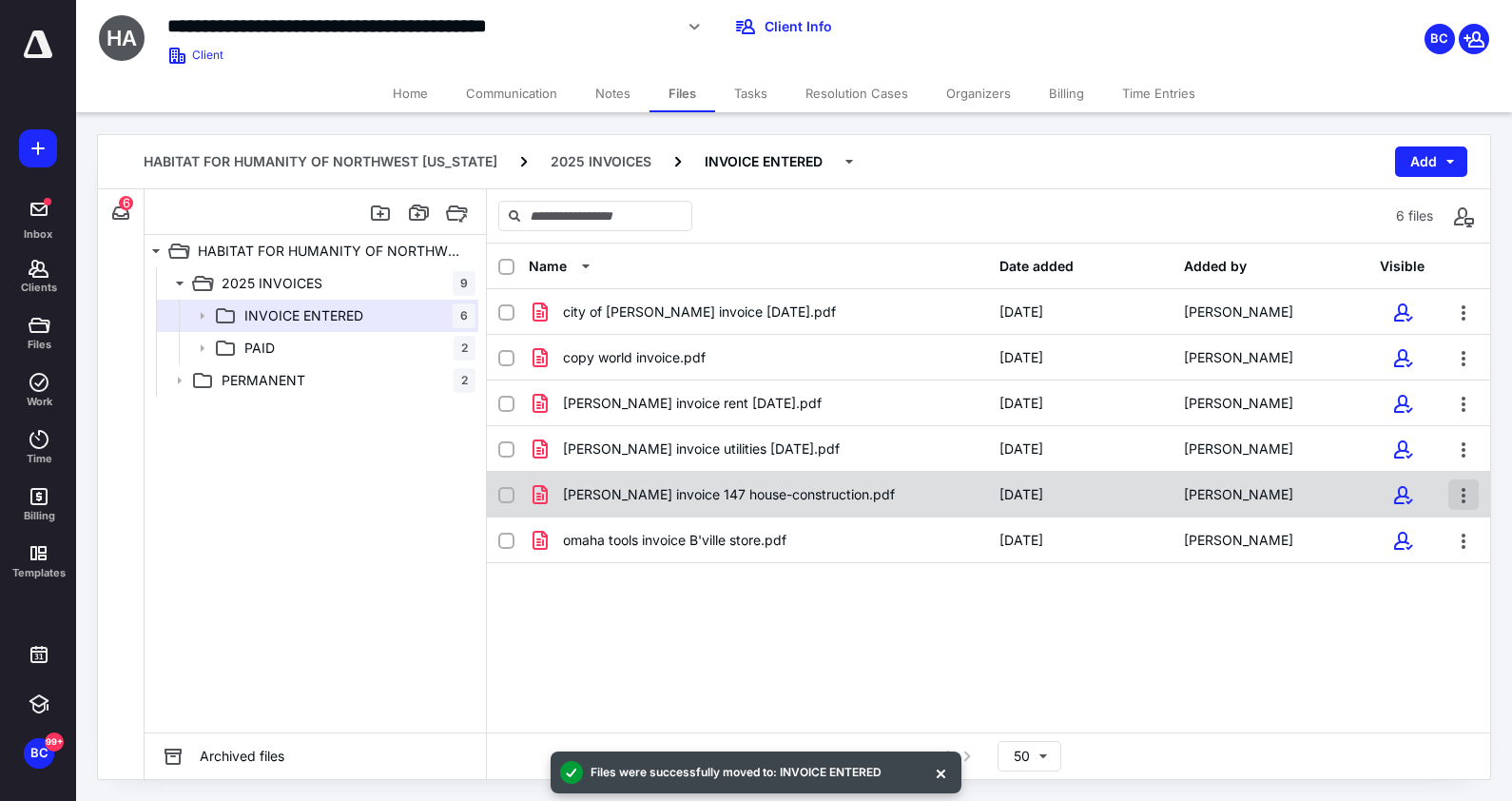 click at bounding box center [1464, 495] 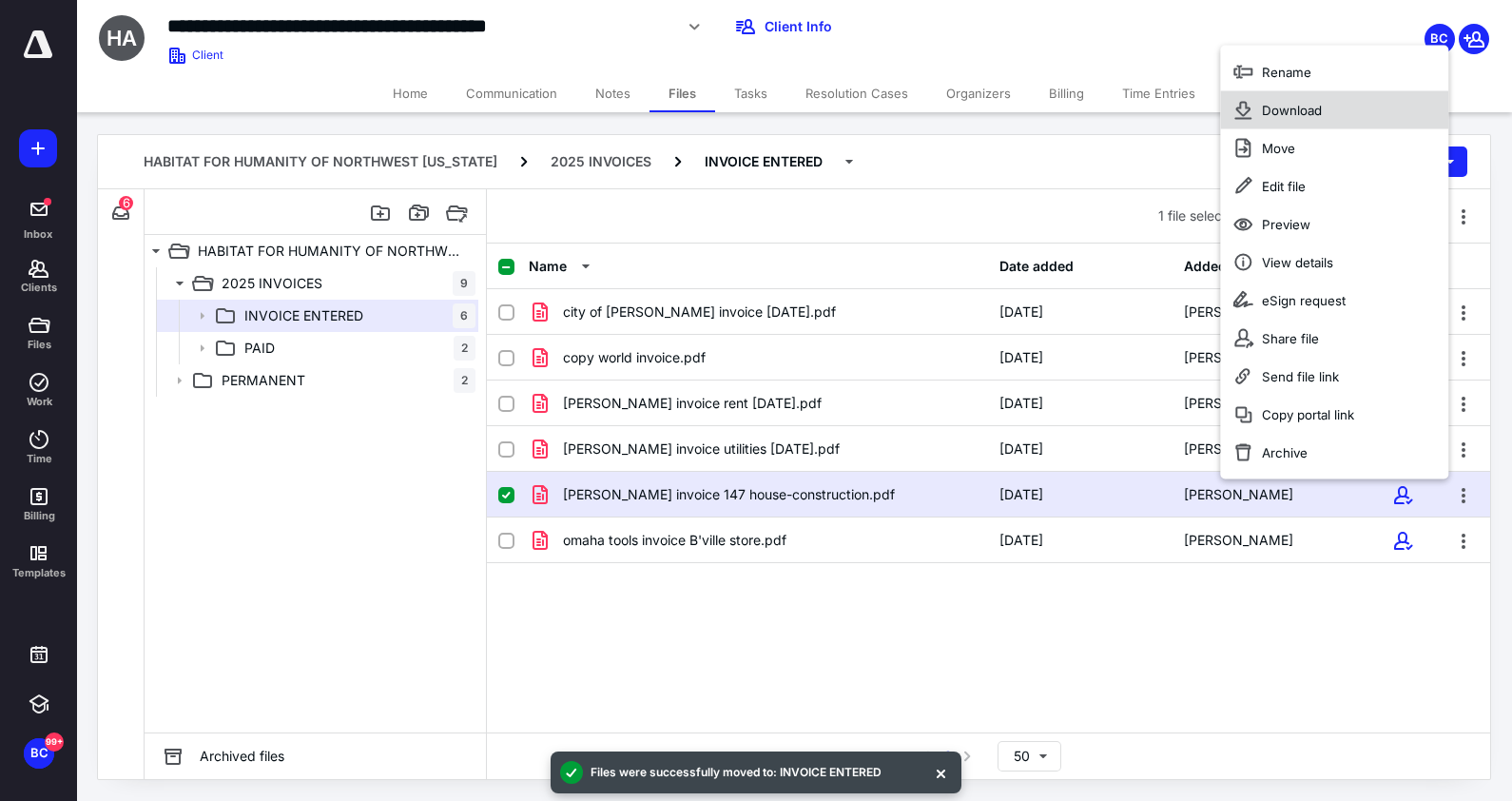 click on "Download" at bounding box center (1291, 110) 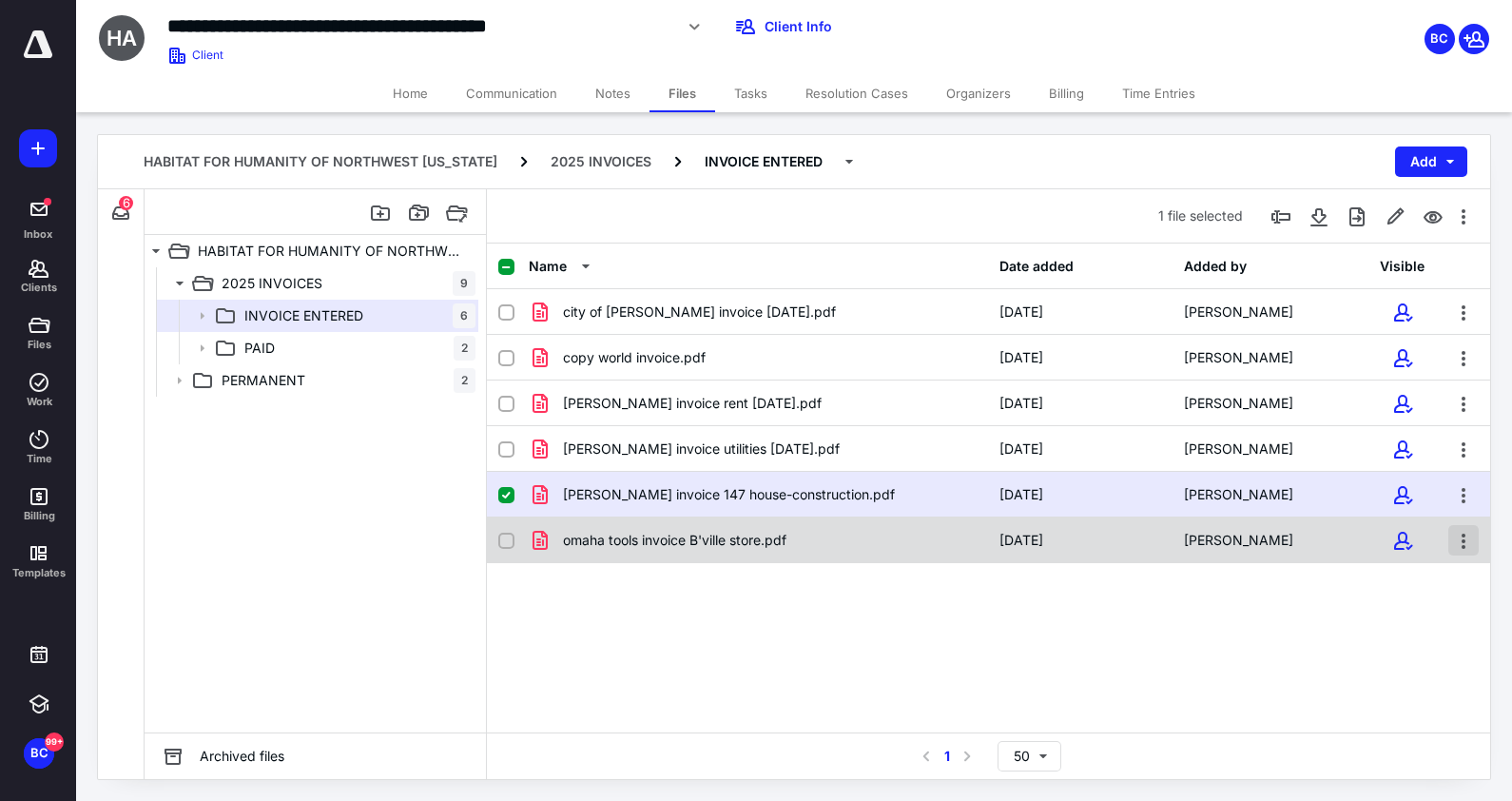click at bounding box center [1464, 540] 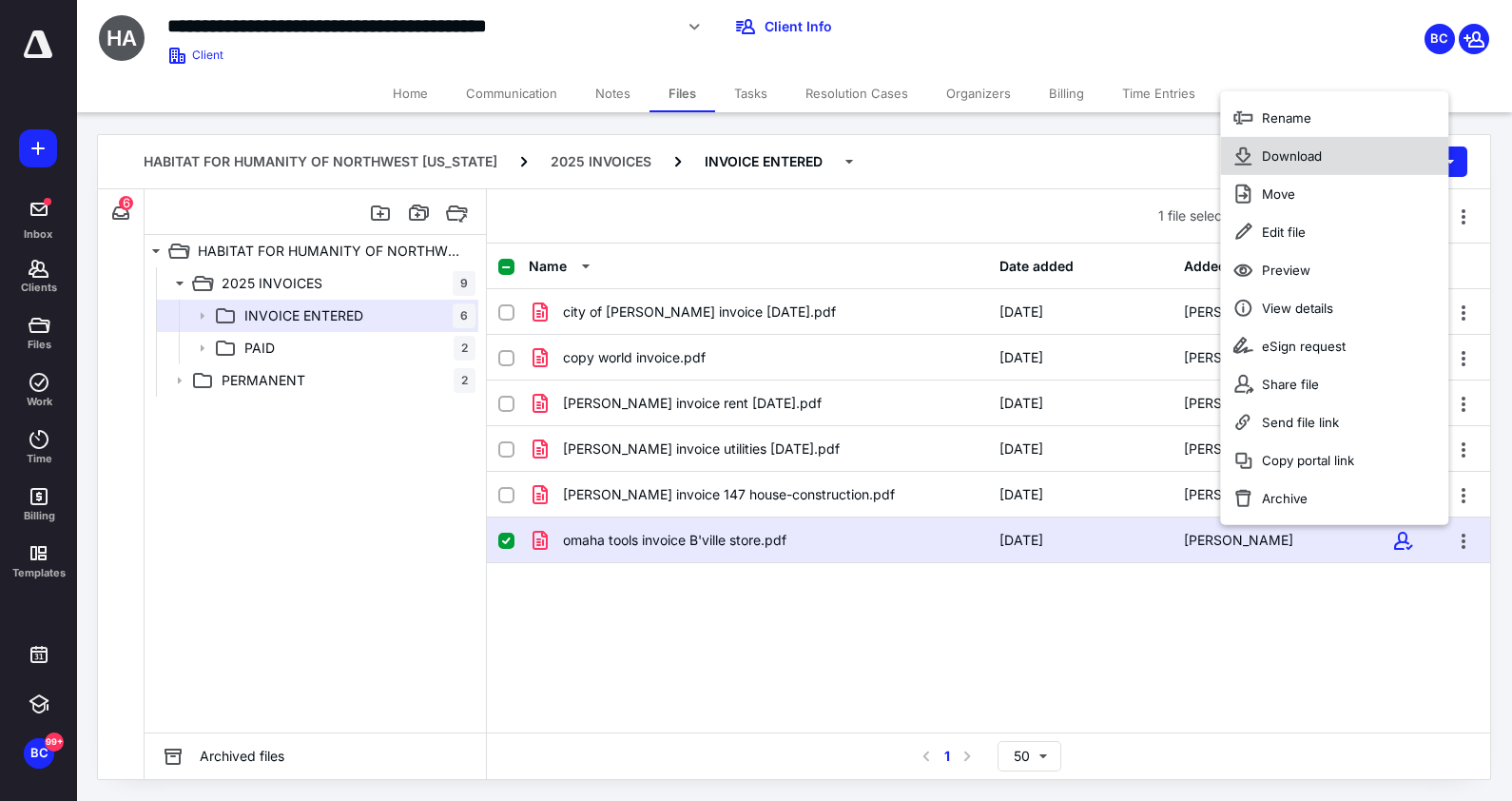 click on "Download" at bounding box center [1291, 156] 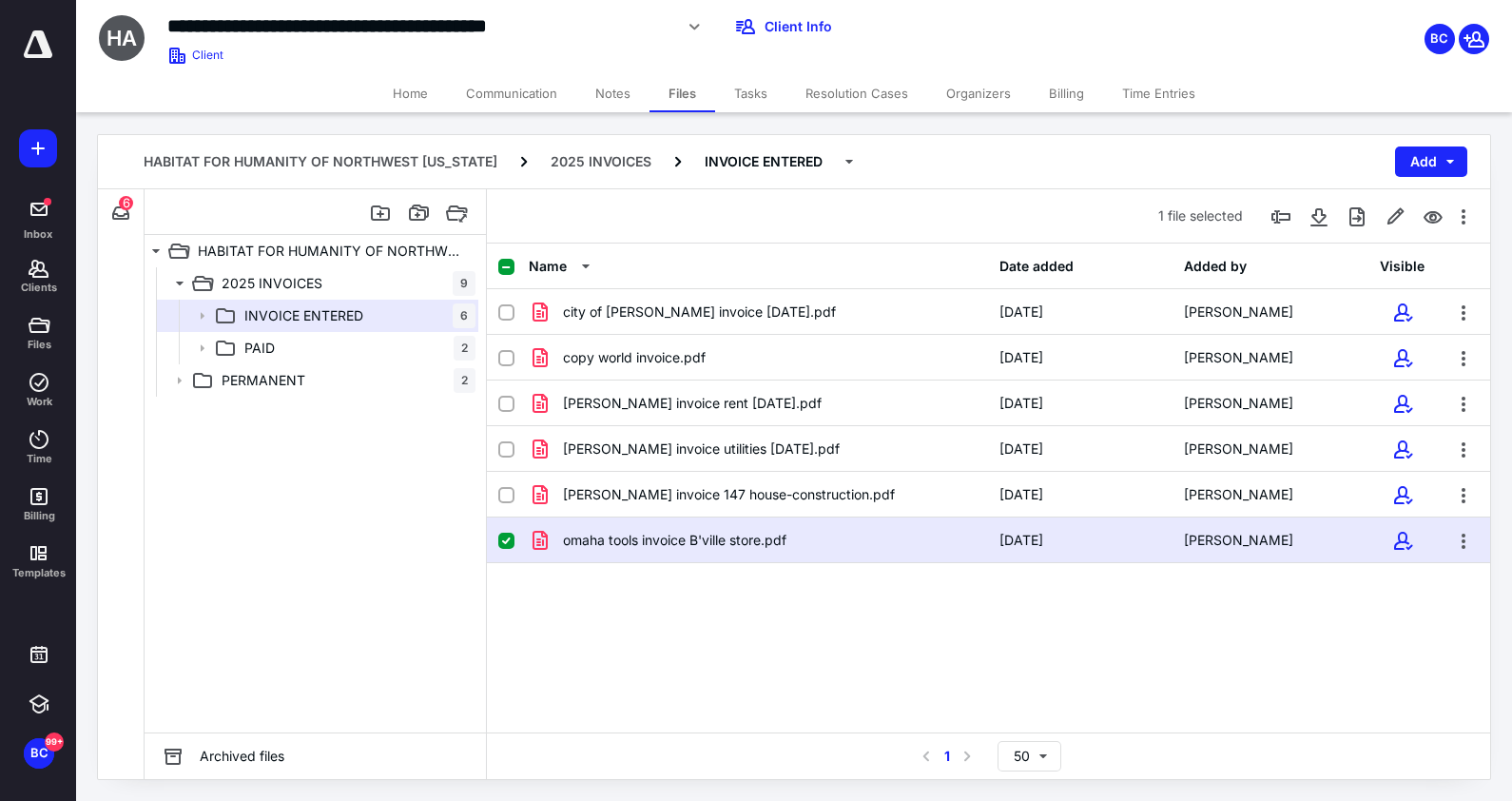 click on "Name Date added Added by Visible city of [PERSON_NAME] invoice [DATE].pdf [DATE] [PERSON_NAME] copy world invoice.pdf [DATE] VINNA [PERSON_NAME] invoice rent [DATE].pdf [DATE] VINNA [PERSON_NAME] invoice utilities [DATE].pdf [DATE] VINNA [PERSON_NAME] invoice 147 house-construction.pdf [DATE] [PERSON_NAME] omaha tools invoice B'ville store.pdf [DATE] [PERSON_NAME]" at bounding box center [988, 488] 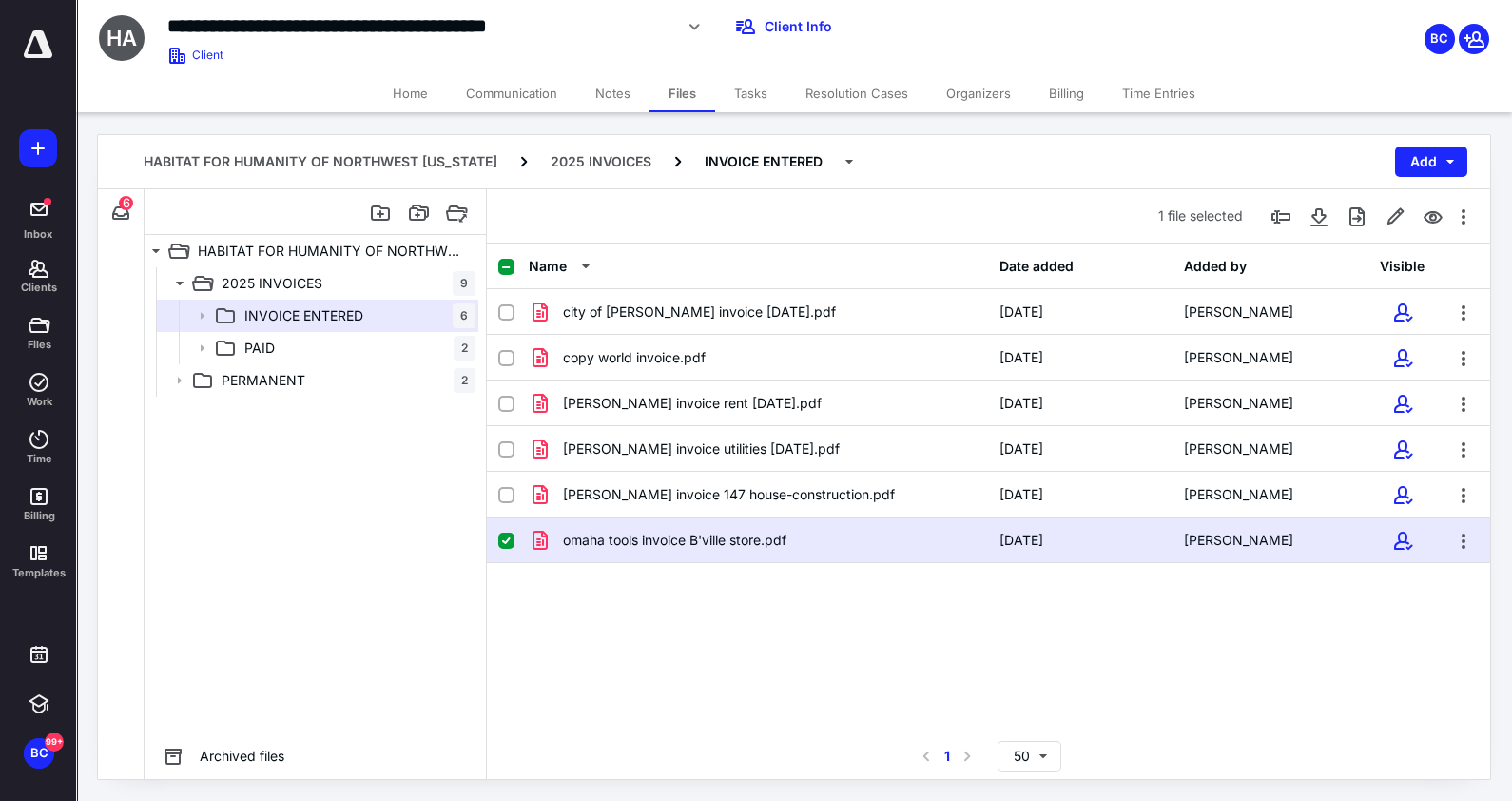 click on "Name Date added Added by Visible city of [PERSON_NAME] invoice [DATE].pdf [DATE] [PERSON_NAME] copy world invoice.pdf [DATE] VINNA [PERSON_NAME] invoice rent [DATE].pdf [DATE] VINNA [PERSON_NAME] invoice utilities [DATE].pdf [DATE] VINNA [PERSON_NAME] invoice 147 house-construction.pdf [DATE] [PERSON_NAME] omaha tools invoice B'ville store.pdf [DATE] [PERSON_NAME]" at bounding box center (988, 488) 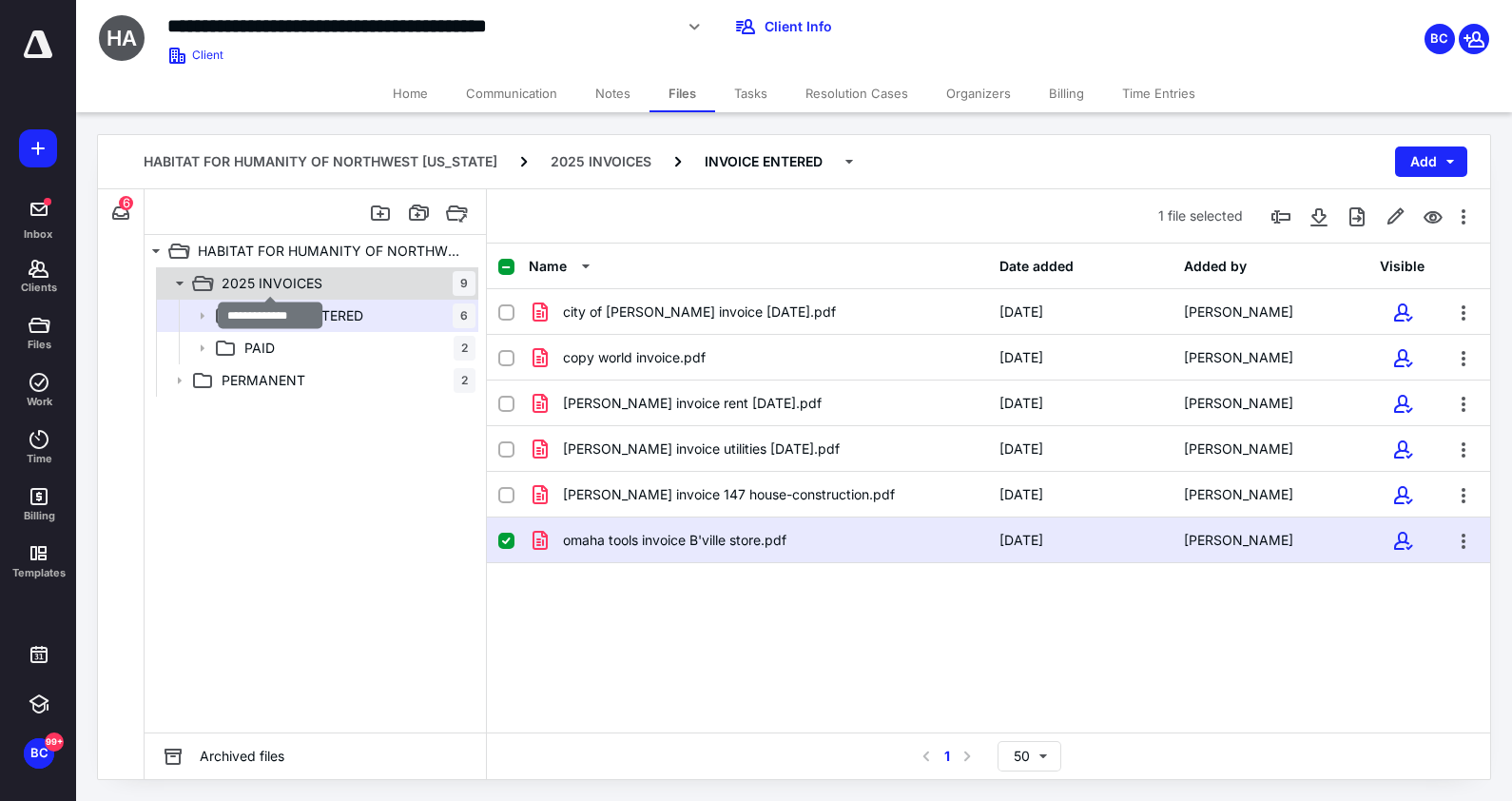 click on "2025 INVOICES" at bounding box center (272, 283) 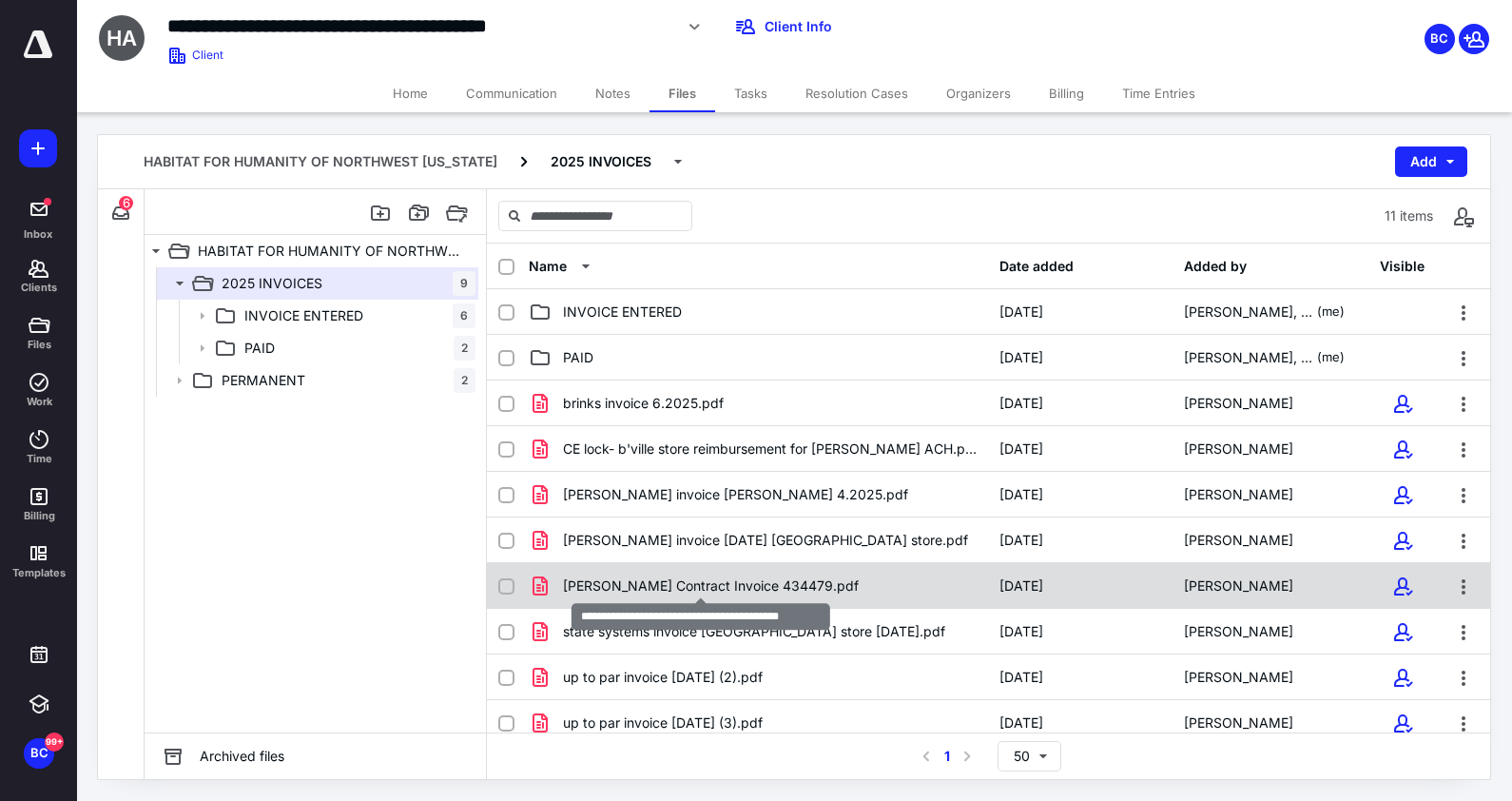 click on "[PERSON_NAME] Contract Invoice 434479.pdf" at bounding box center (710, 586) 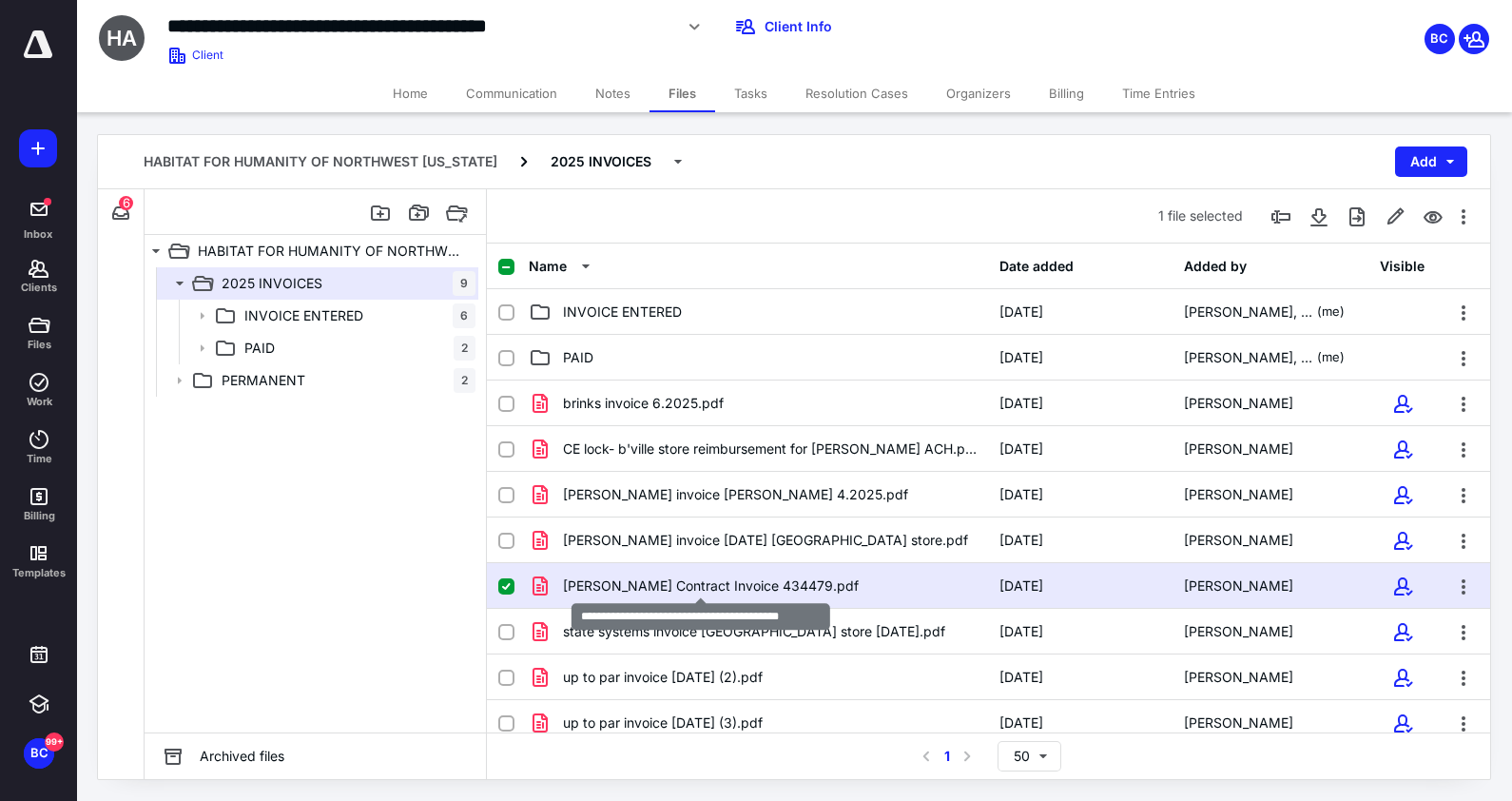 click on "[PERSON_NAME] Contract Invoice 434479.pdf" at bounding box center (710, 586) 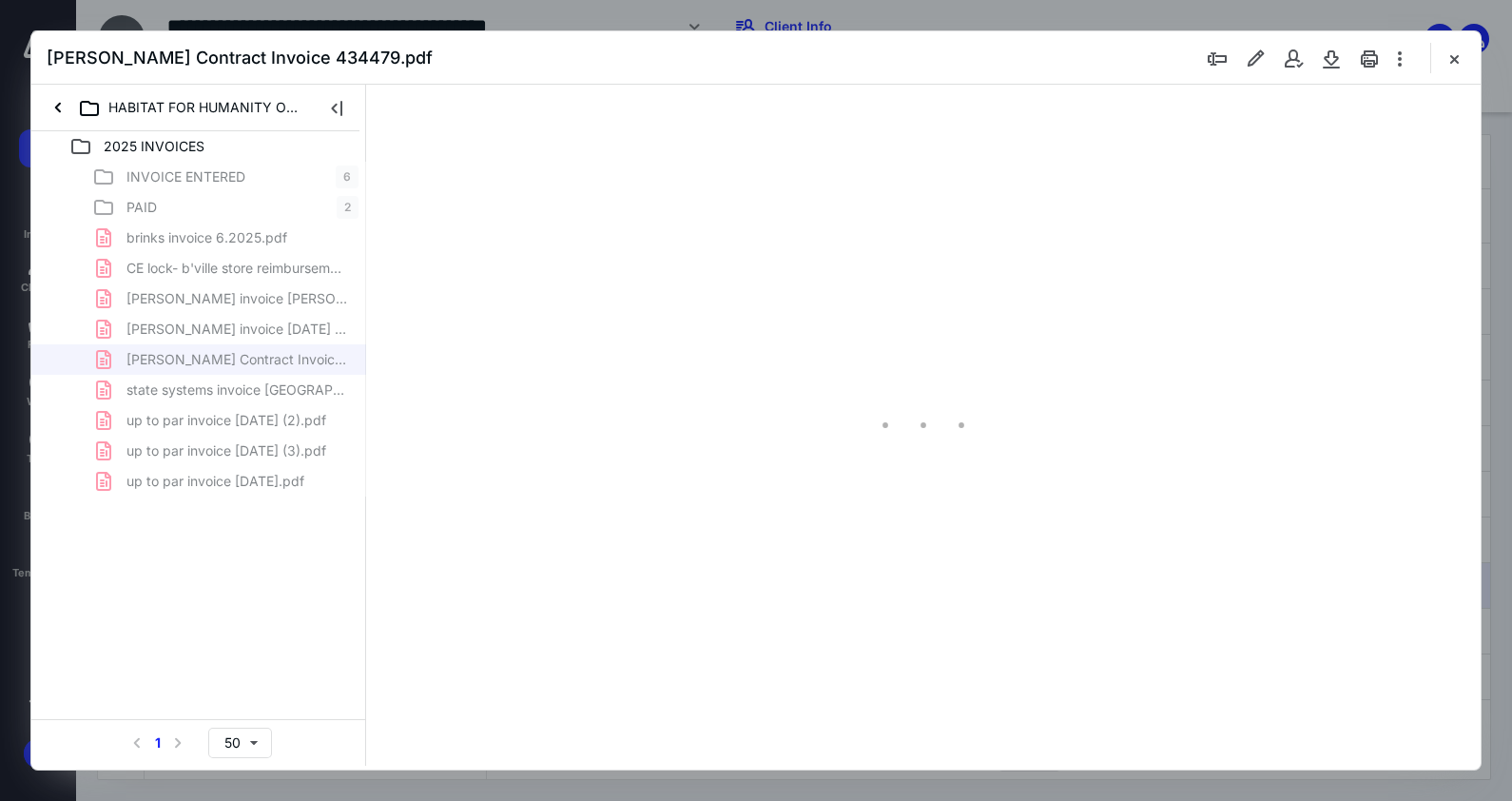 scroll, scrollTop: 0, scrollLeft: 0, axis: both 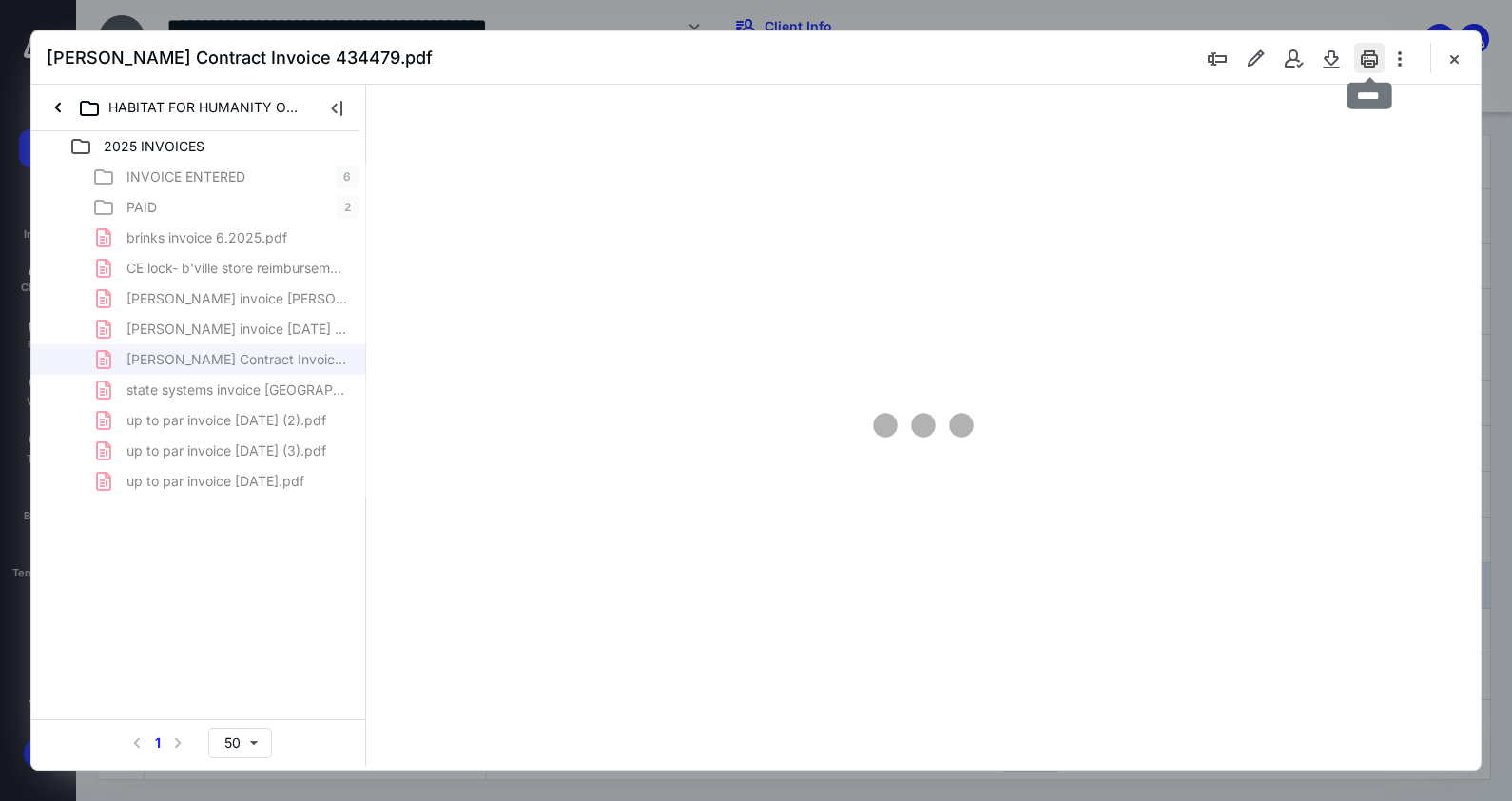 type on "81" 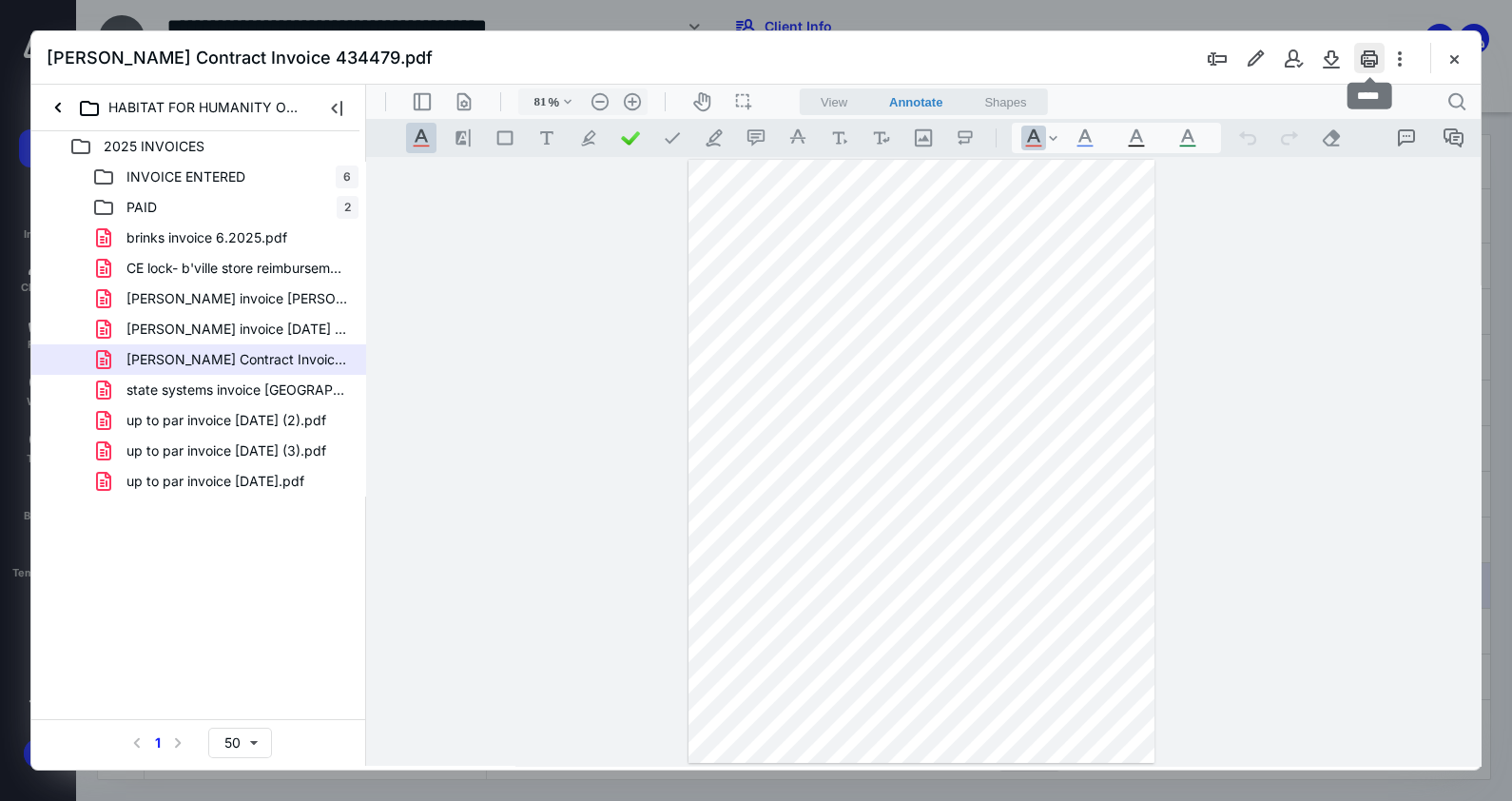 click at bounding box center (1369, 58) 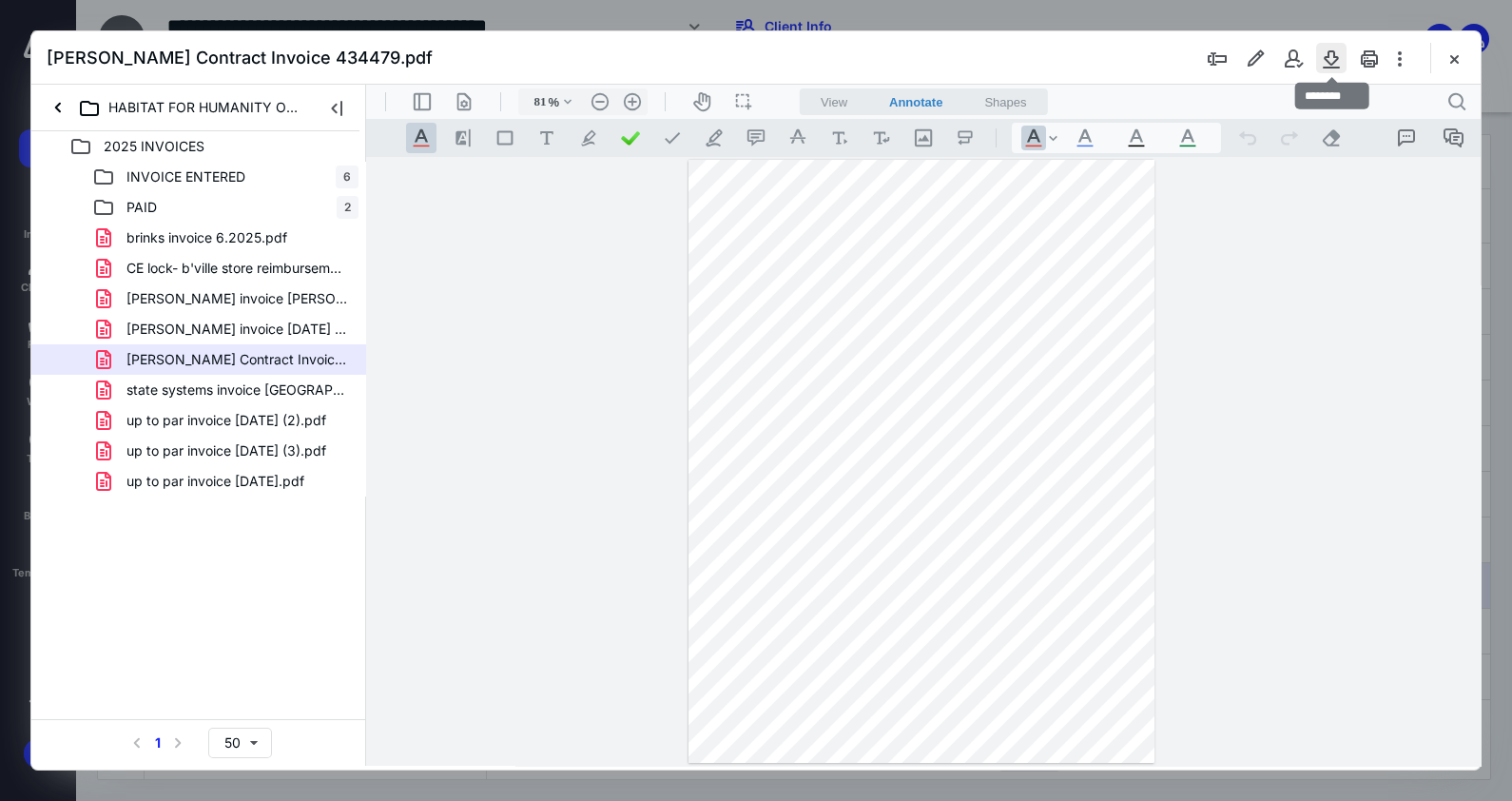 click at bounding box center [1331, 58] 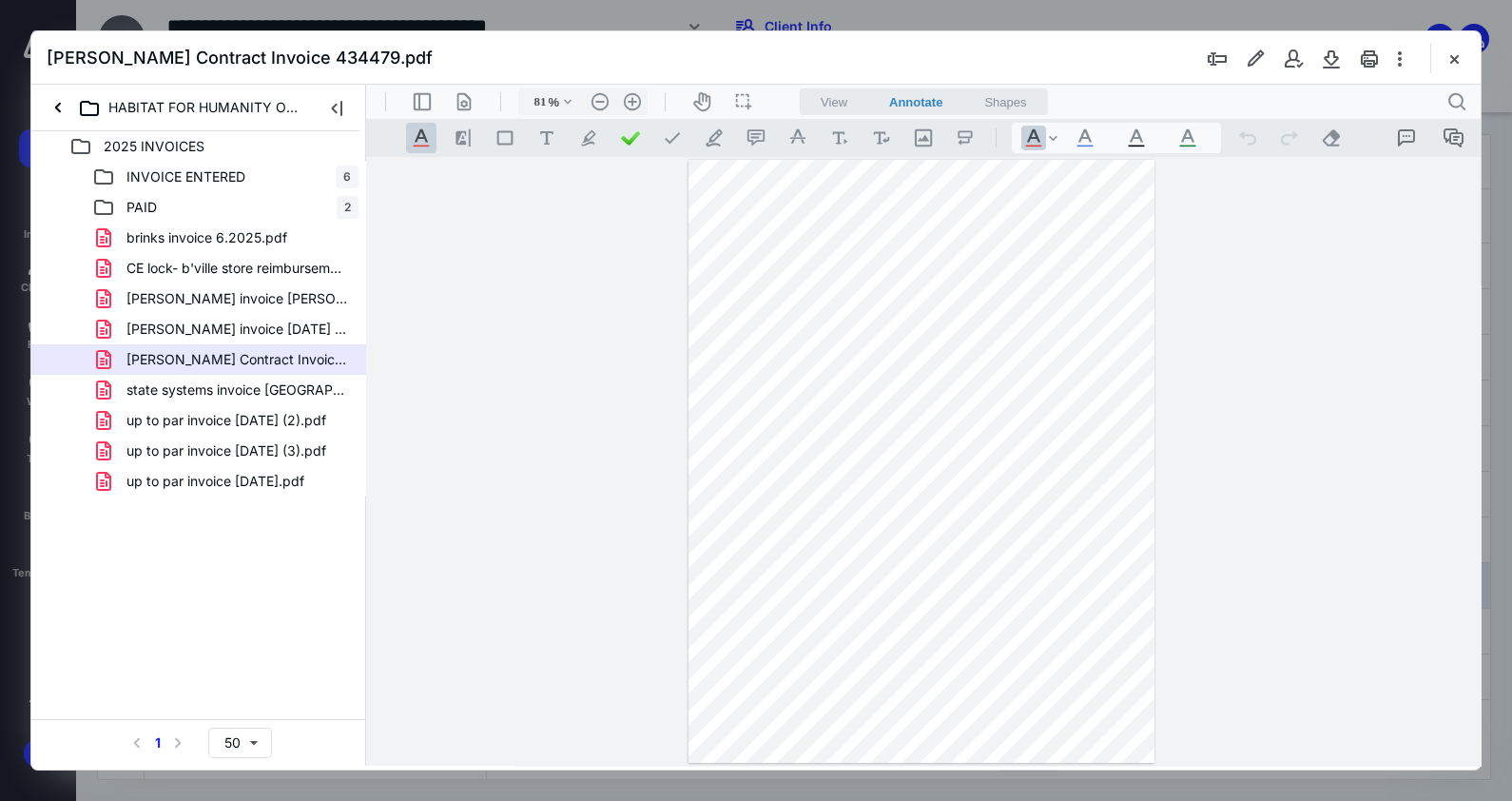 click on "2025 INVOICES INVOICE ENTERED 6 PAID 2 brinks invoice 6.2025.pdf CE lock- b'ville store reimbursement for [PERSON_NAME] ACH.pdf [PERSON_NAME] invoice [PERSON_NAME] 4.2025.pdf [PERSON_NAME] invoice [DATE] Bentonville store.pdf [PERSON_NAME] Contract Invoice 434479.pdf state systems invoice [GEOGRAPHIC_DATA] store [DATE].pdf up to par invoice [DATE] (2).pdf up to par invoice [DATE] (3).pdf up to par invoice [DATE].pdf Select a page number for more results 1 50" at bounding box center [199, 448] 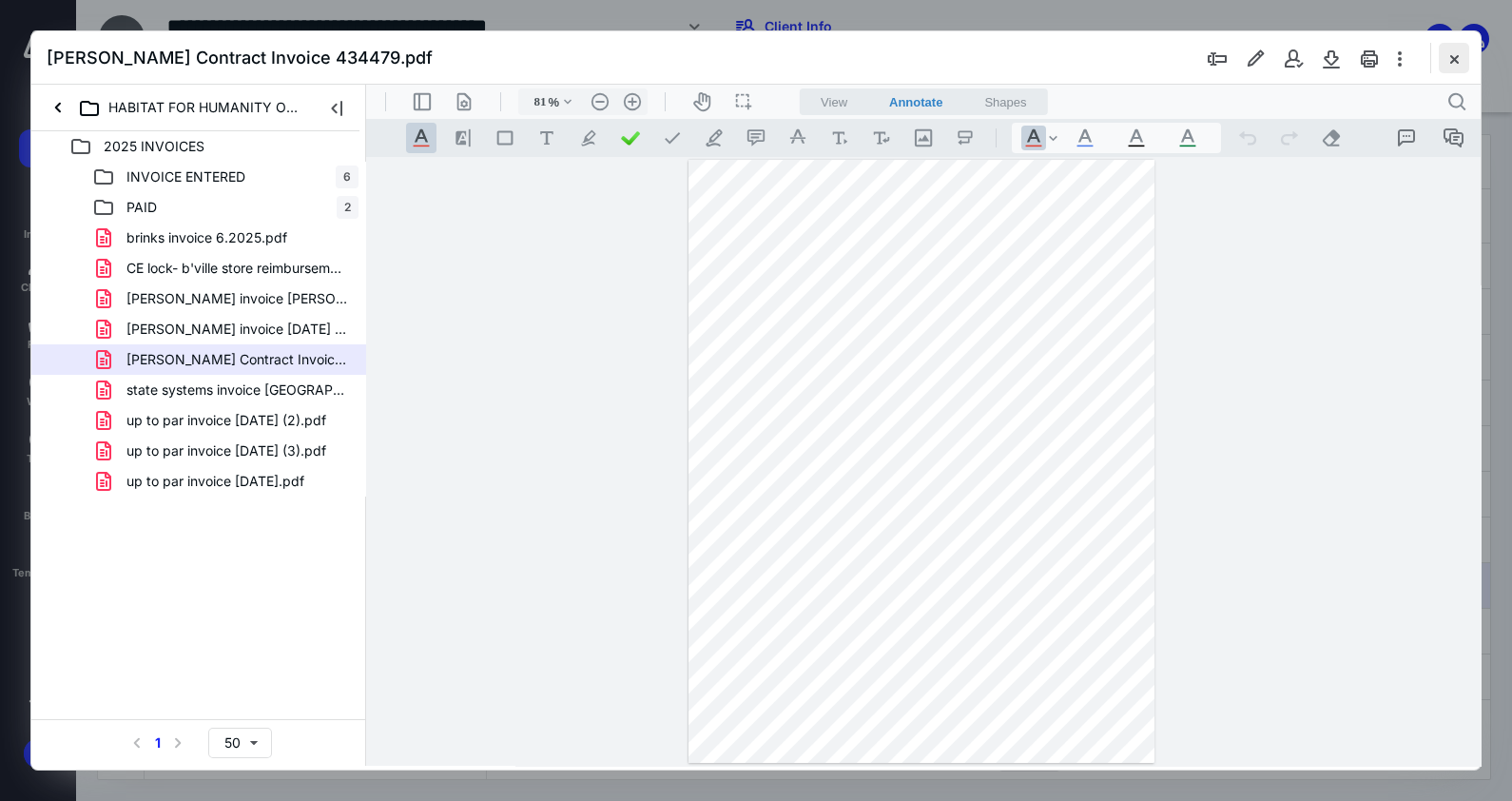 click at bounding box center [1454, 58] 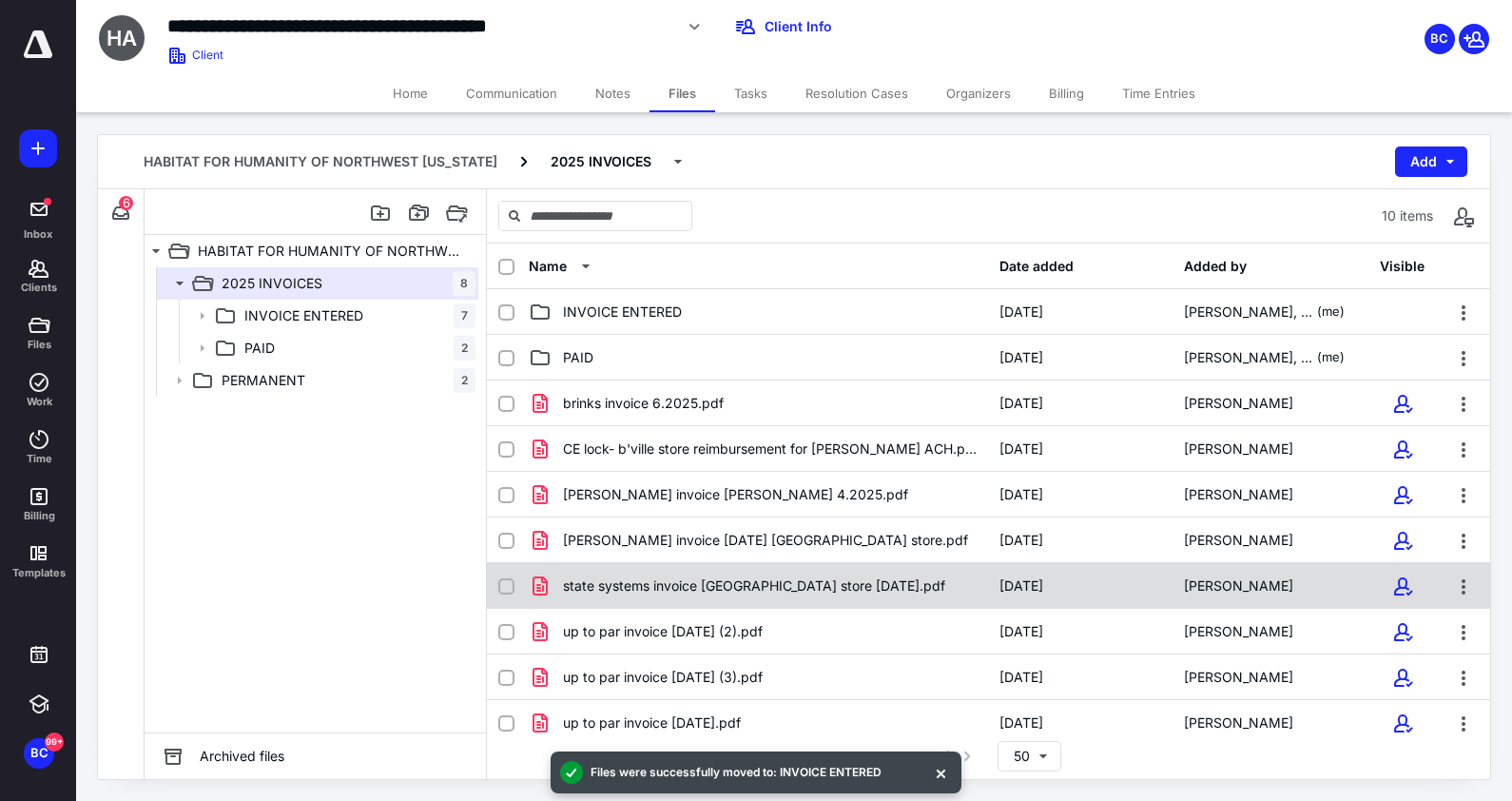 scroll, scrollTop: 10, scrollLeft: 0, axis: vertical 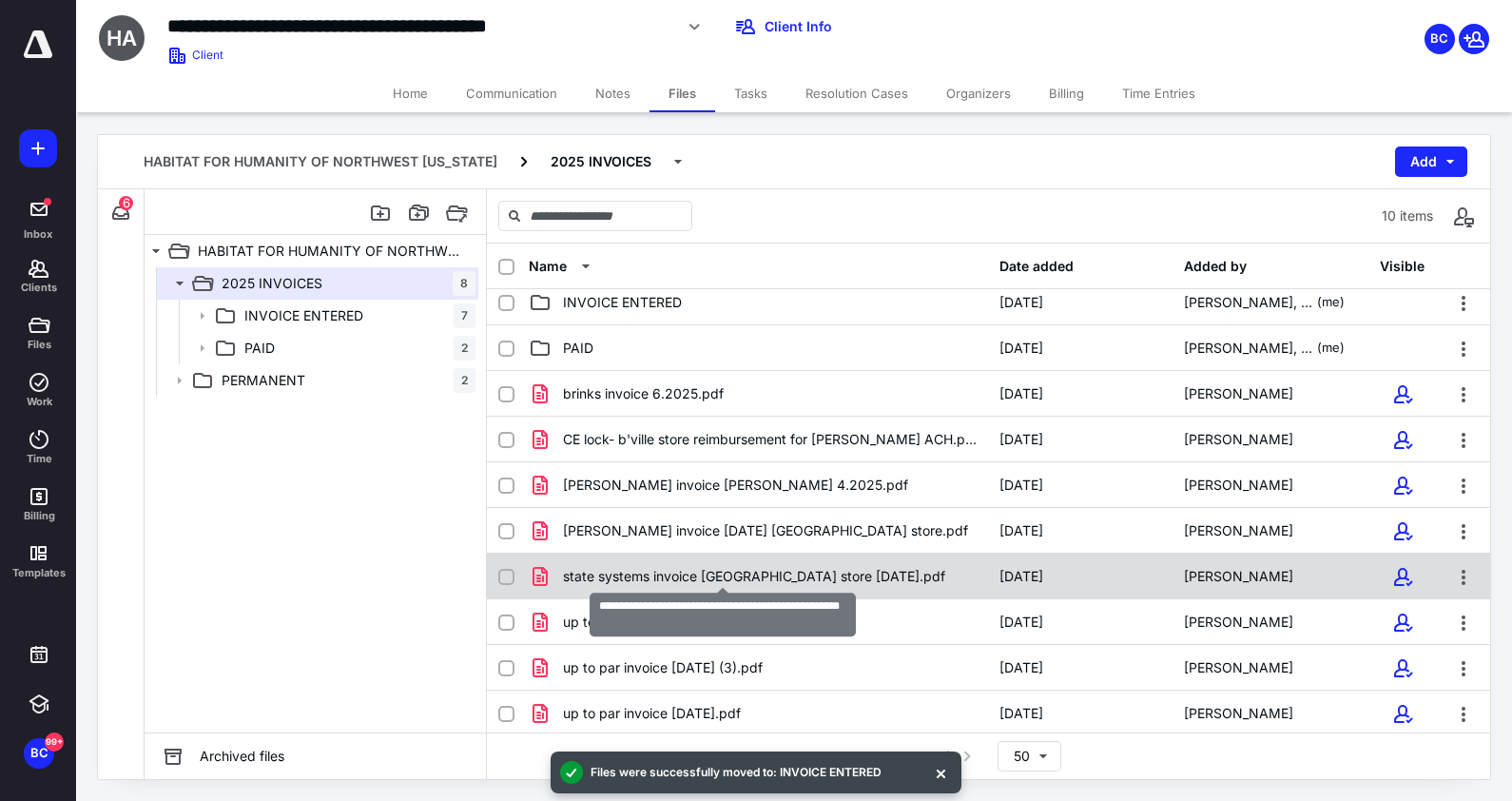 click on "state systems invoice [GEOGRAPHIC_DATA] store [DATE].pdf" at bounding box center (754, 576) 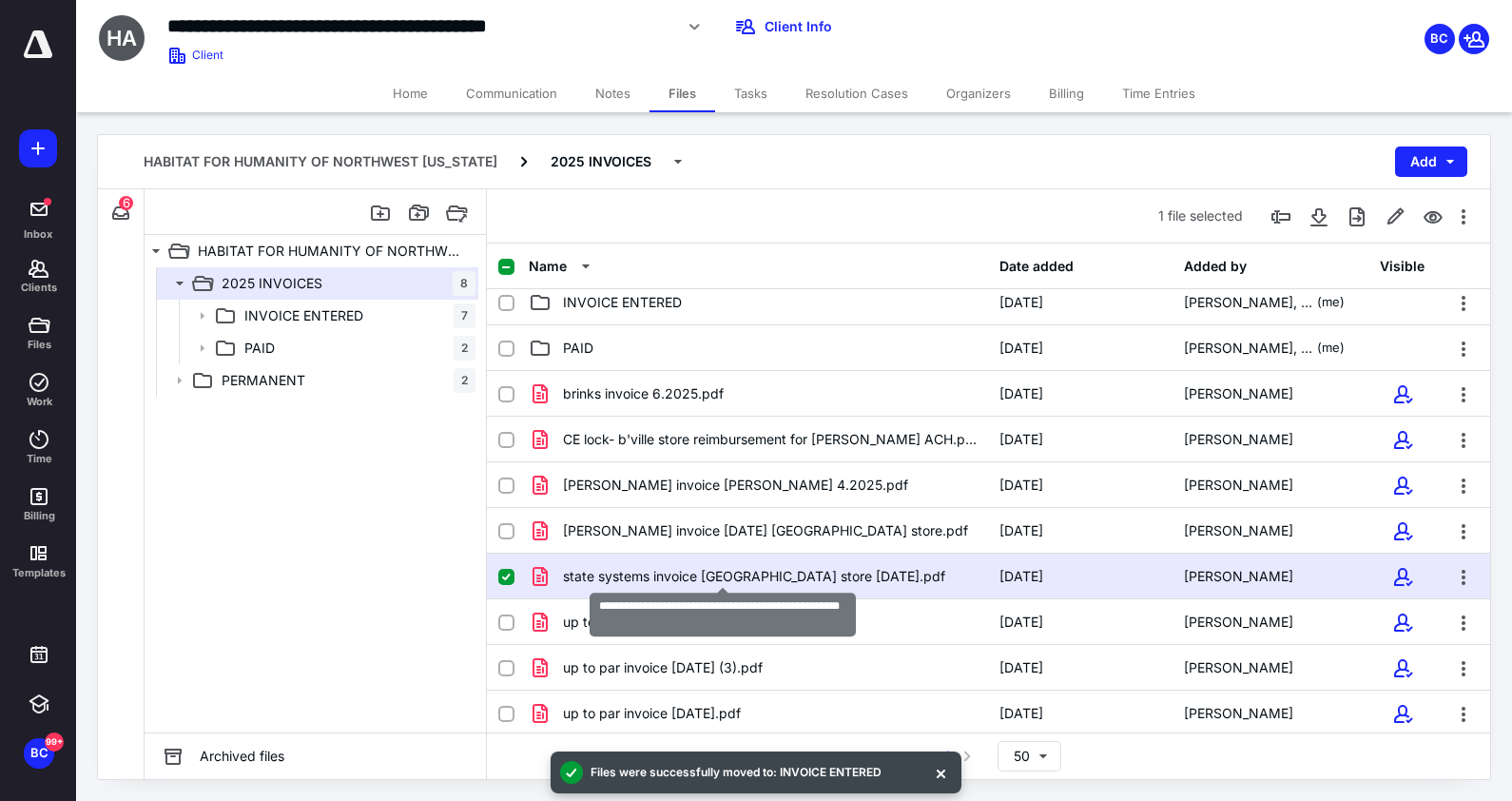 click on "state systems invoice [GEOGRAPHIC_DATA] store [DATE].pdf" at bounding box center [754, 576] 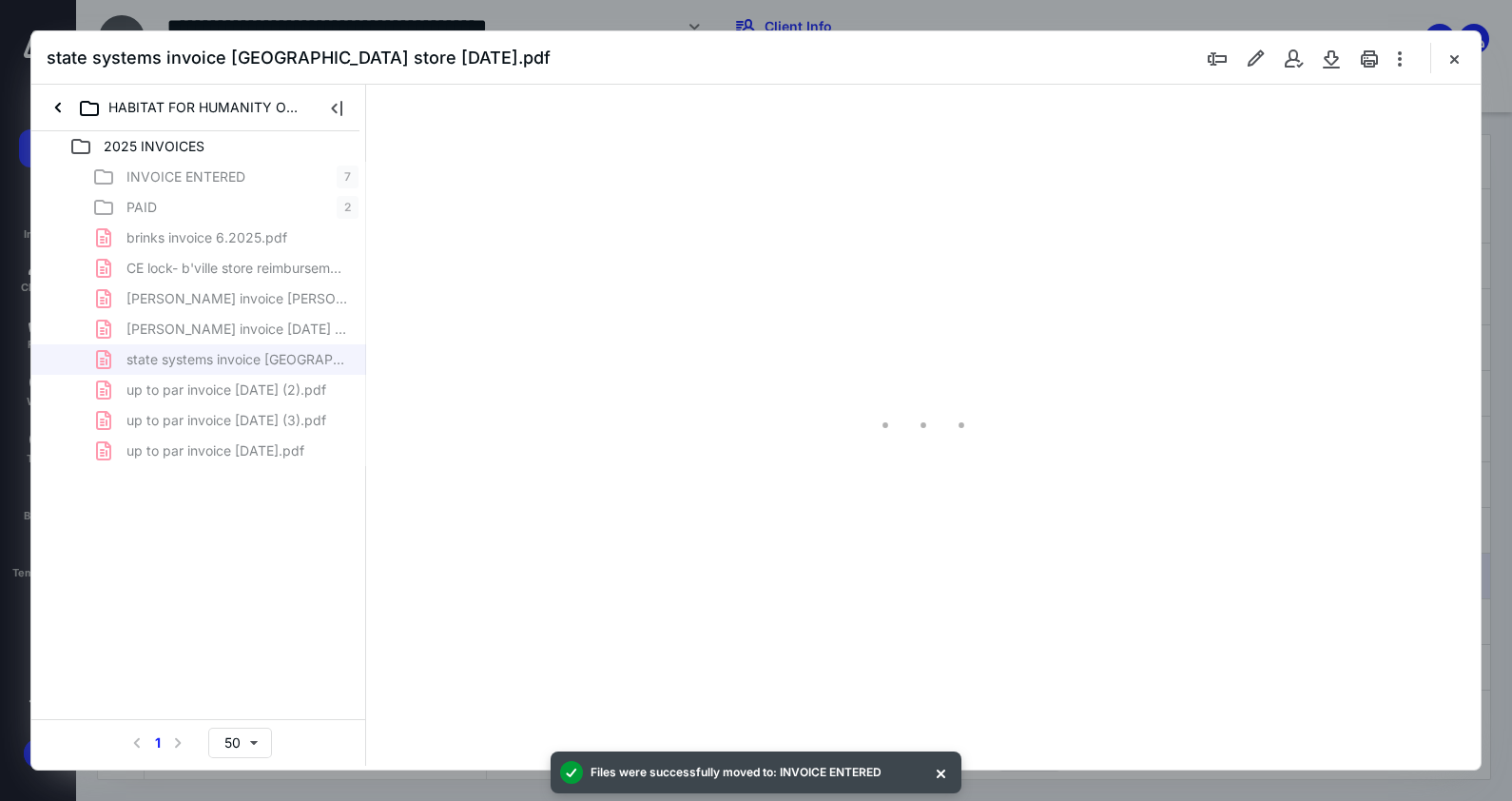 scroll, scrollTop: 0, scrollLeft: 0, axis: both 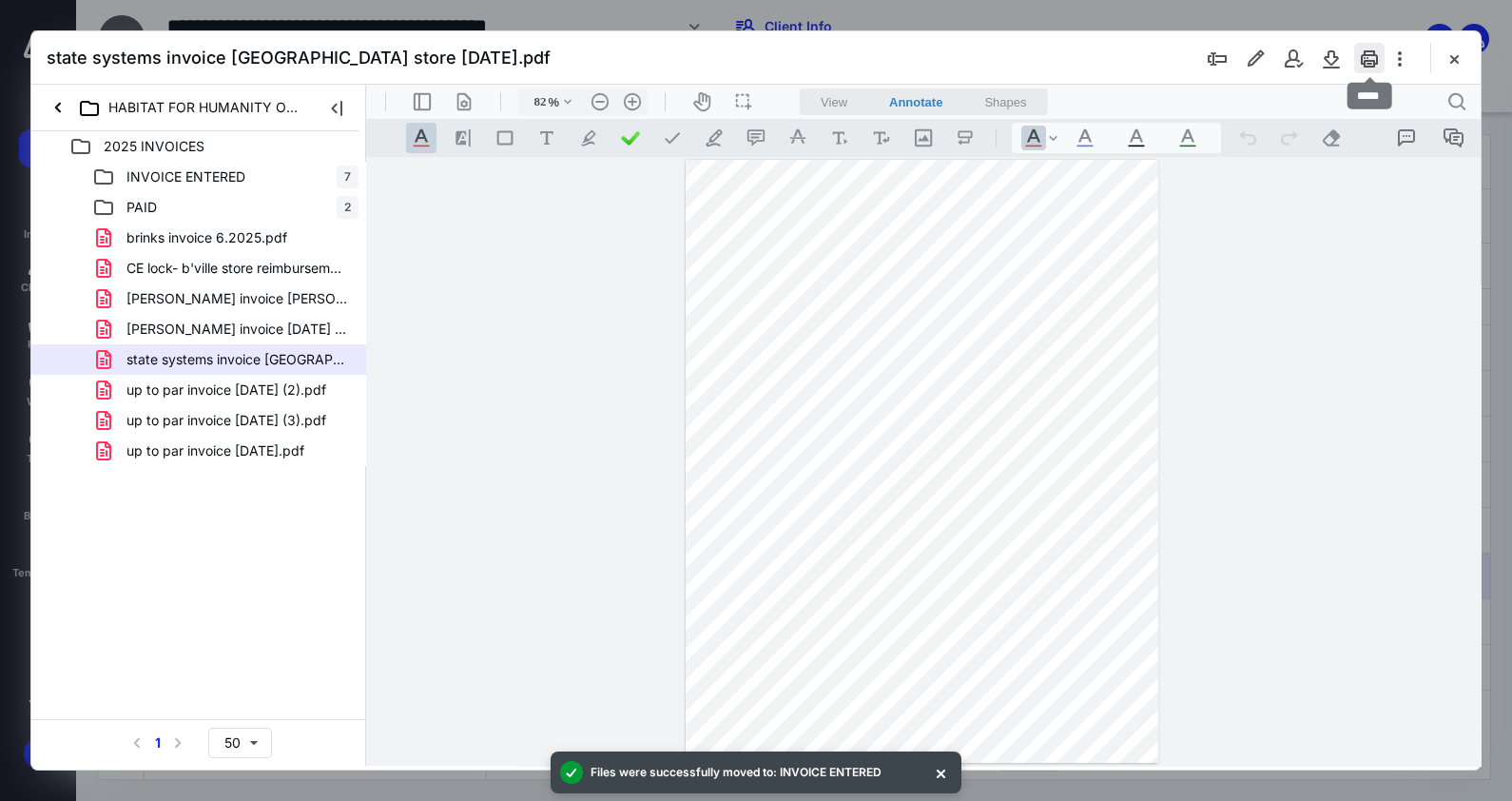 click at bounding box center [1369, 58] 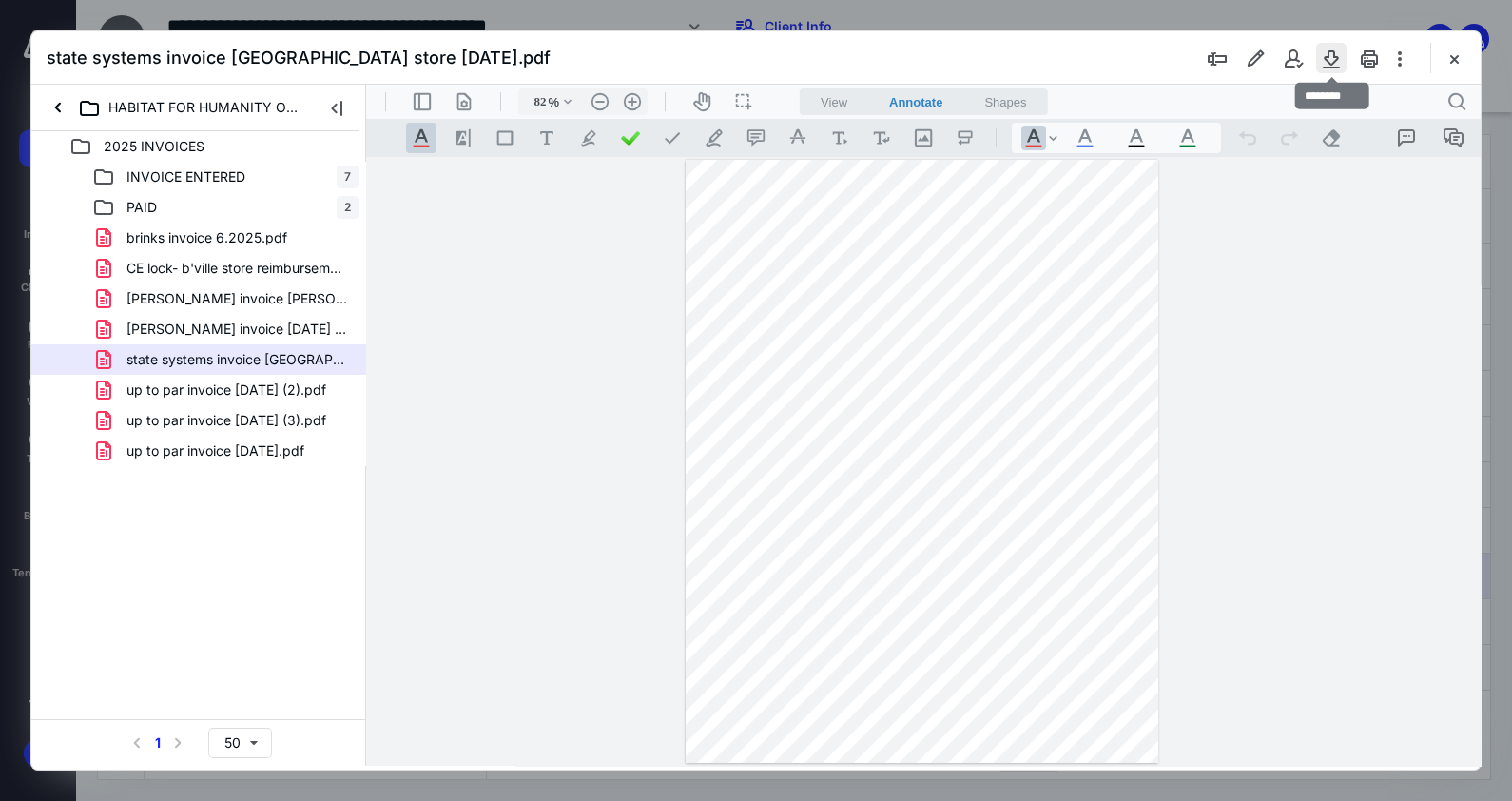 click at bounding box center [1331, 58] 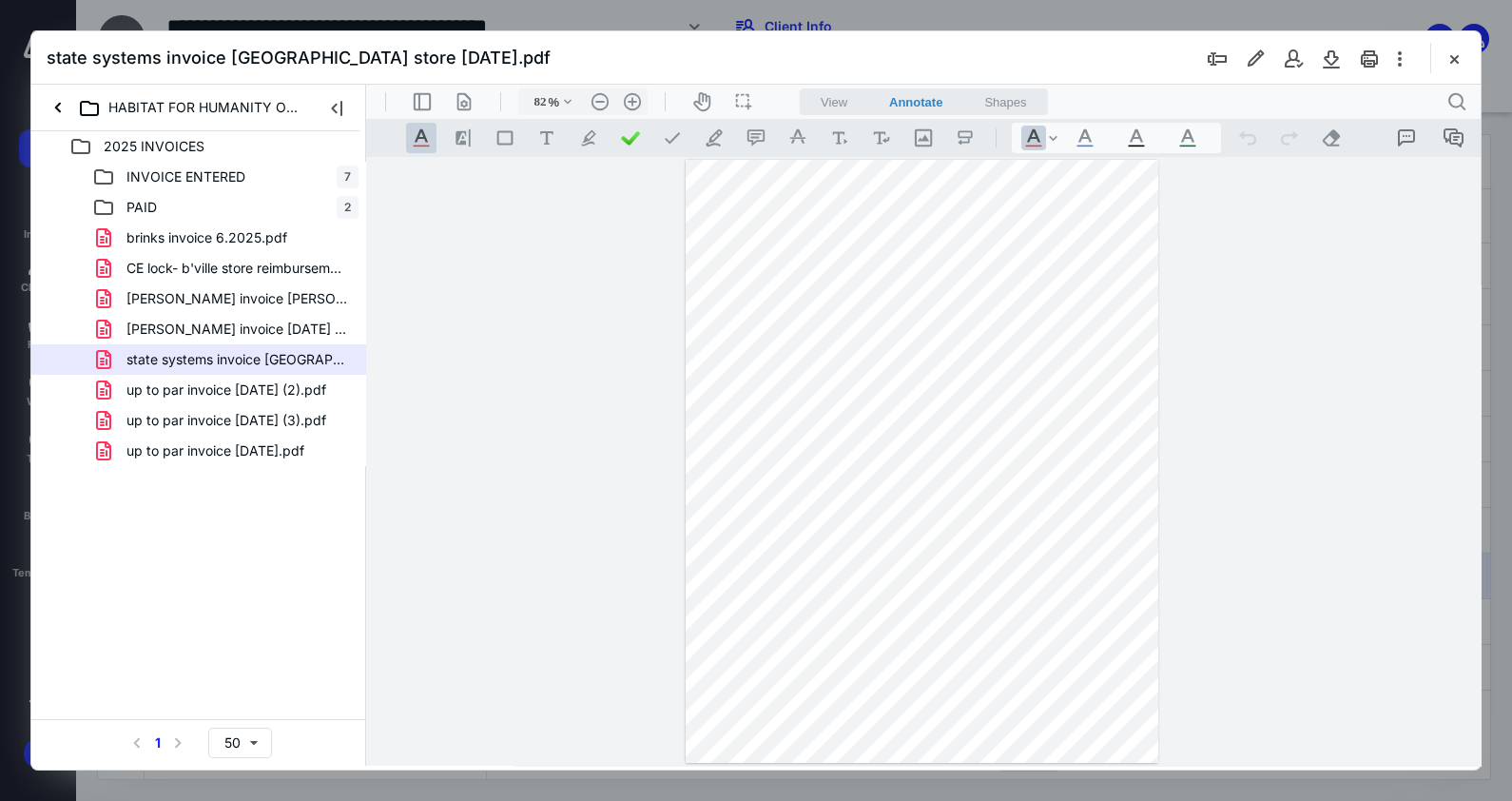 click on "2025 INVOICES INVOICE ENTERED 7 PAID 2 brinks invoice 6.2025.pdf CE lock- b'ville store reimbursement for [PERSON_NAME] ACH.pdf [PERSON_NAME] invoice [PERSON_NAME] 4.2025.pdf [PERSON_NAME] invoice [DATE] [GEOGRAPHIC_DATA] store.pdf state systems invoice [GEOGRAPHIC_DATA] store [DATE].pdf up to par invoice [DATE] (2).pdf up to par invoice [DATE] (3).pdf up to par invoice [DATE].pdf Select a page number for more results 1 50" at bounding box center [199, 448] 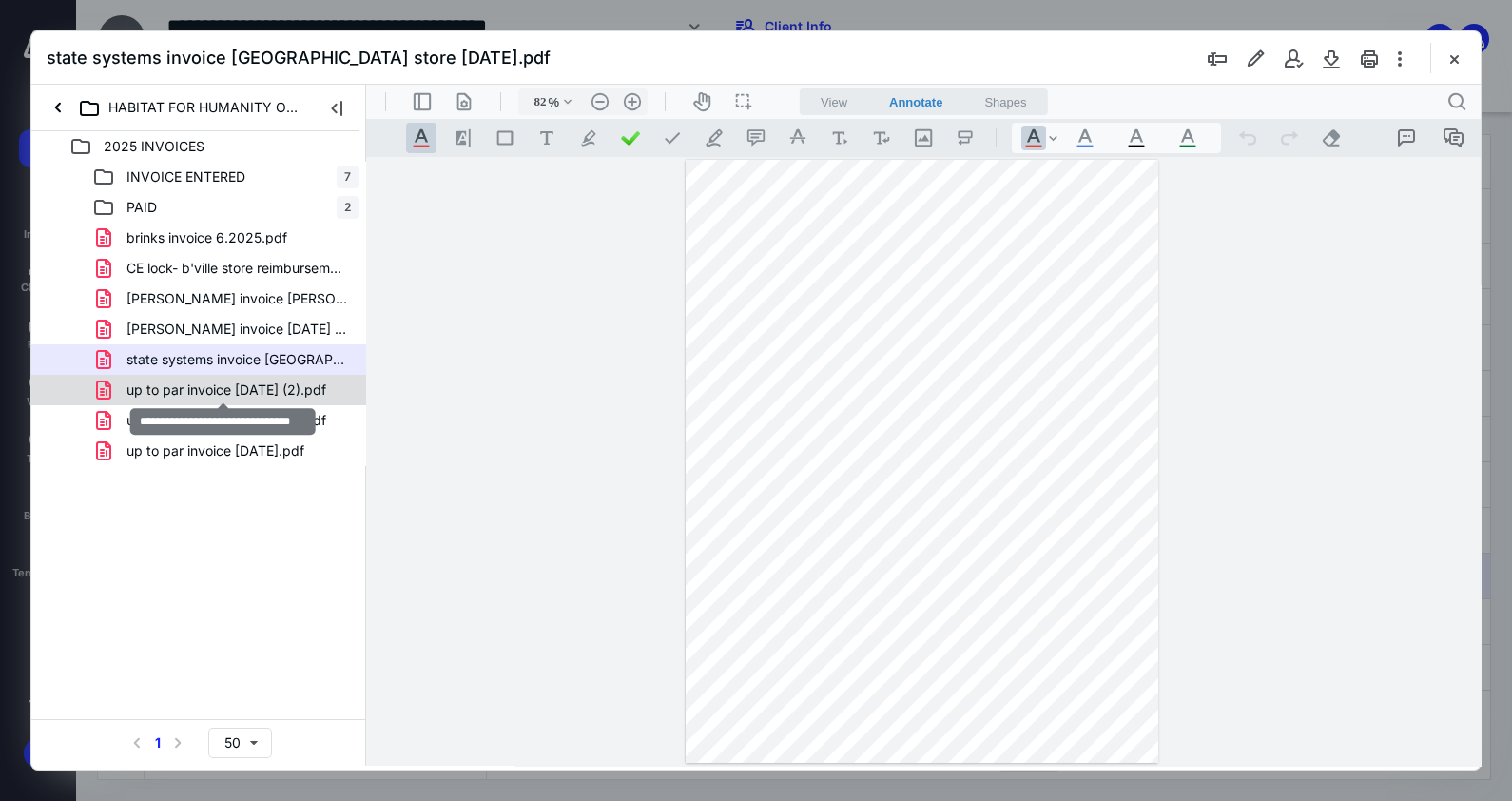 click on "up to par invoice [DATE] (2).pdf" at bounding box center (226, 390) 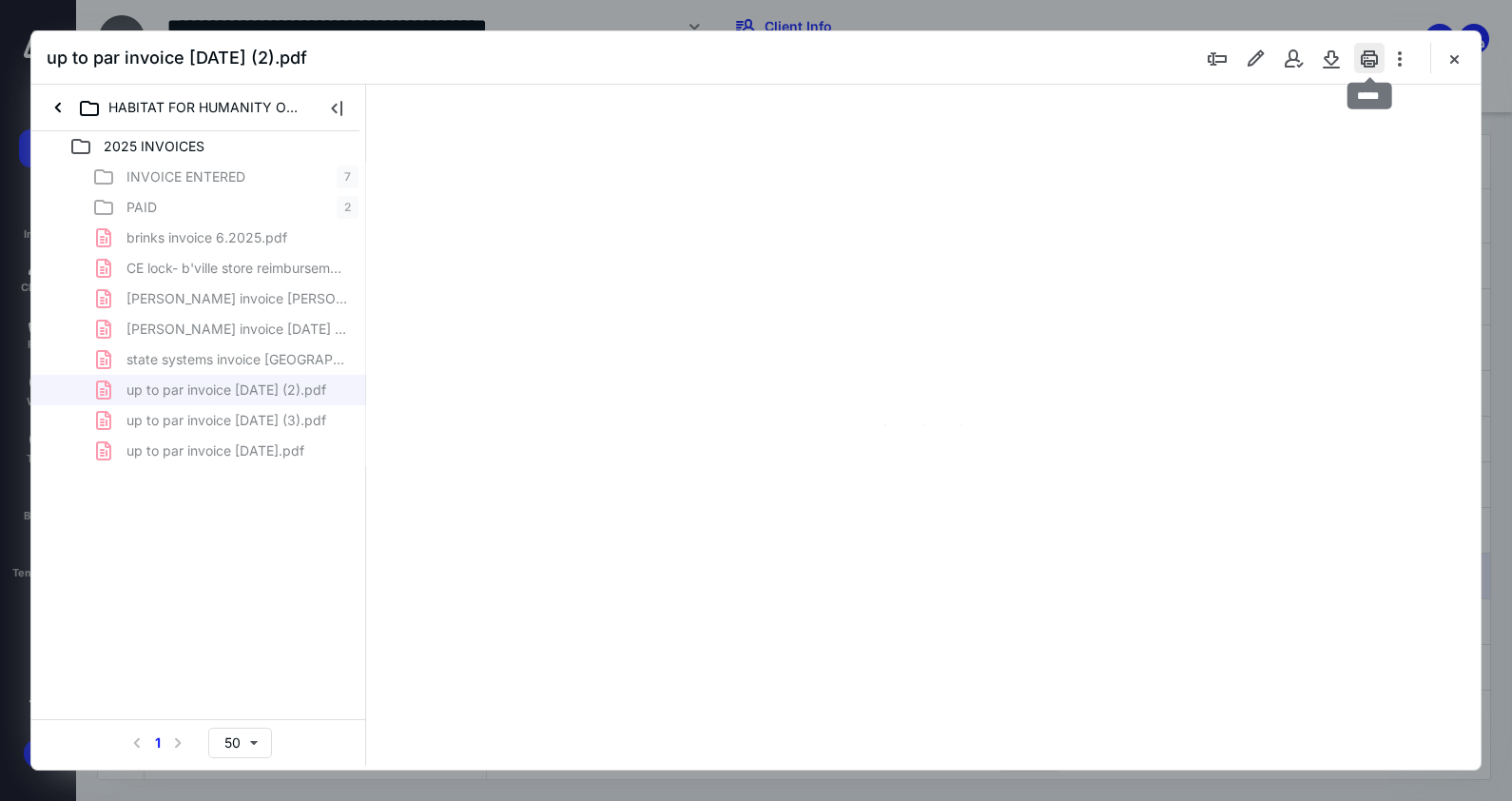 click at bounding box center (1369, 58) 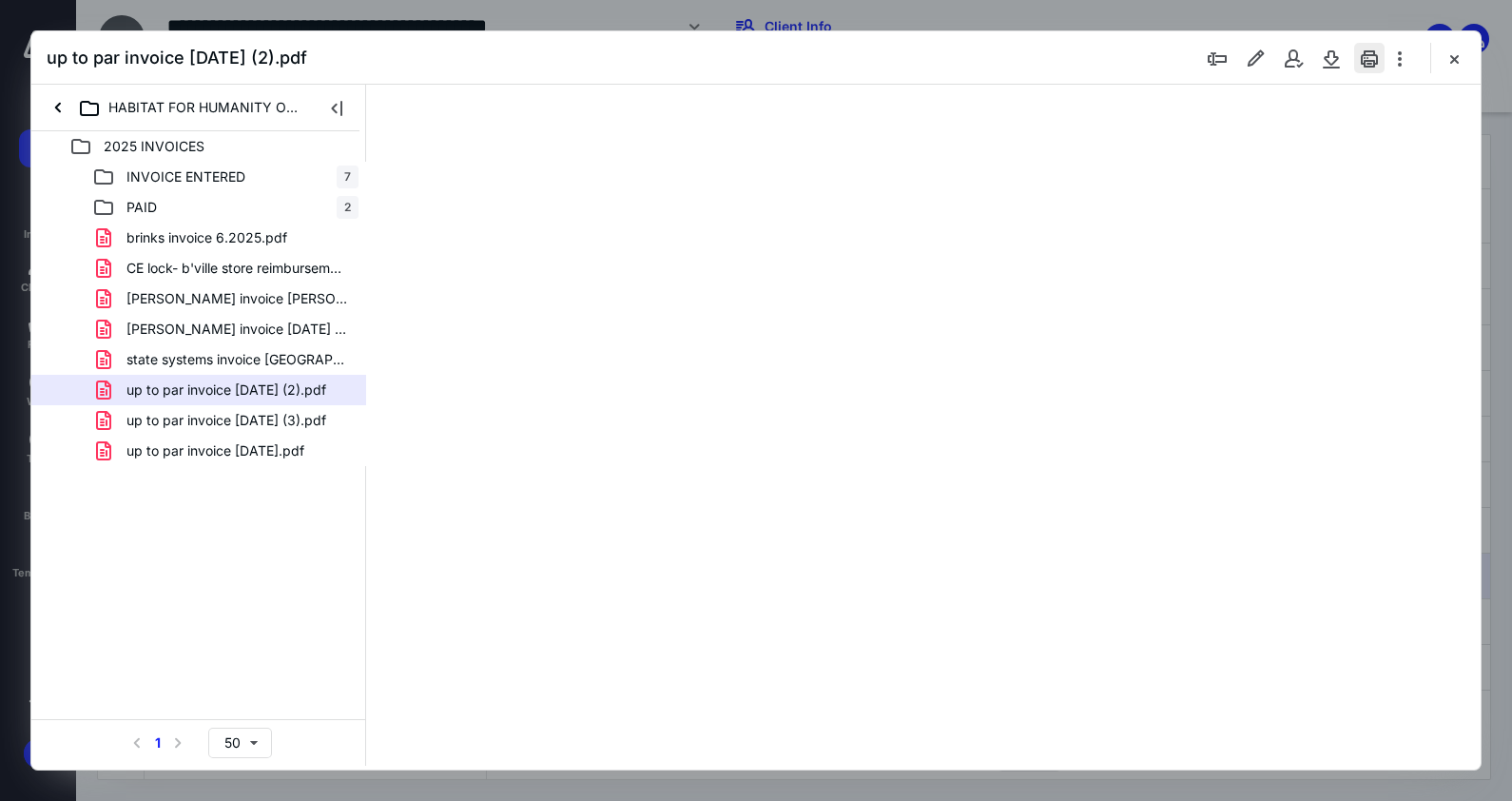 type on "81" 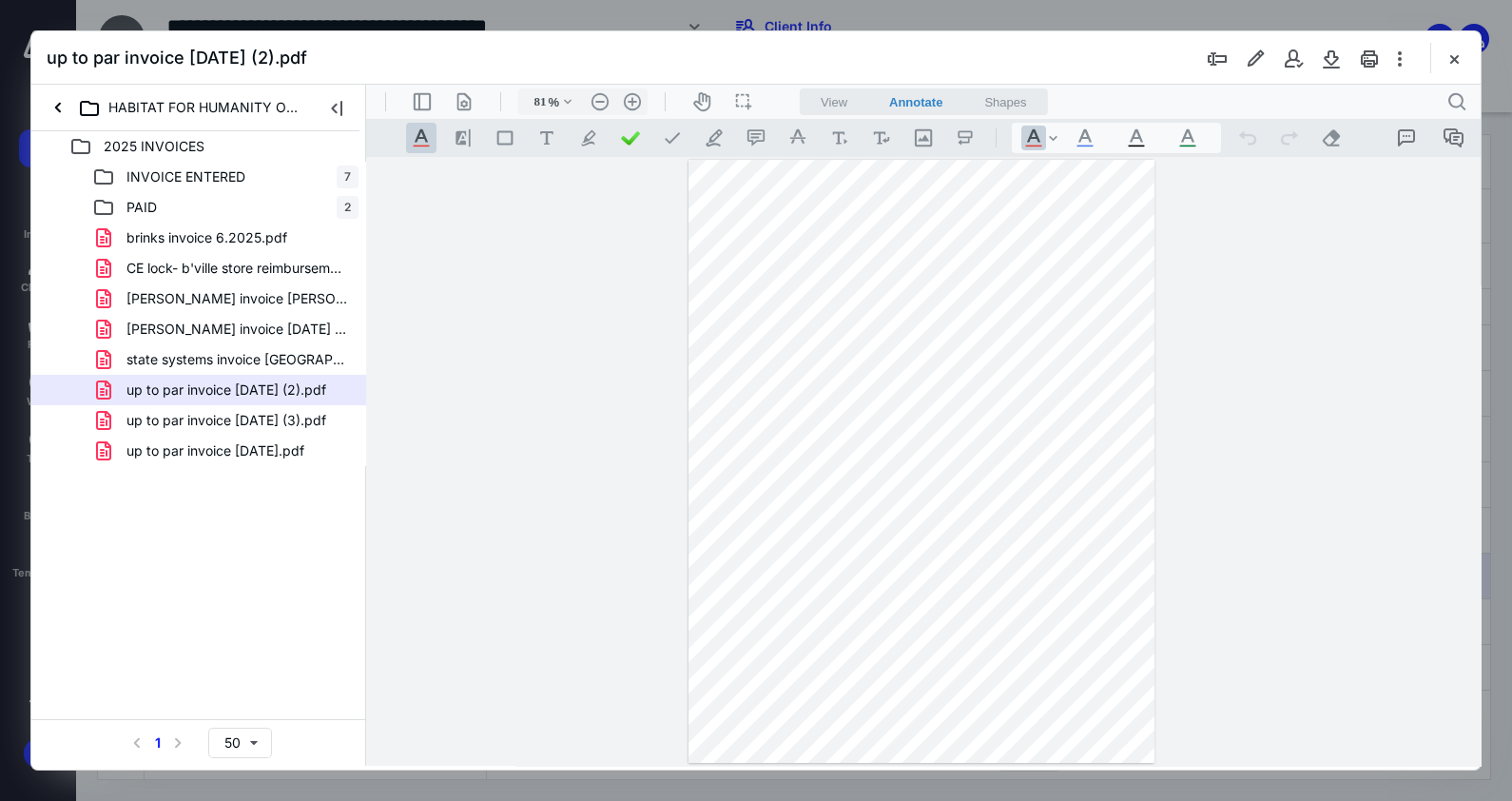 type 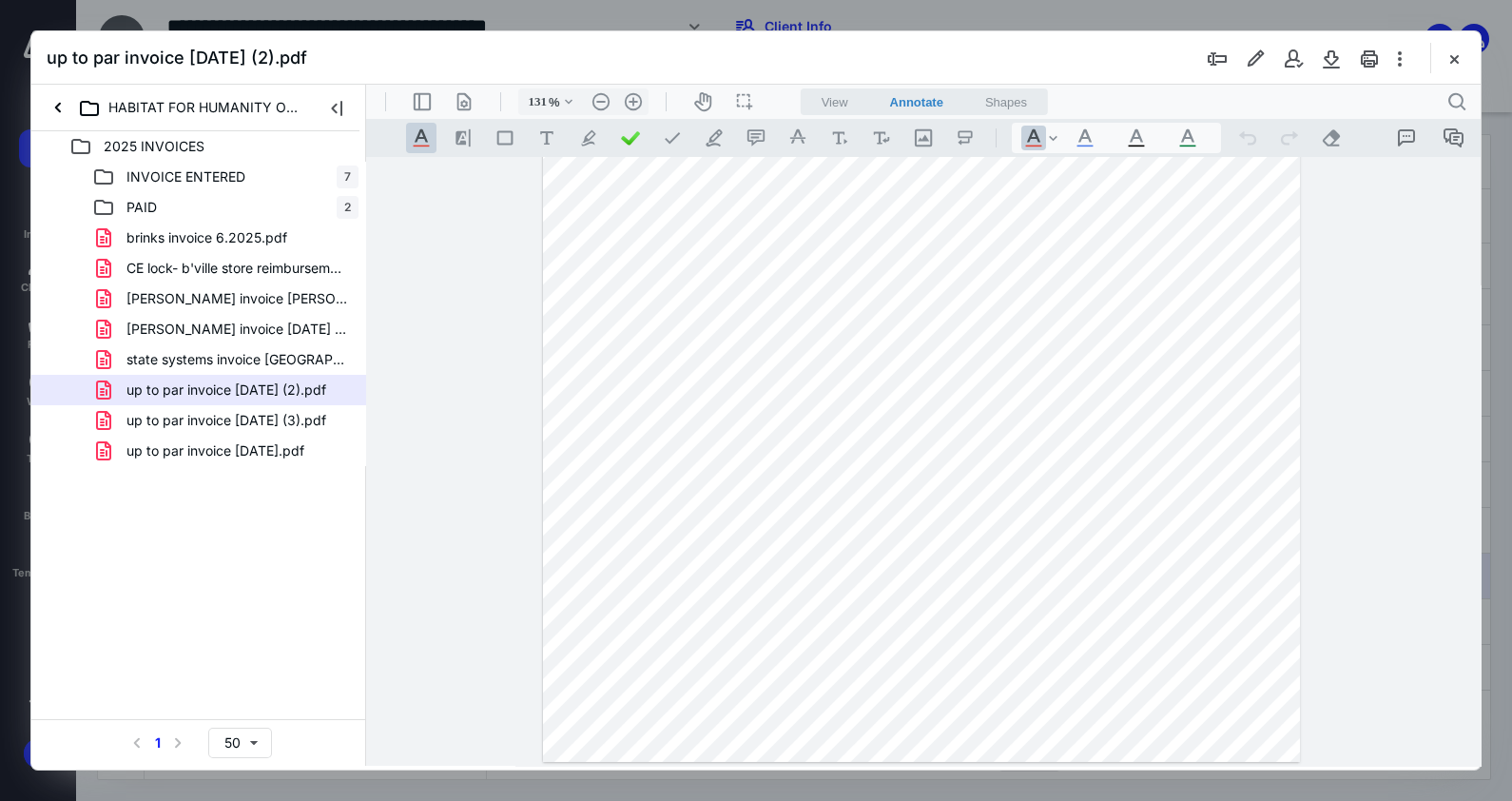 scroll, scrollTop: 0, scrollLeft: 0, axis: both 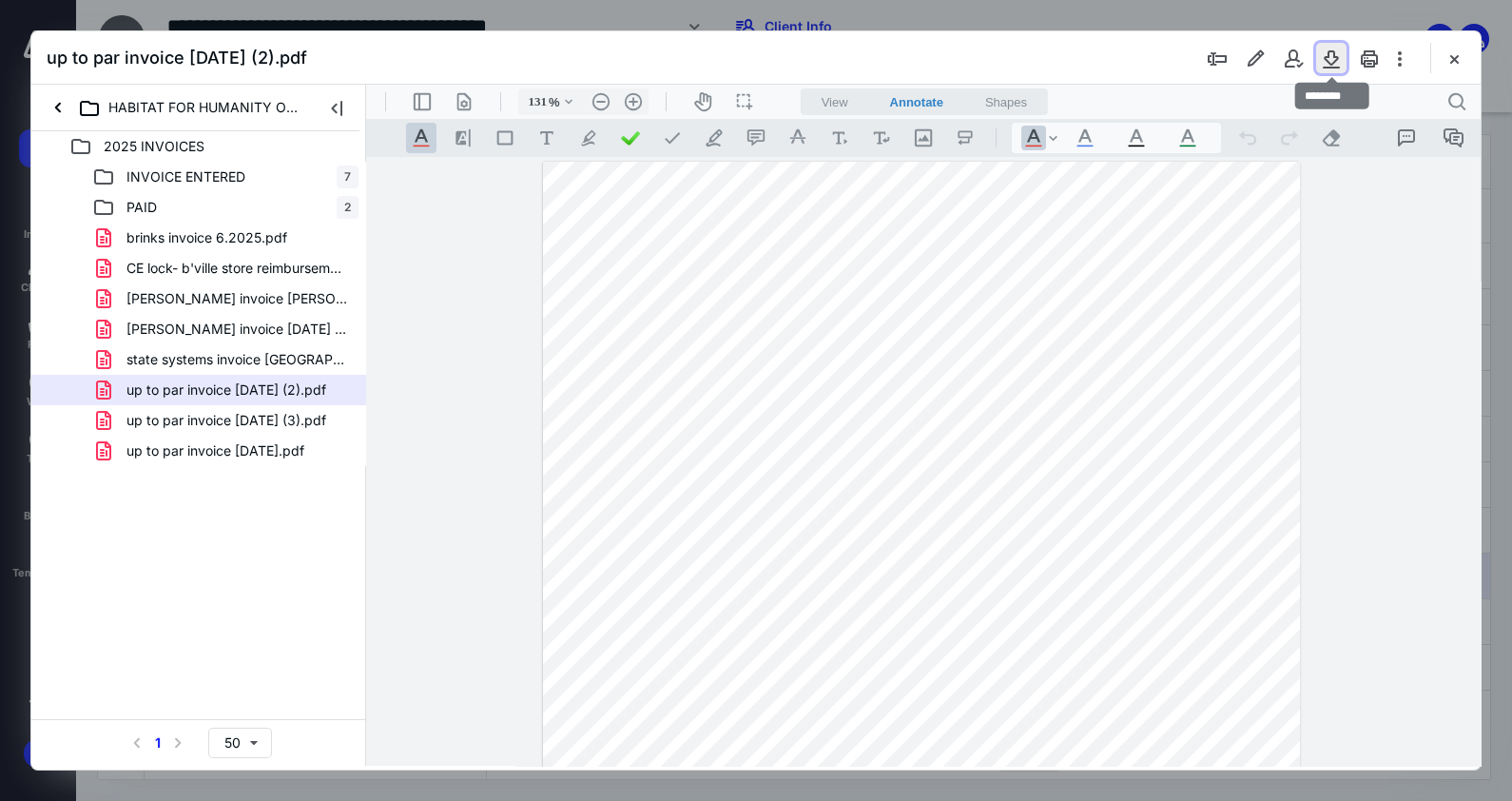 click at bounding box center [1331, 58] 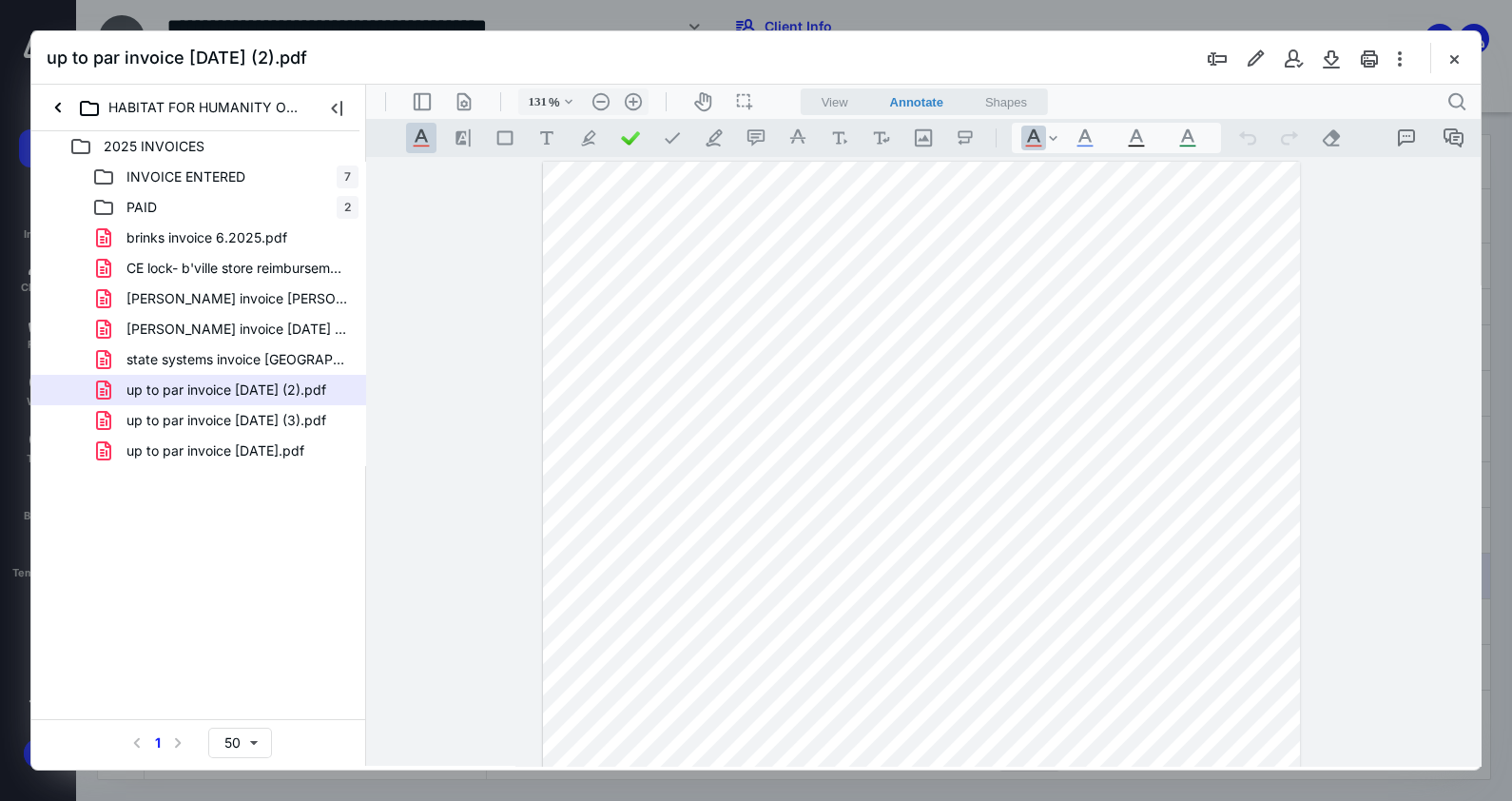 click on "2025 INVOICES INVOICE ENTERED 7 PAID 2 brinks invoice 6.2025.pdf CE lock- b'ville store reimbursement for [PERSON_NAME] ACH.pdf [PERSON_NAME] invoice [PERSON_NAME] 4.2025.pdf [PERSON_NAME] invoice [DATE] [GEOGRAPHIC_DATA] store.pdf state systems invoice [GEOGRAPHIC_DATA] store [DATE].pdf up to par invoice [DATE] (2).pdf up to par invoice [DATE] (3).pdf up to par invoice [DATE].pdf Select a page number for more results 1 50" at bounding box center (199, 448) 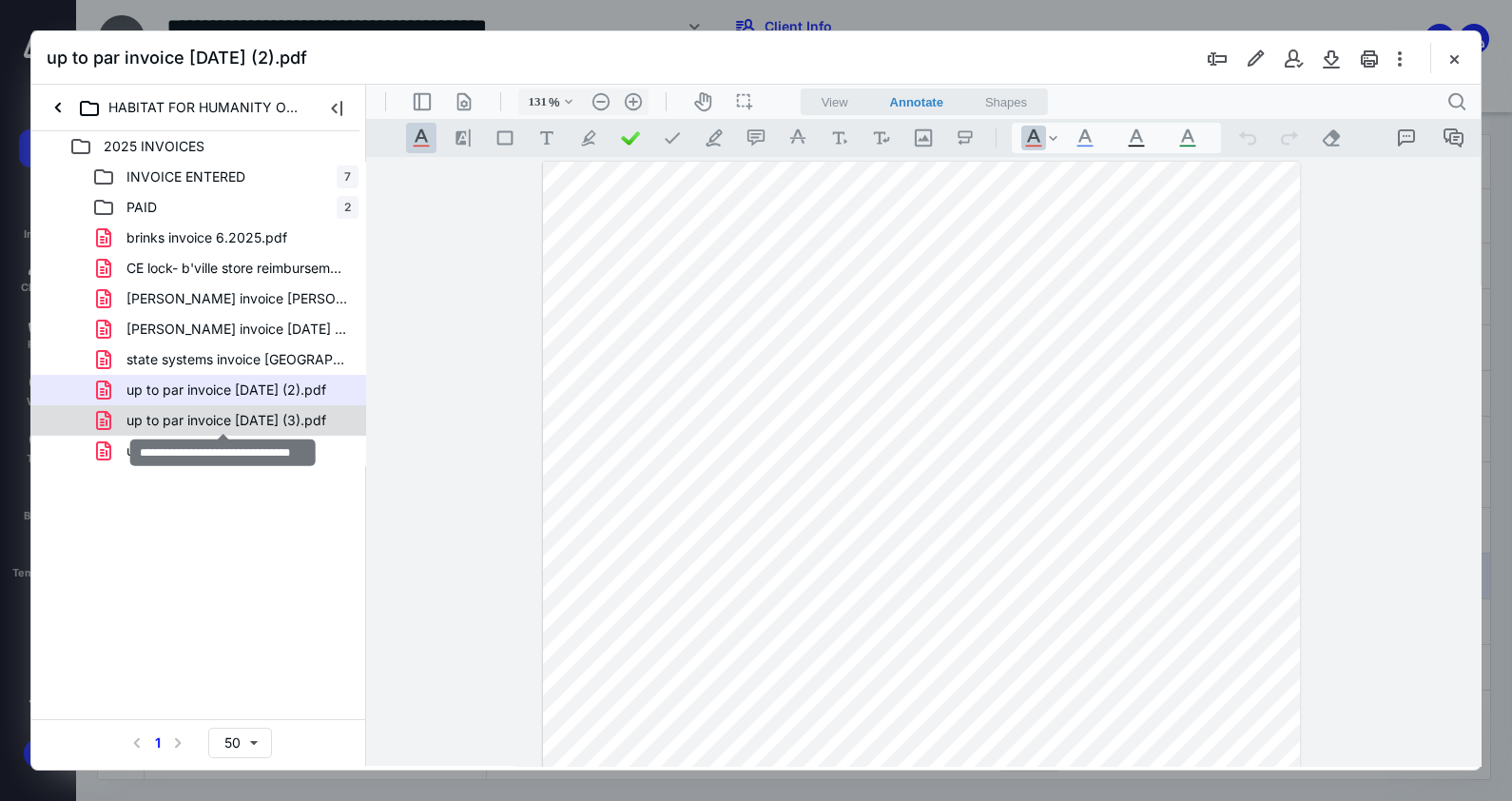 click on "up to par invoice [DATE] (3).pdf" at bounding box center [226, 420] 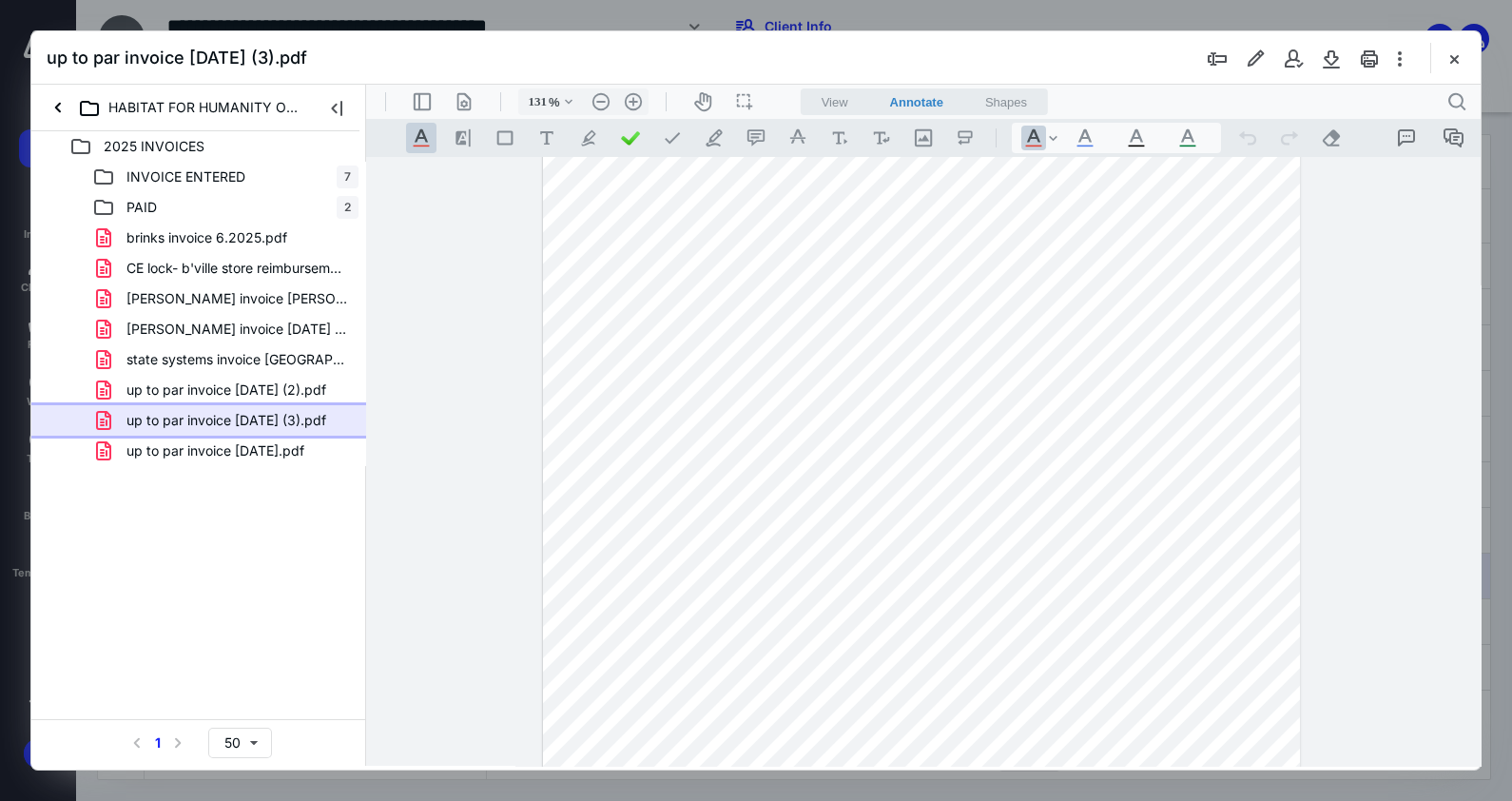 scroll, scrollTop: 0, scrollLeft: 0, axis: both 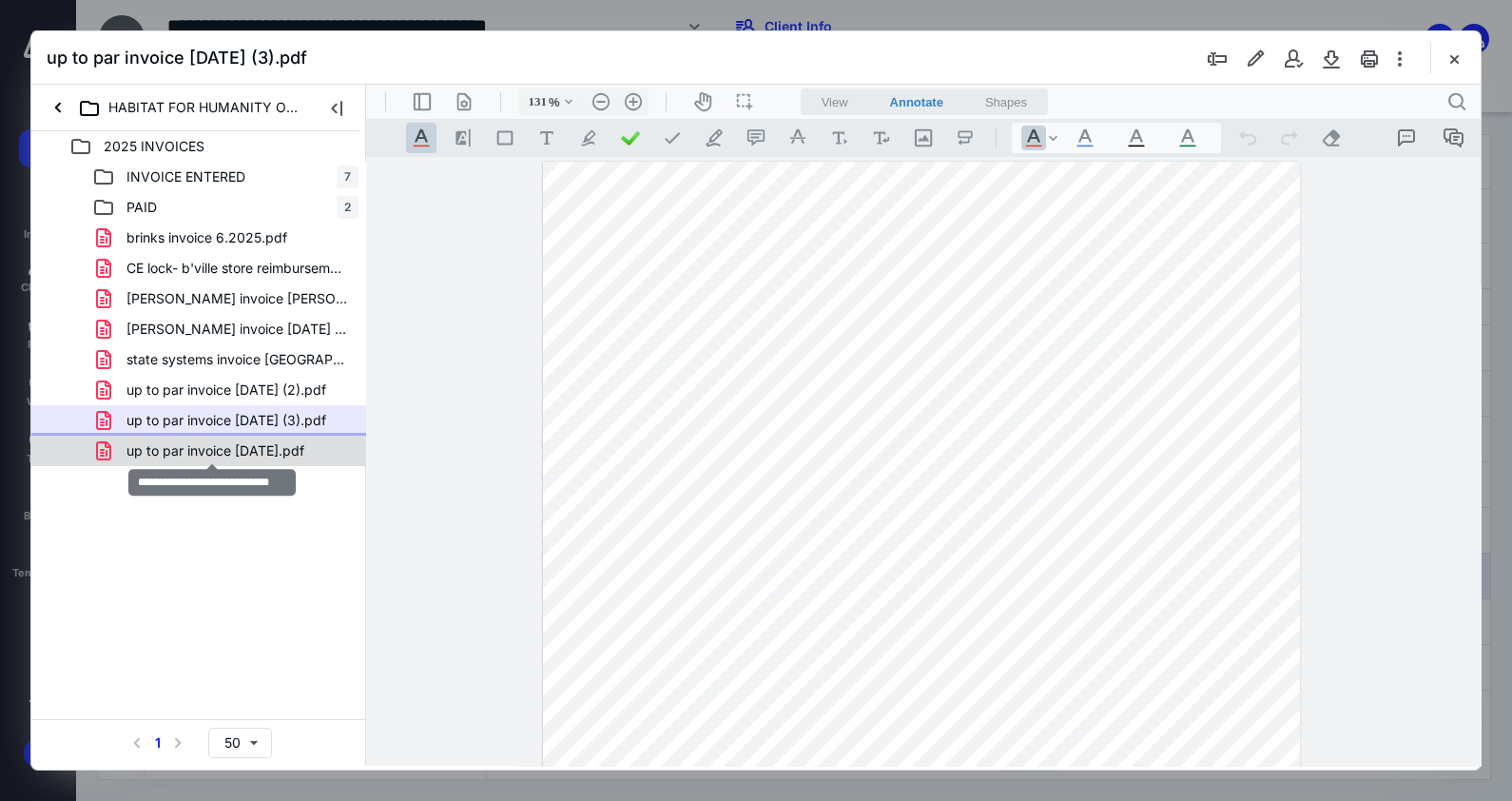 click on "up to par invoice [DATE].pdf" at bounding box center [215, 451] 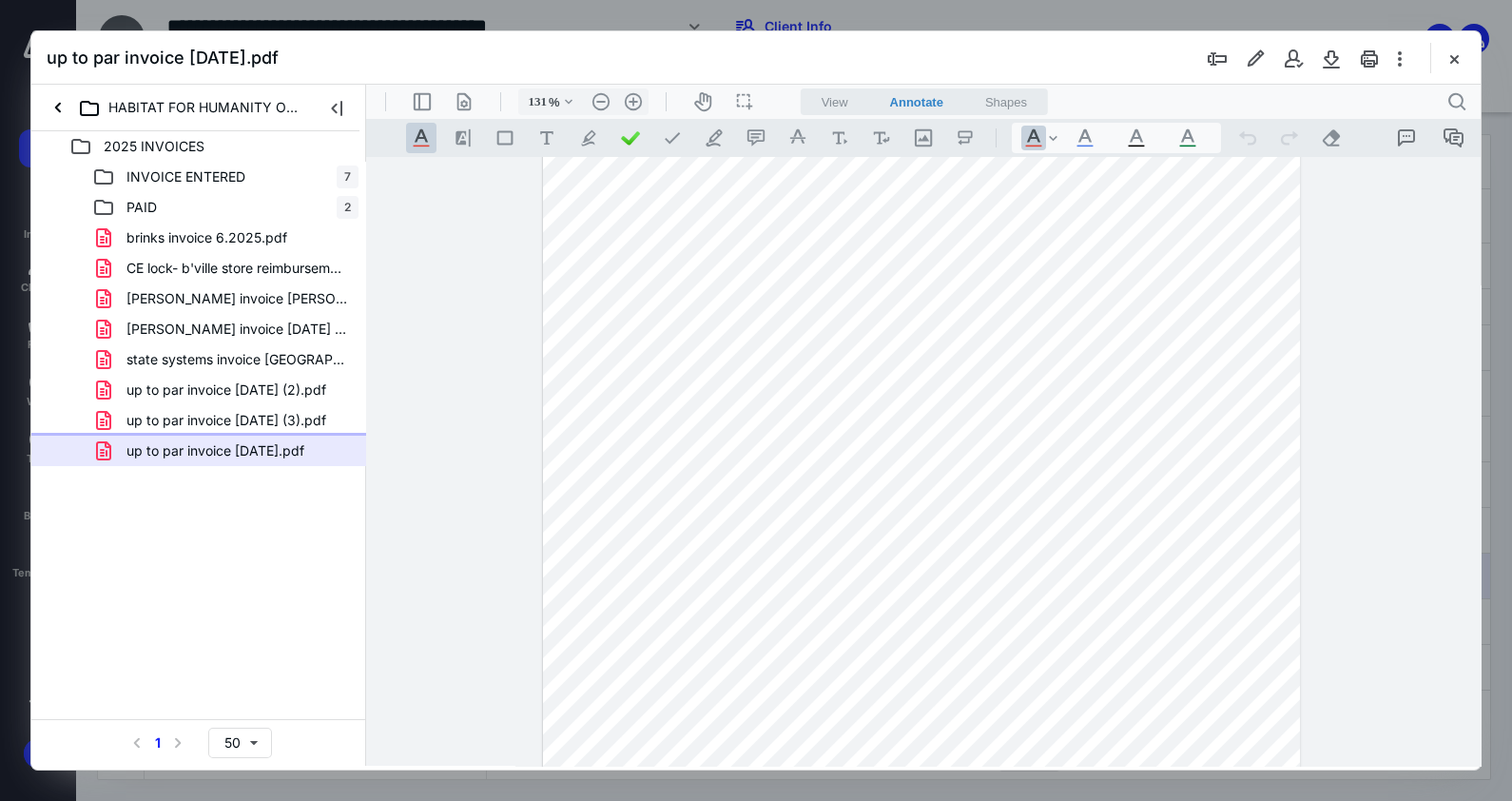 scroll, scrollTop: 0, scrollLeft: 0, axis: both 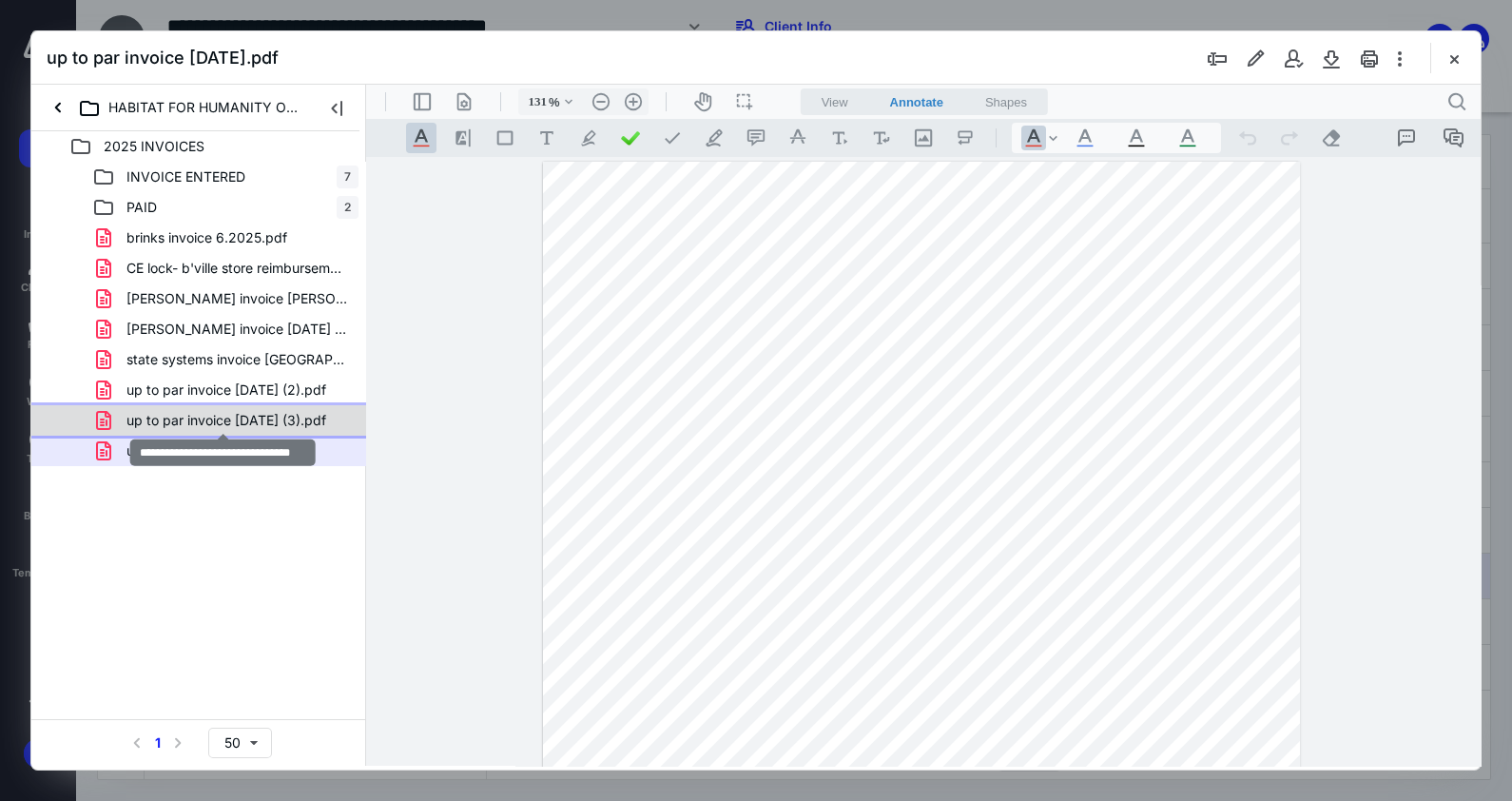 click on "up to par invoice [DATE] (3).pdf" at bounding box center [226, 420] 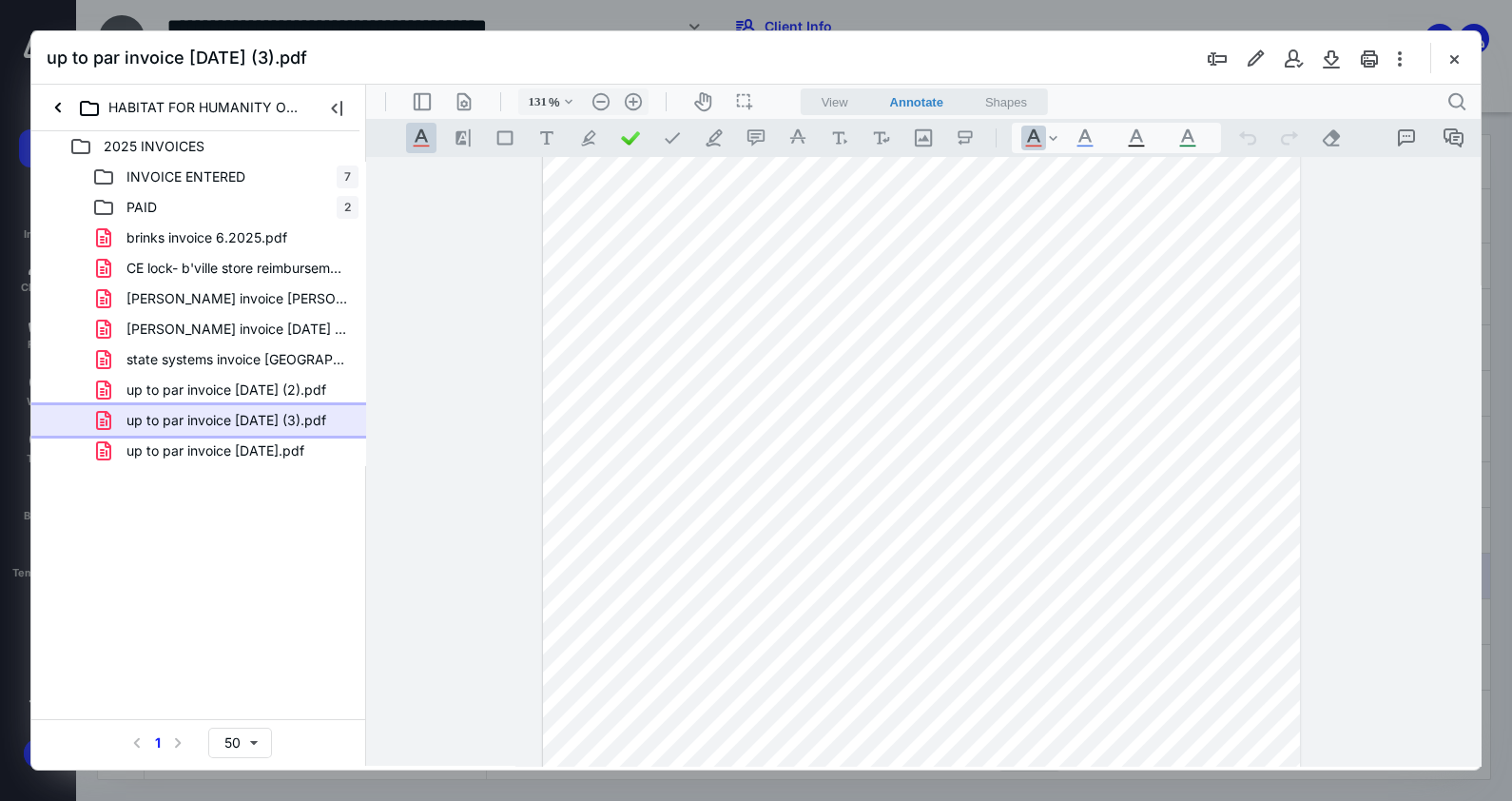 scroll, scrollTop: 0, scrollLeft: 0, axis: both 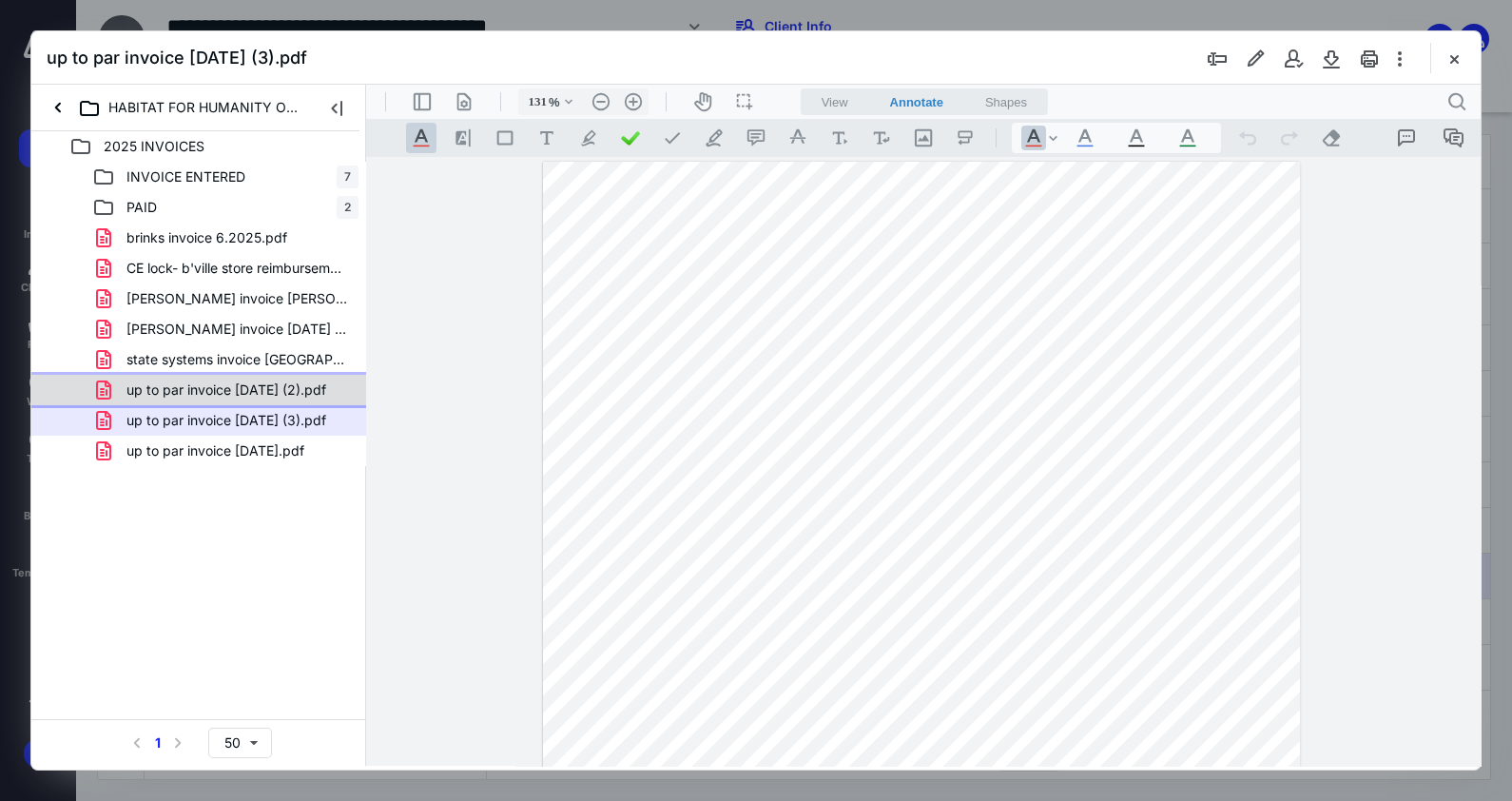 click on "up to par invoice [DATE] (2).pdf" at bounding box center (199, 390) 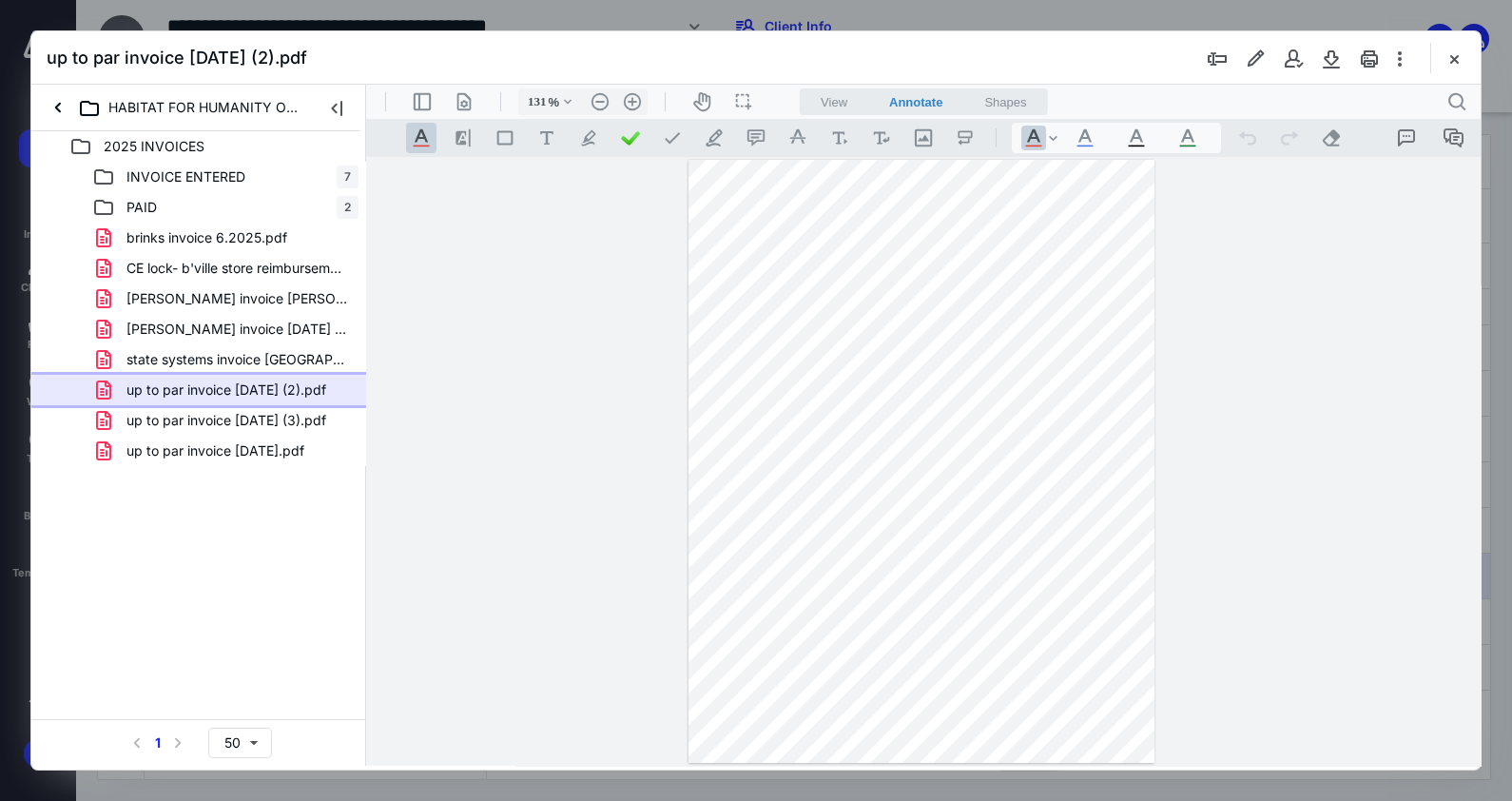 scroll, scrollTop: 84, scrollLeft: 0, axis: vertical 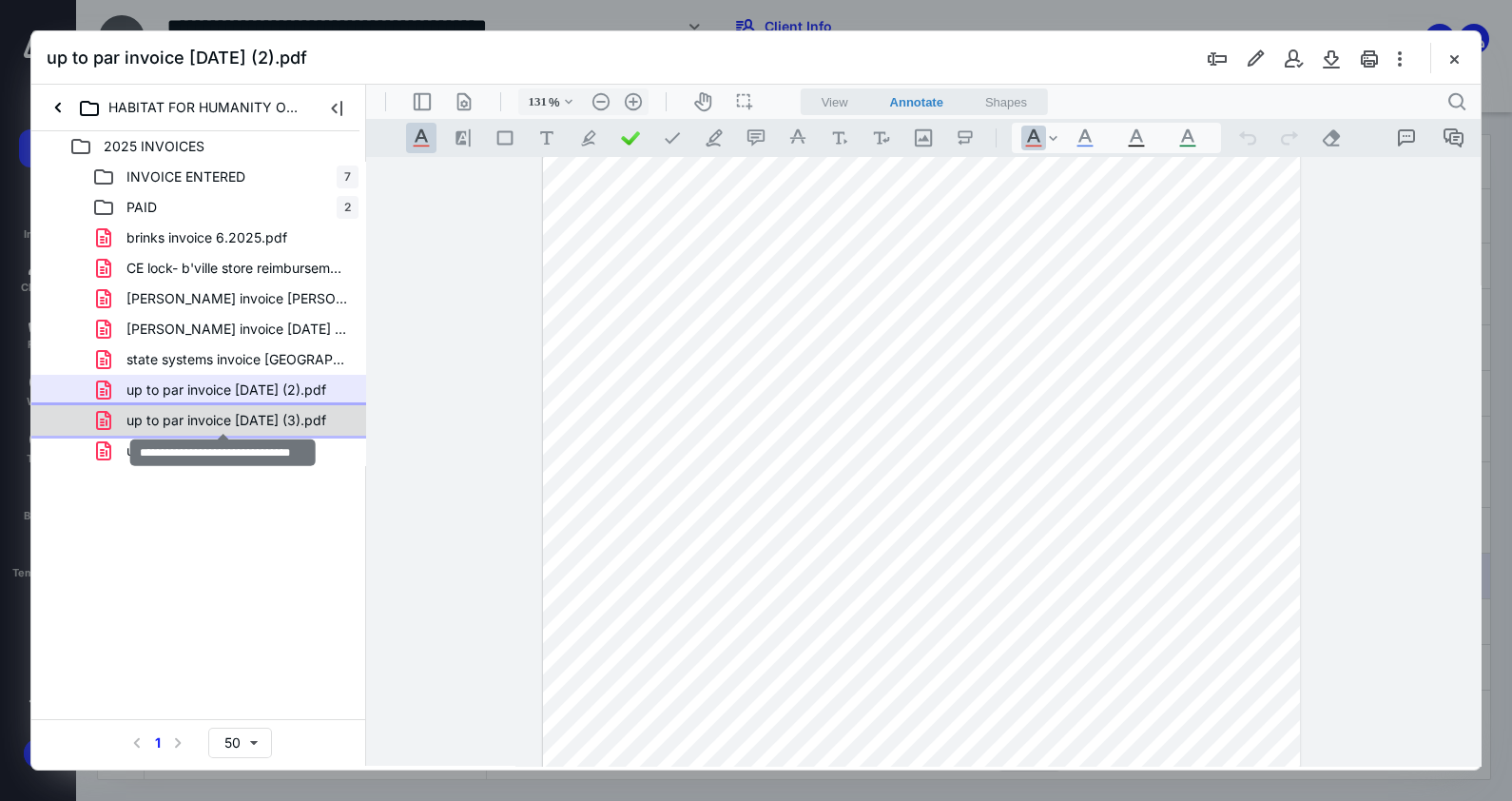 click on "up to par invoice [DATE] (3).pdf" at bounding box center (226, 420) 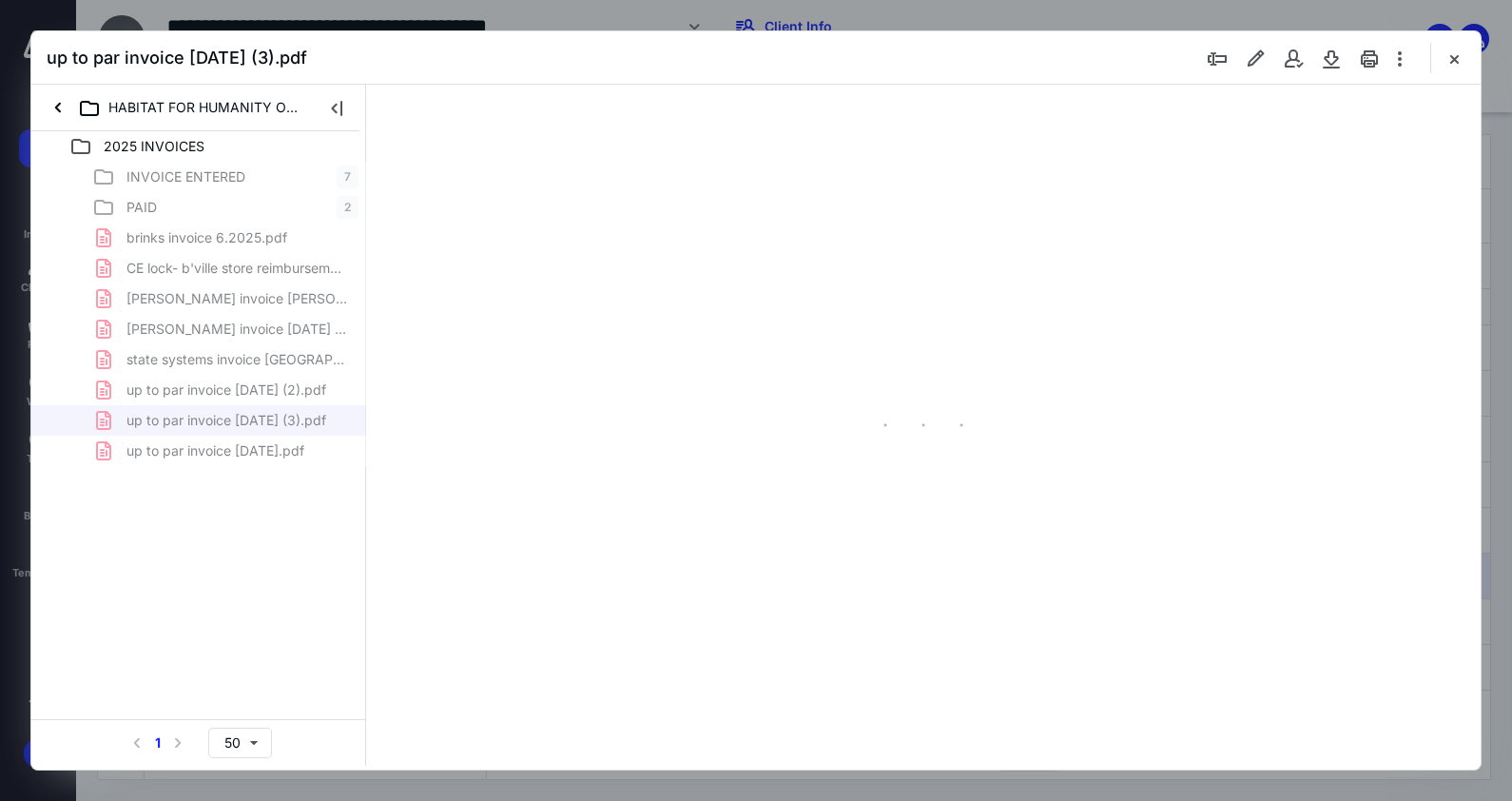 scroll, scrollTop: 0, scrollLeft: 0, axis: both 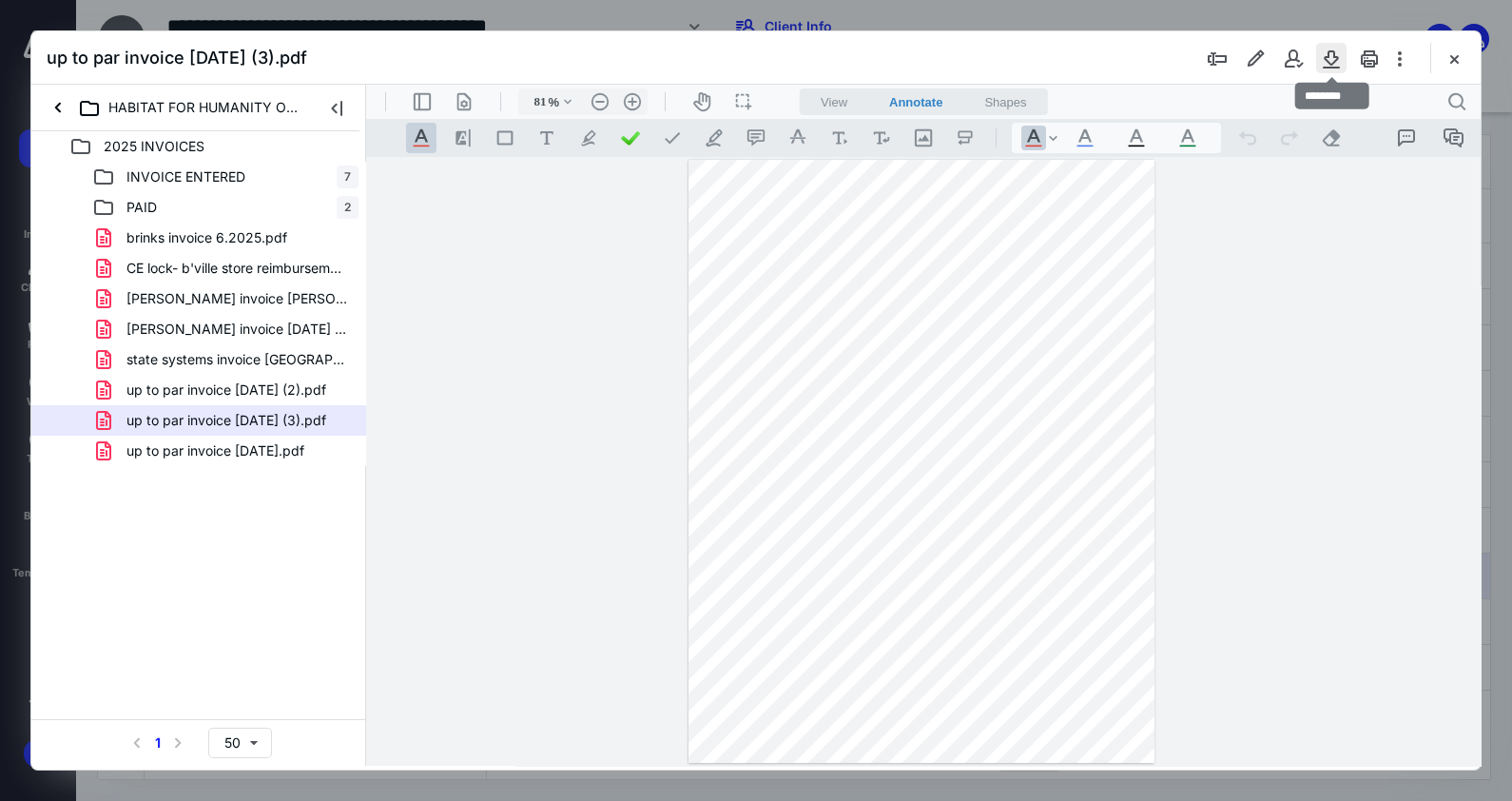click at bounding box center (1331, 58) 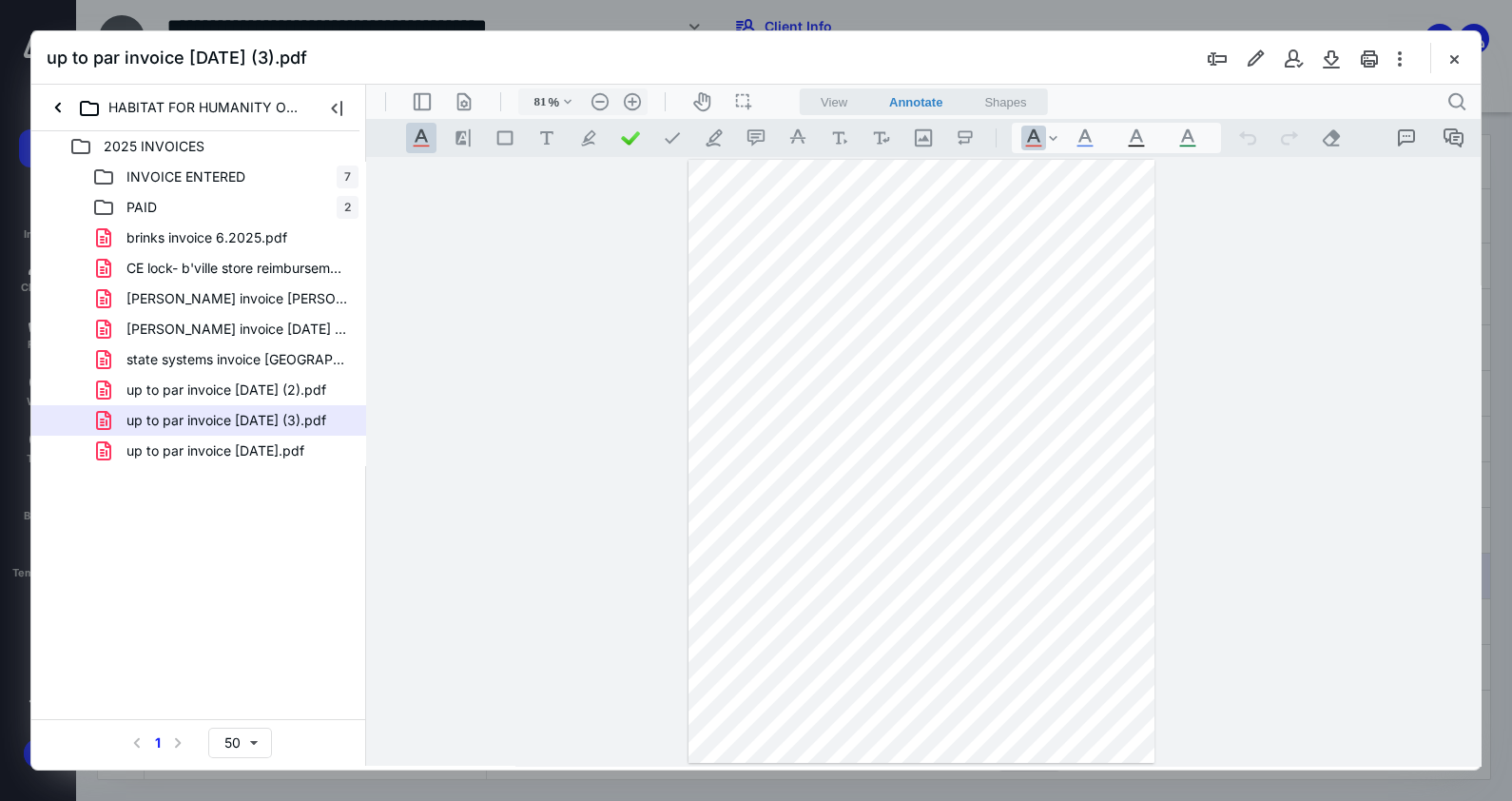 click on "2025 INVOICES INVOICE ENTERED 7 PAID 2 brinks invoice 6.2025.pdf CE lock- b'ville store reimbursement for [PERSON_NAME] ACH.pdf [PERSON_NAME] invoice [PERSON_NAME] 4.2025.pdf [PERSON_NAME] invoice [DATE] [GEOGRAPHIC_DATA] store.pdf state systems invoice [GEOGRAPHIC_DATA] store [DATE].pdf up to par invoice [DATE] (2).pdf up to par invoice [DATE] (3).pdf up to par invoice [DATE].pdf Select a page number for more results 1 50" at bounding box center [199, 448] 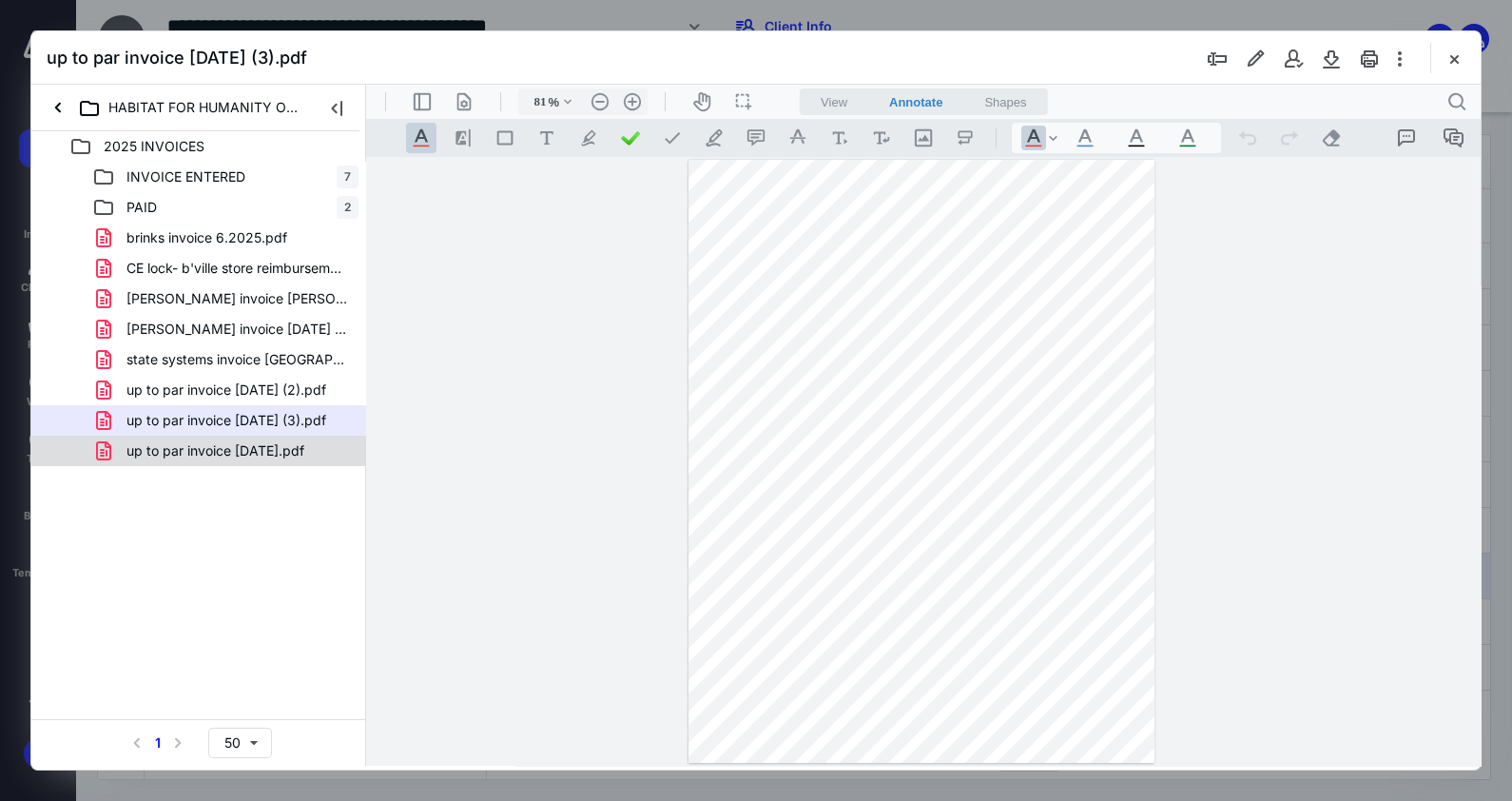 click on "up to par invoice [DATE].pdf" at bounding box center [215, 451] 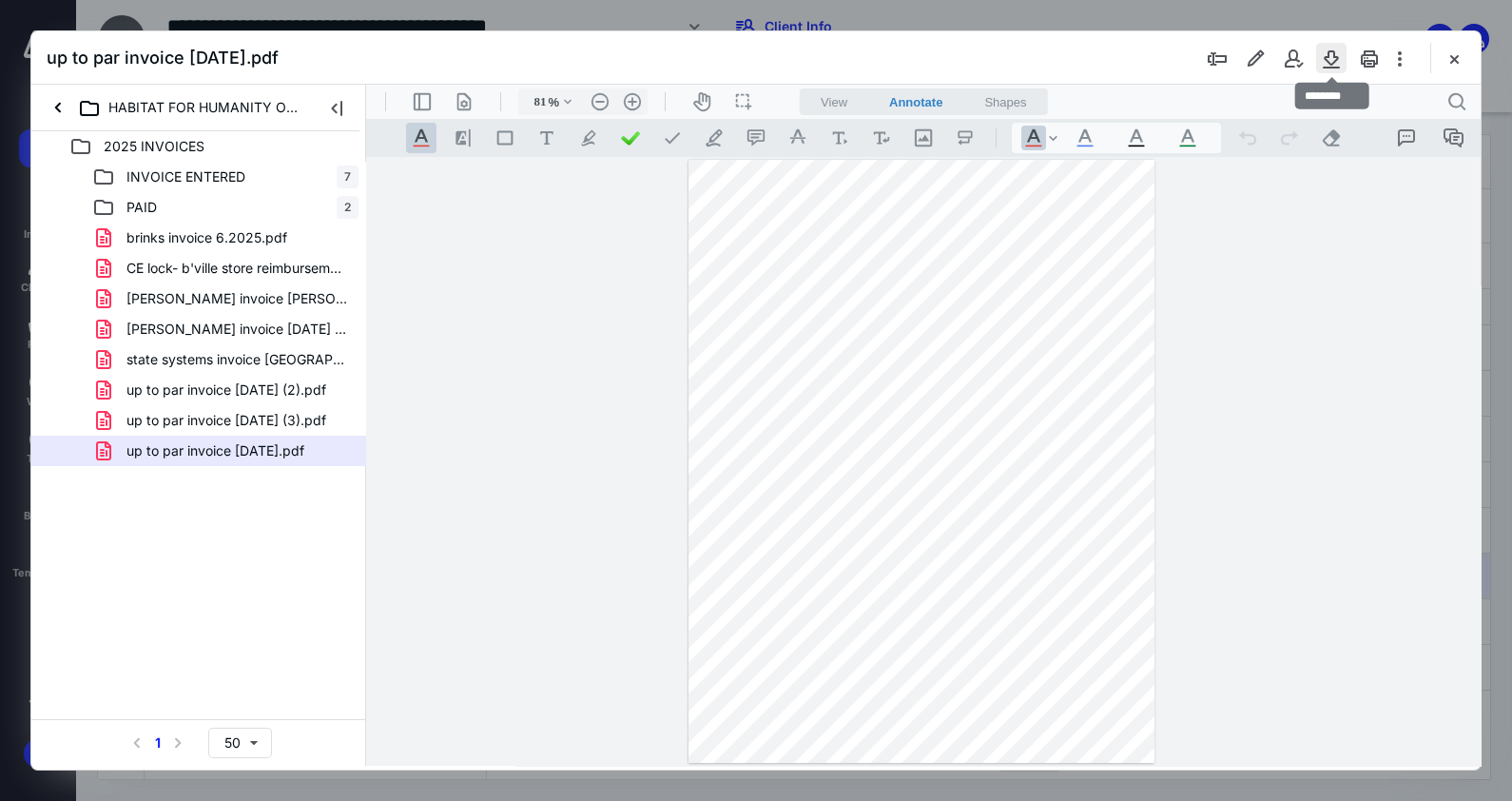 click at bounding box center [1331, 58] 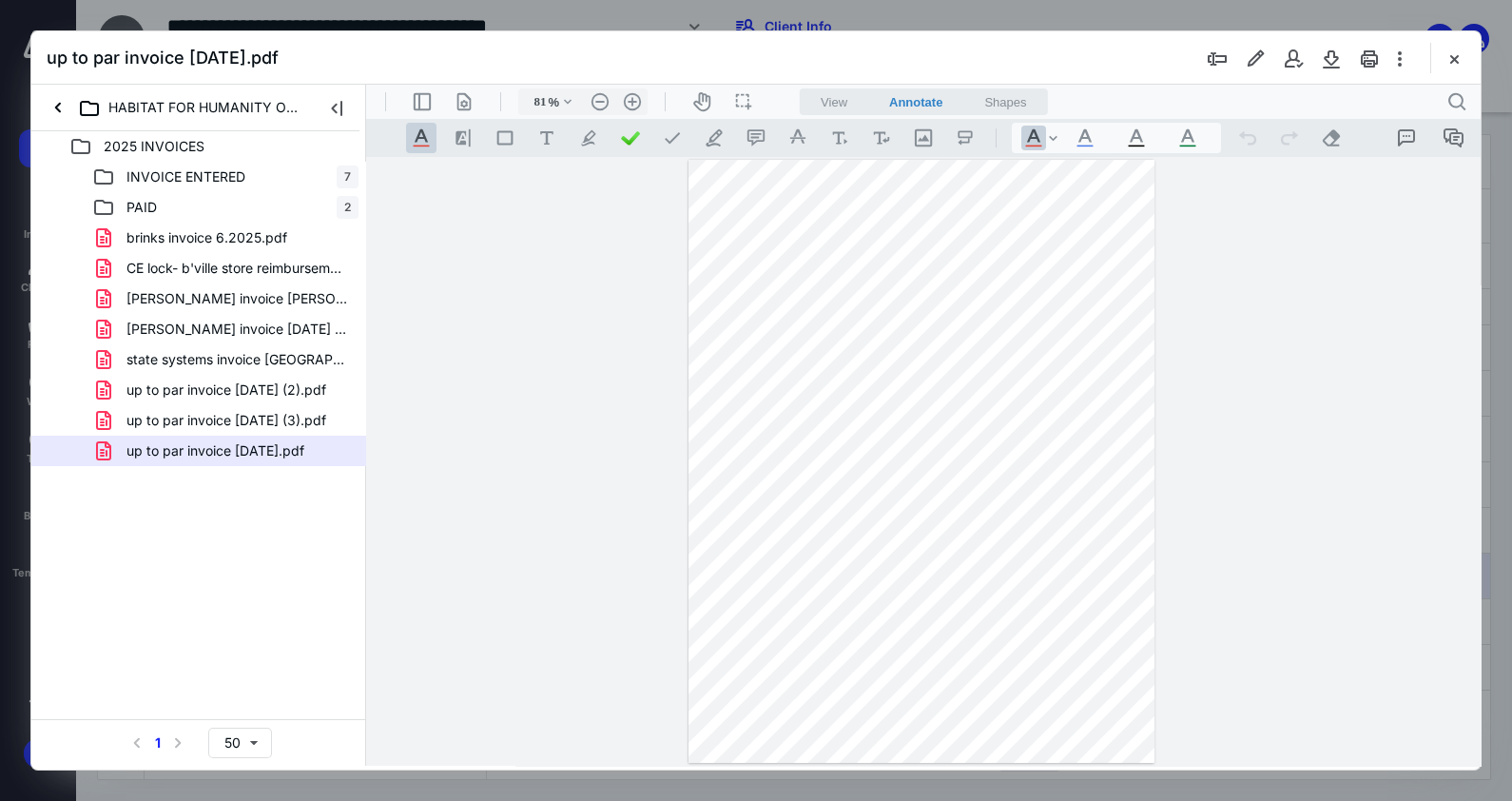 click on "**********" at bounding box center [923, 461] 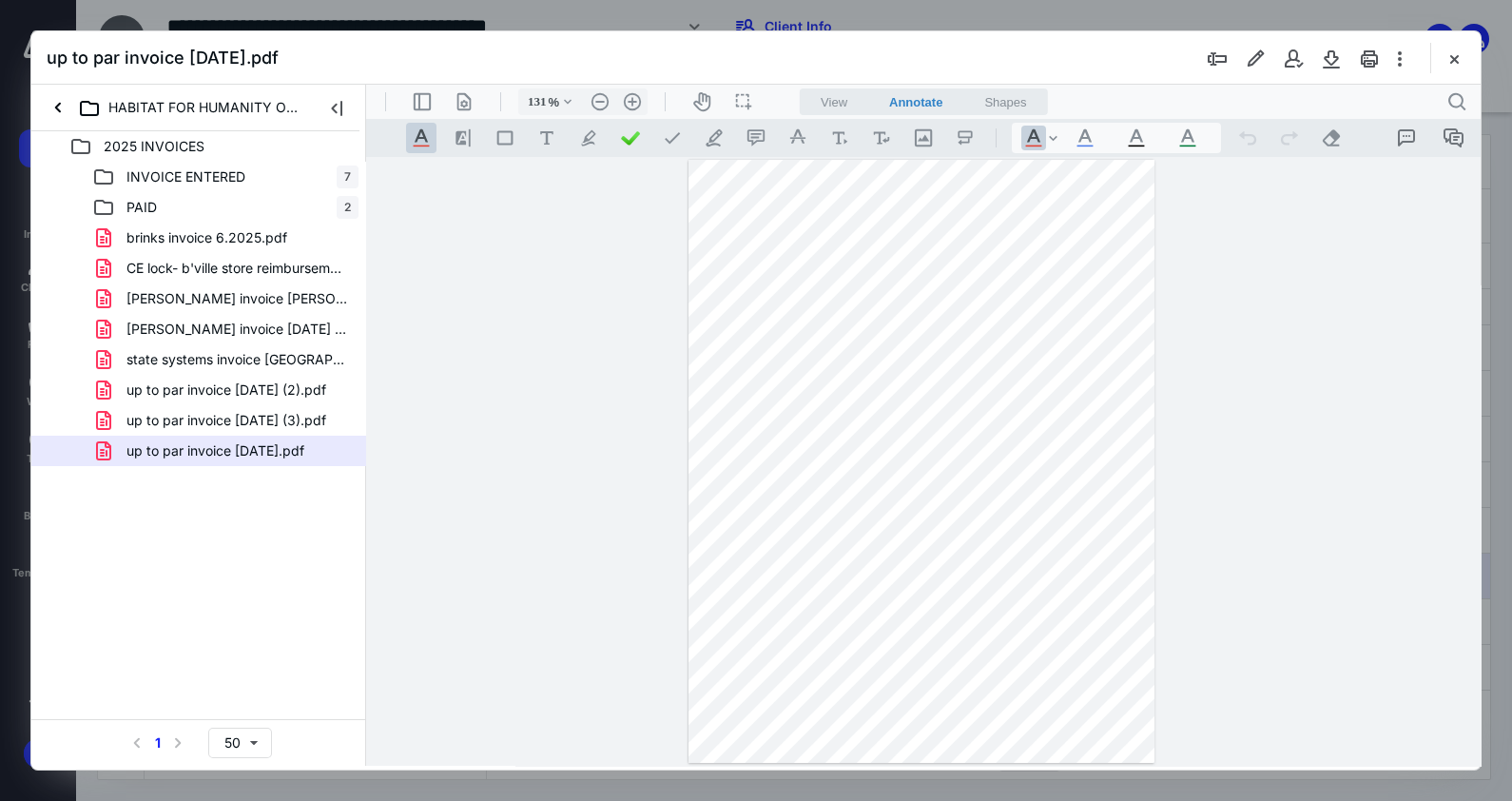 type on "156" 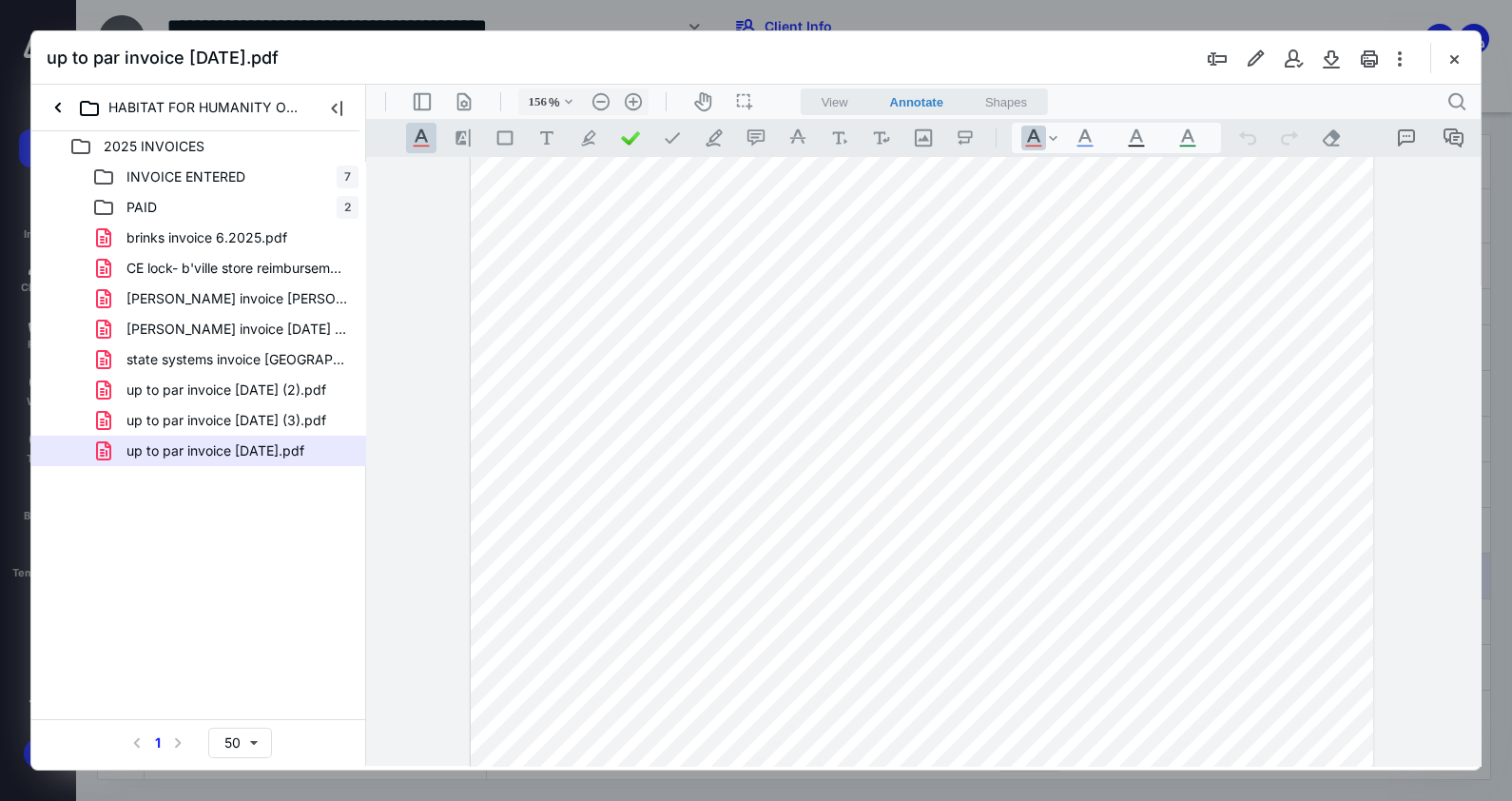 scroll, scrollTop: 570, scrollLeft: 0, axis: vertical 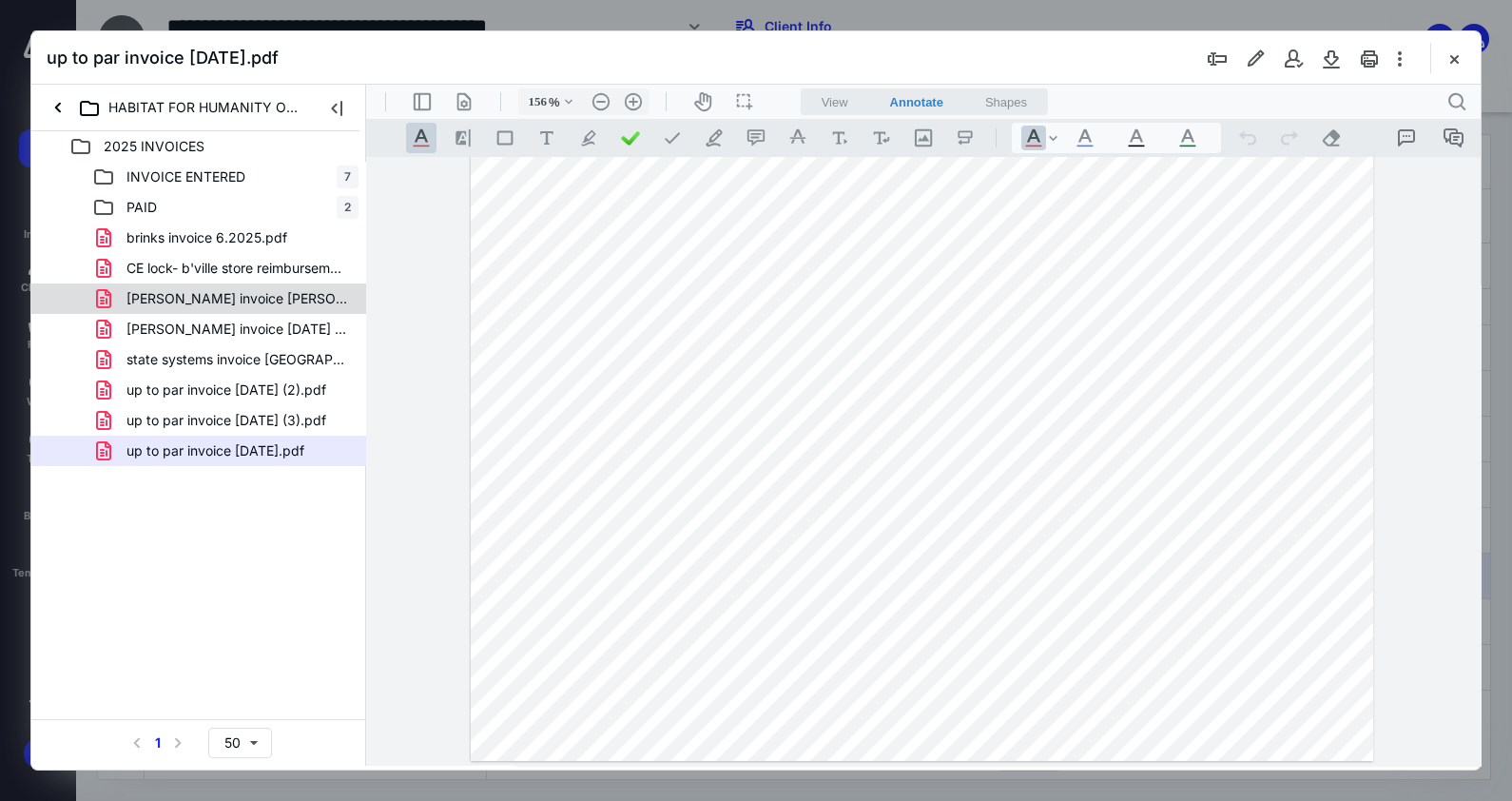 click on "[PERSON_NAME] invoice [PERSON_NAME] 4.2025.pdf" at bounding box center [199, 299] 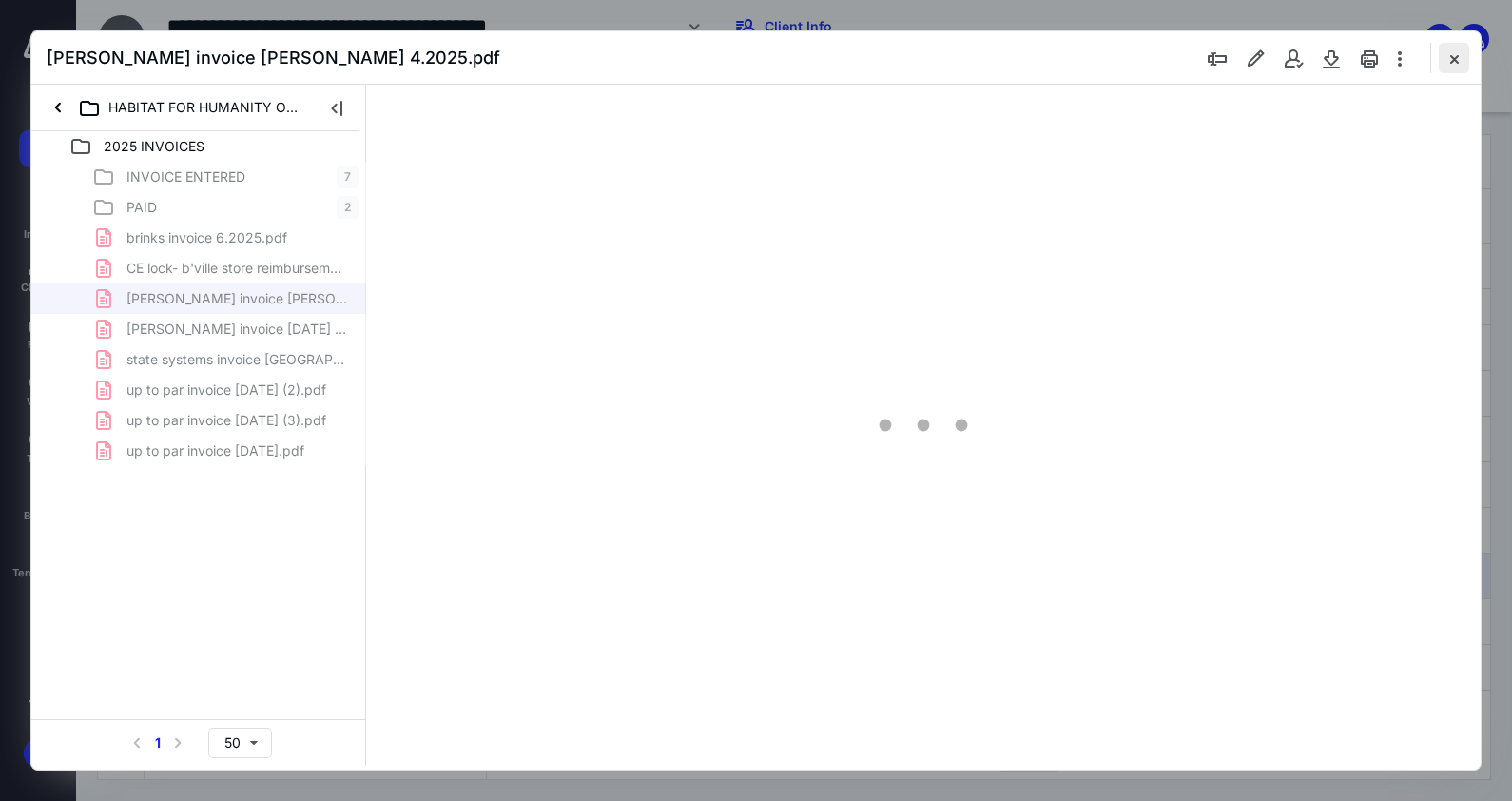 click at bounding box center (1454, 58) 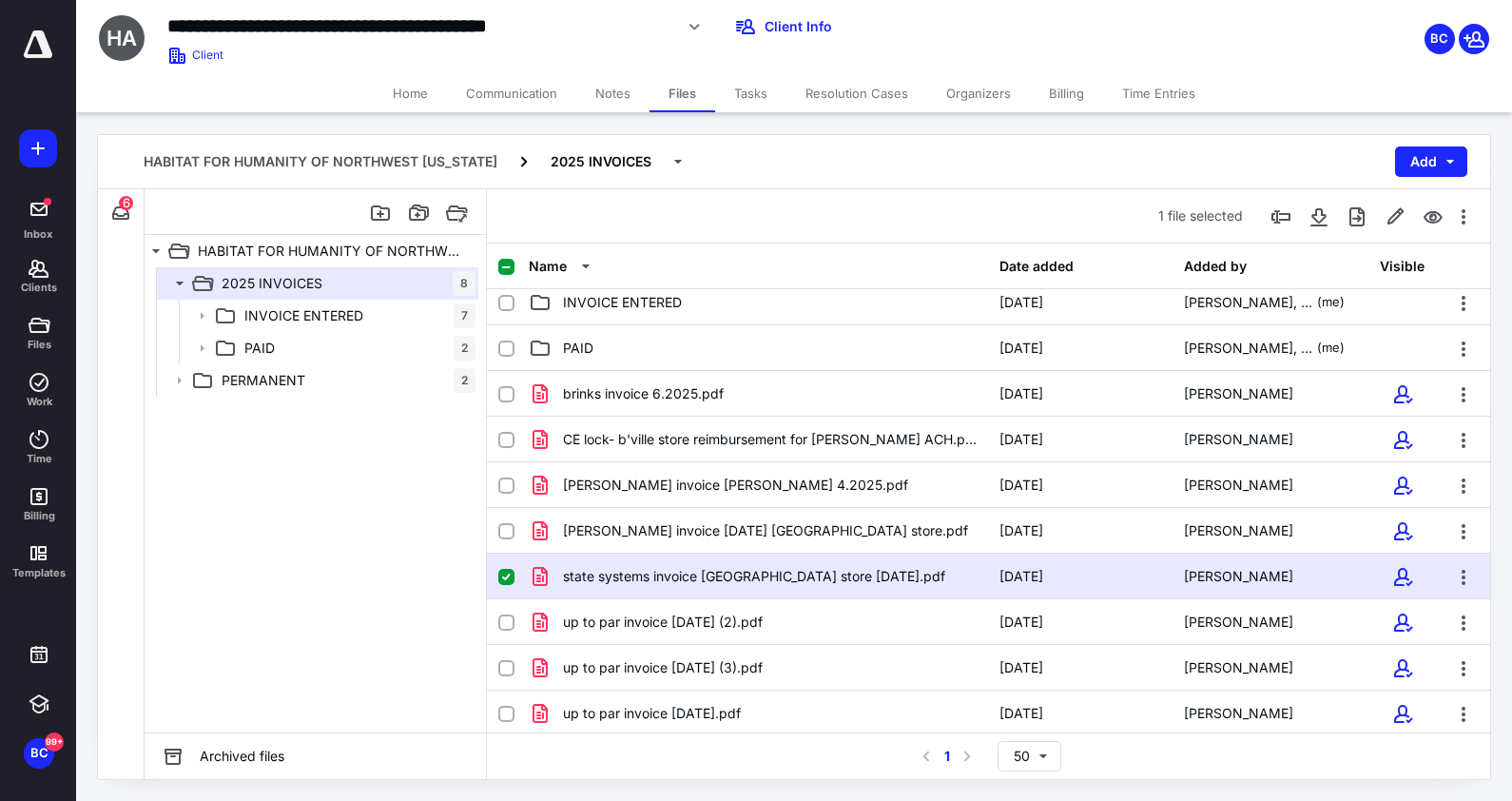 click 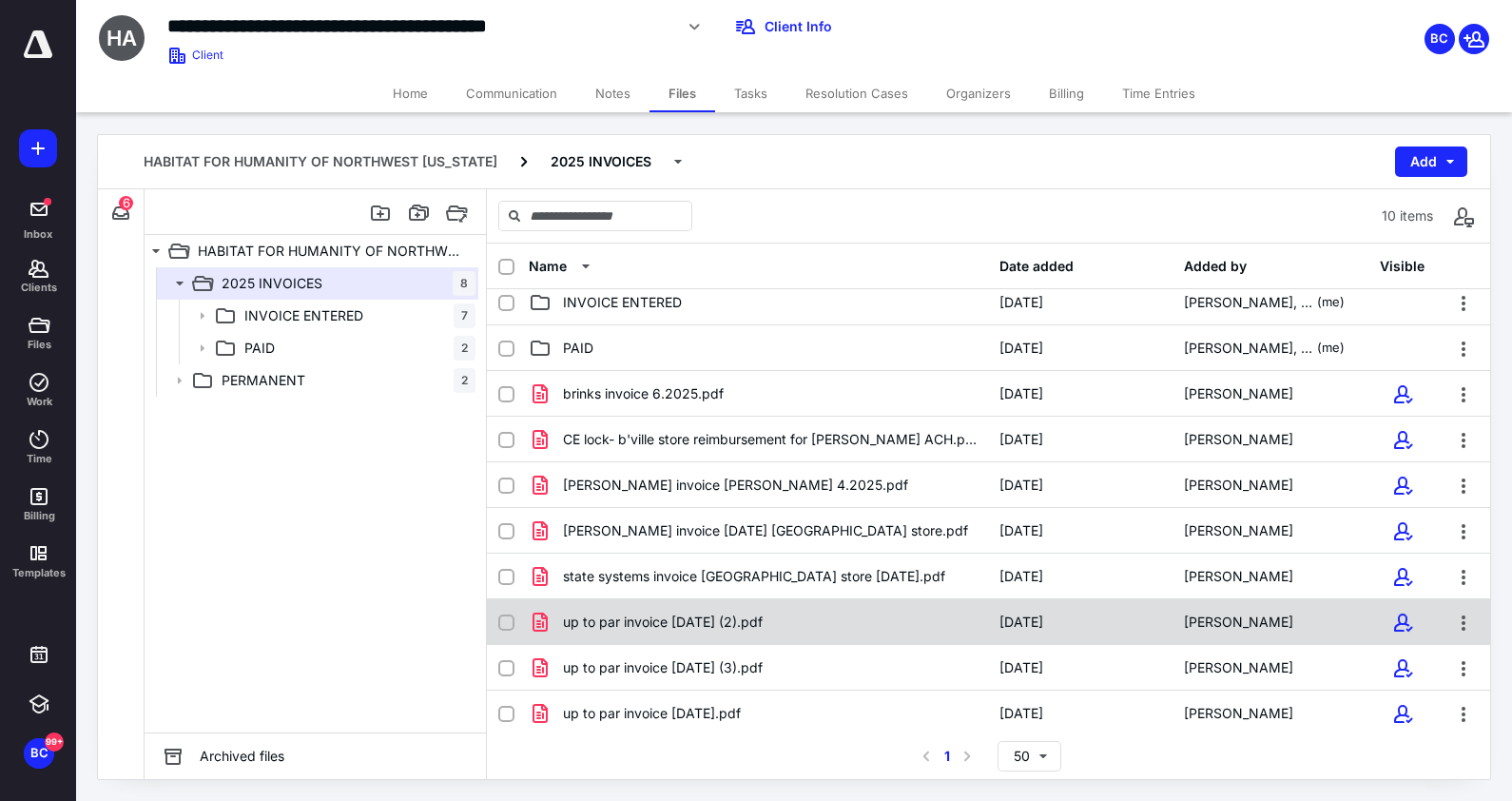 click at bounding box center (506, 623) 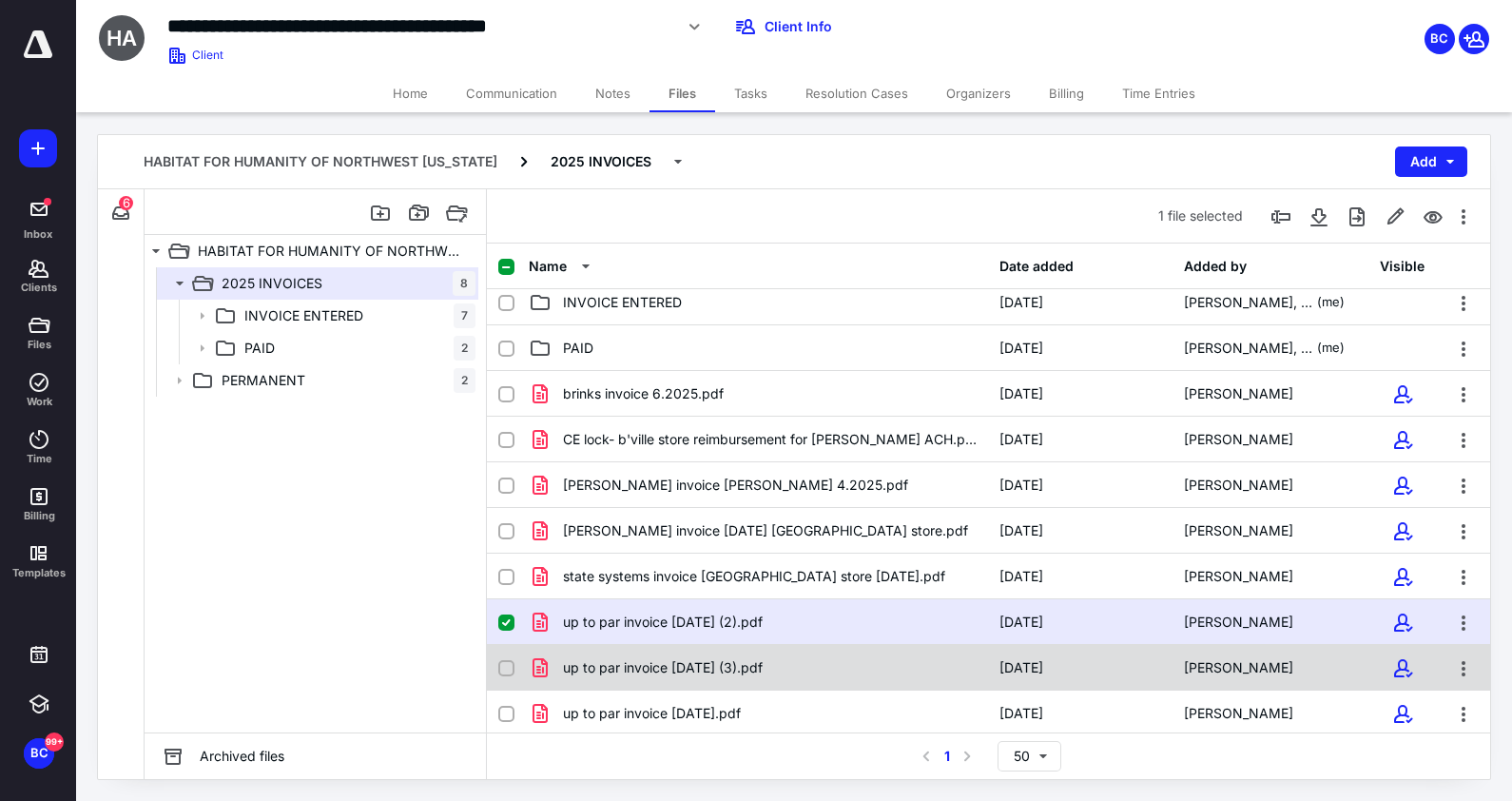 click on "up to par invoice [DATE] (3).pdf [DATE] [PERSON_NAME]" at bounding box center [988, 668] 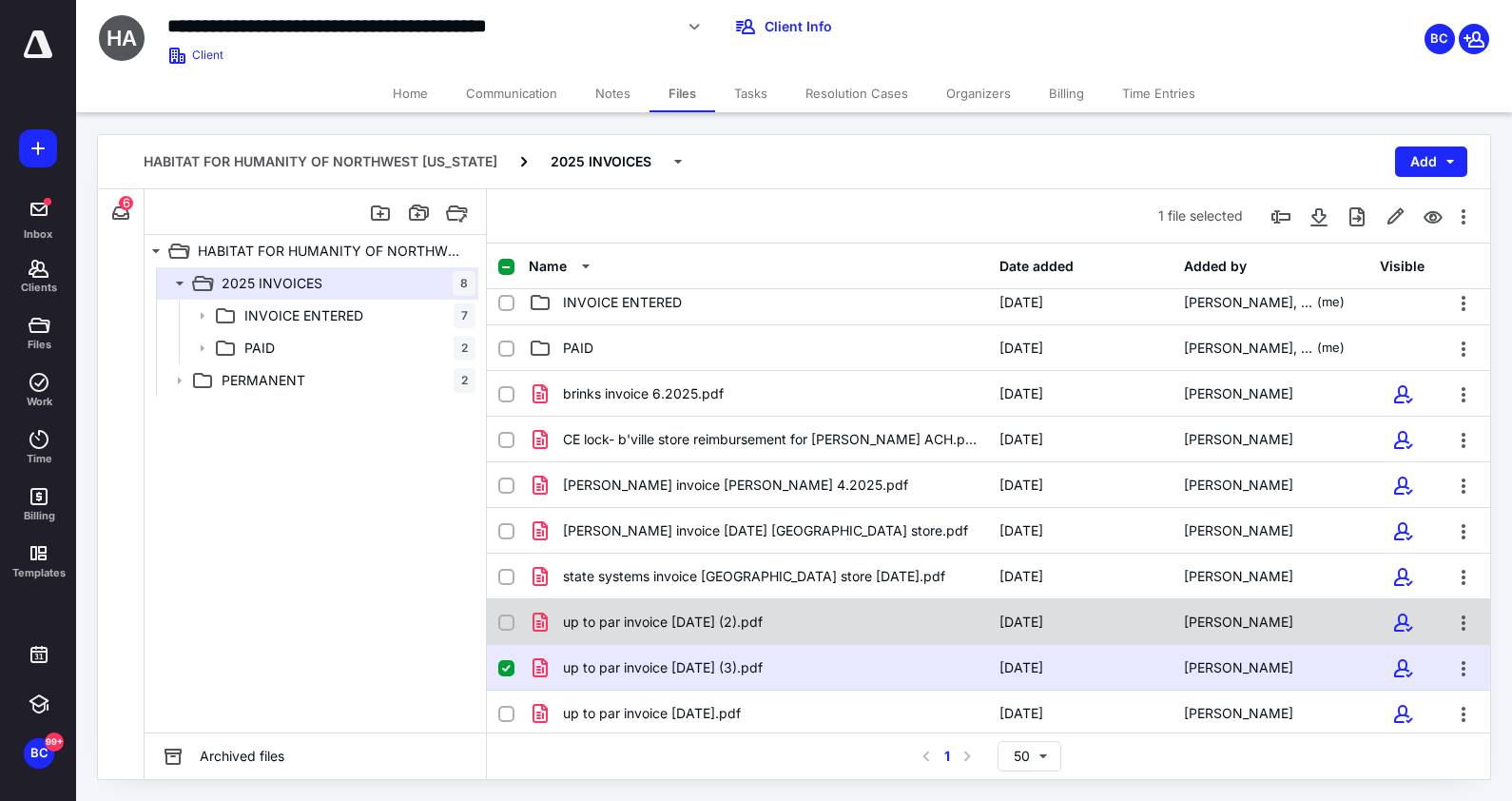 click at bounding box center (514, 622) 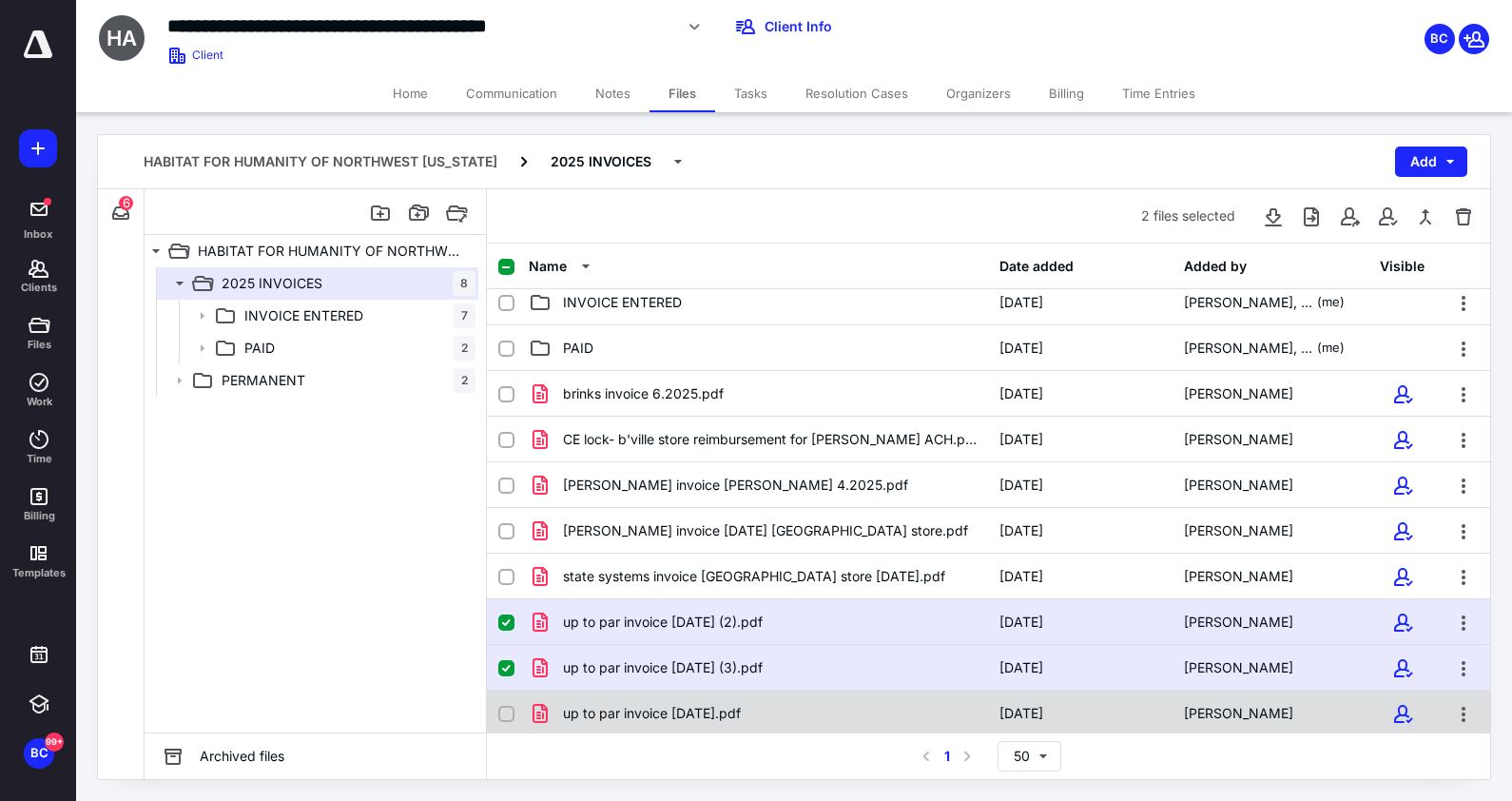 click at bounding box center [506, 714] 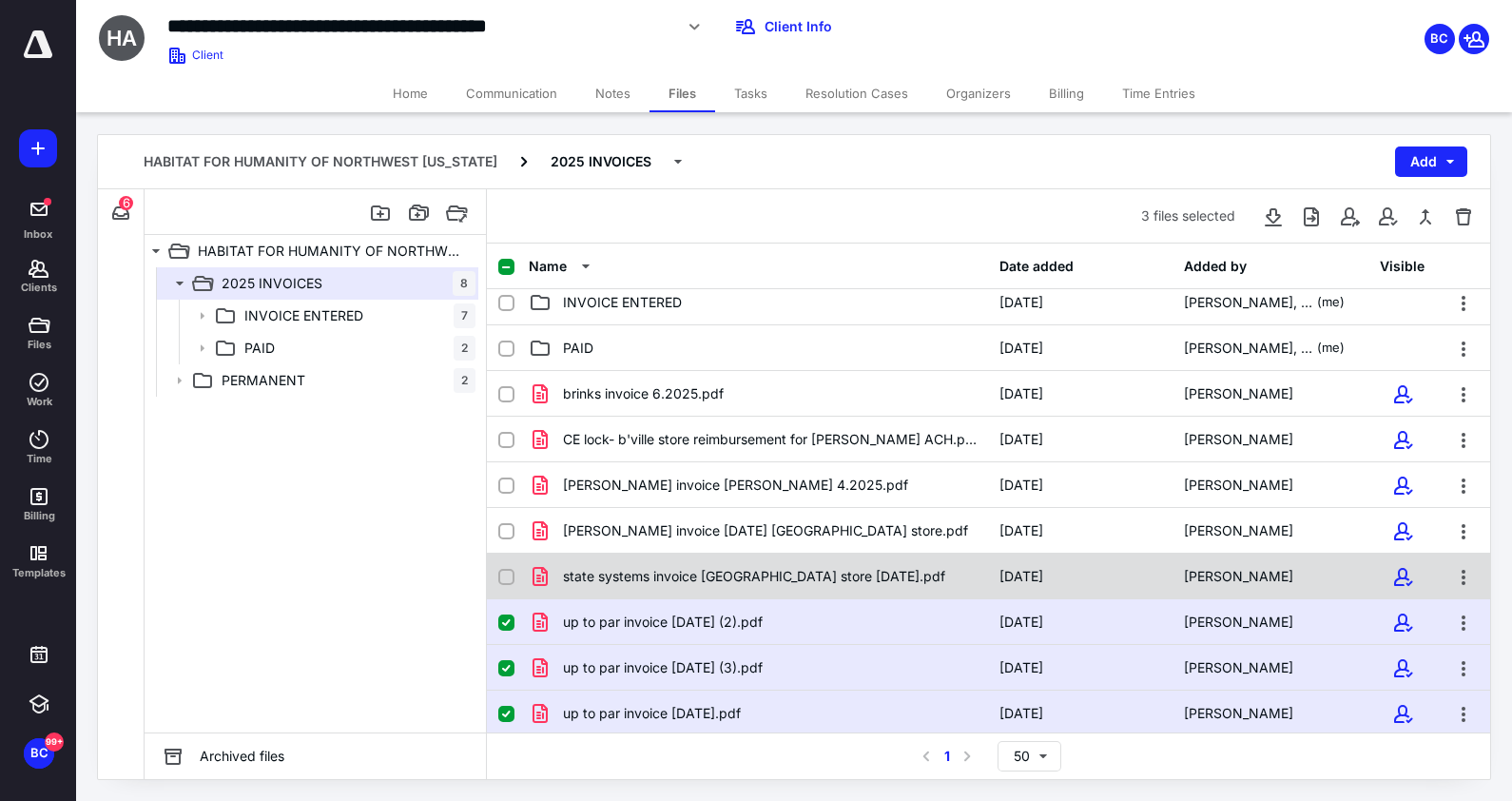 click 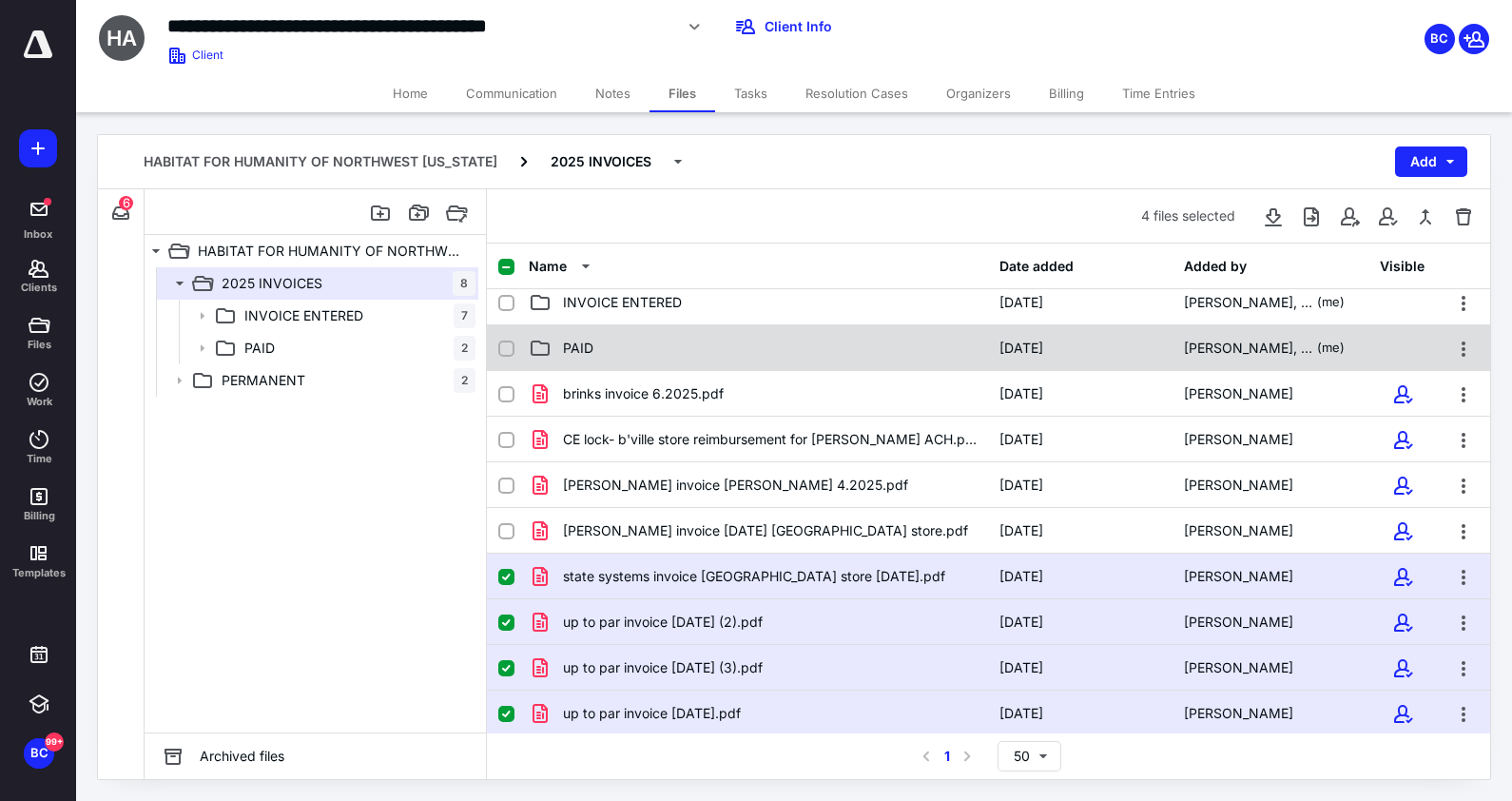 scroll, scrollTop: 0, scrollLeft: 0, axis: both 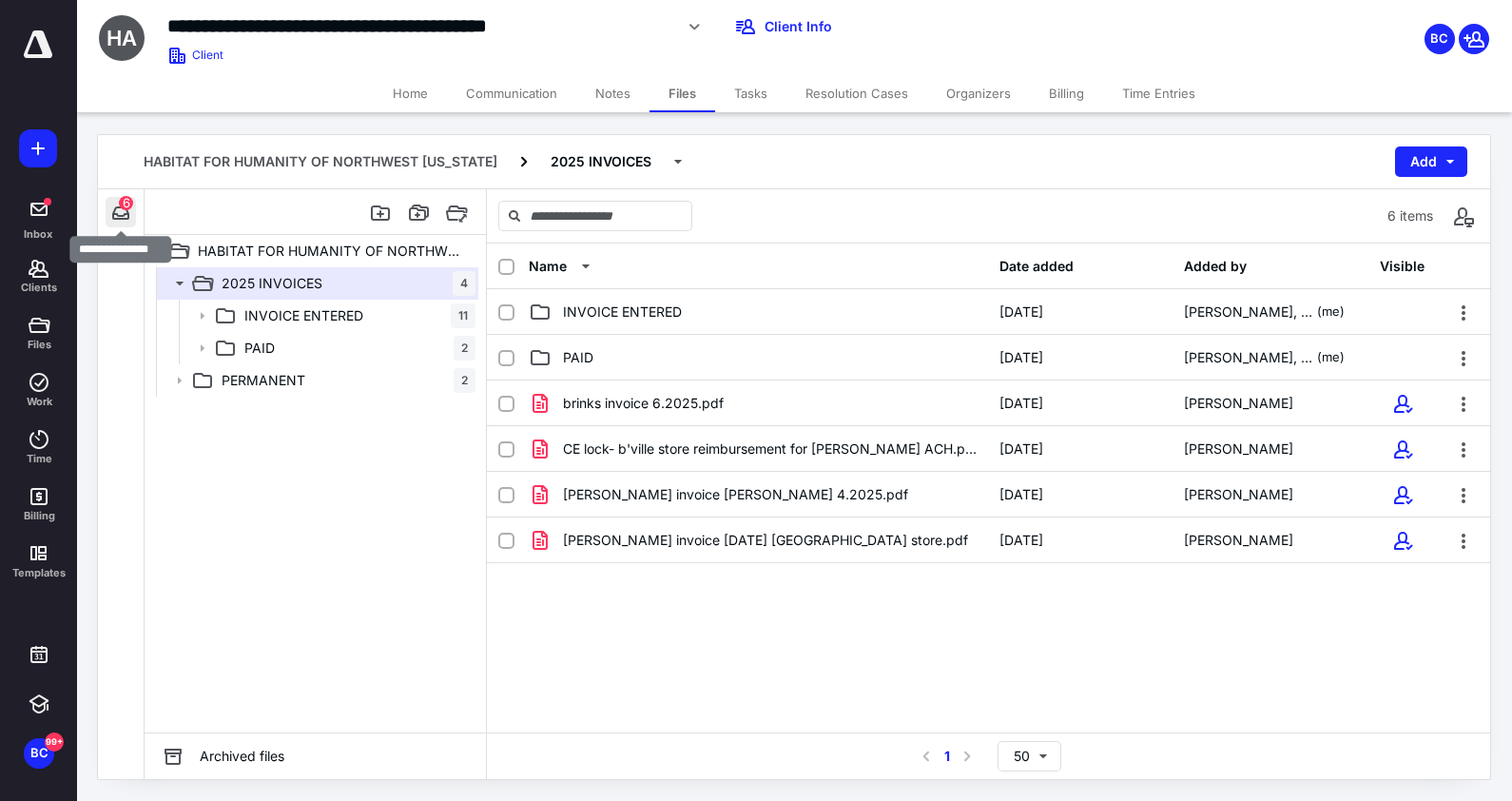 click at bounding box center [121, 212] 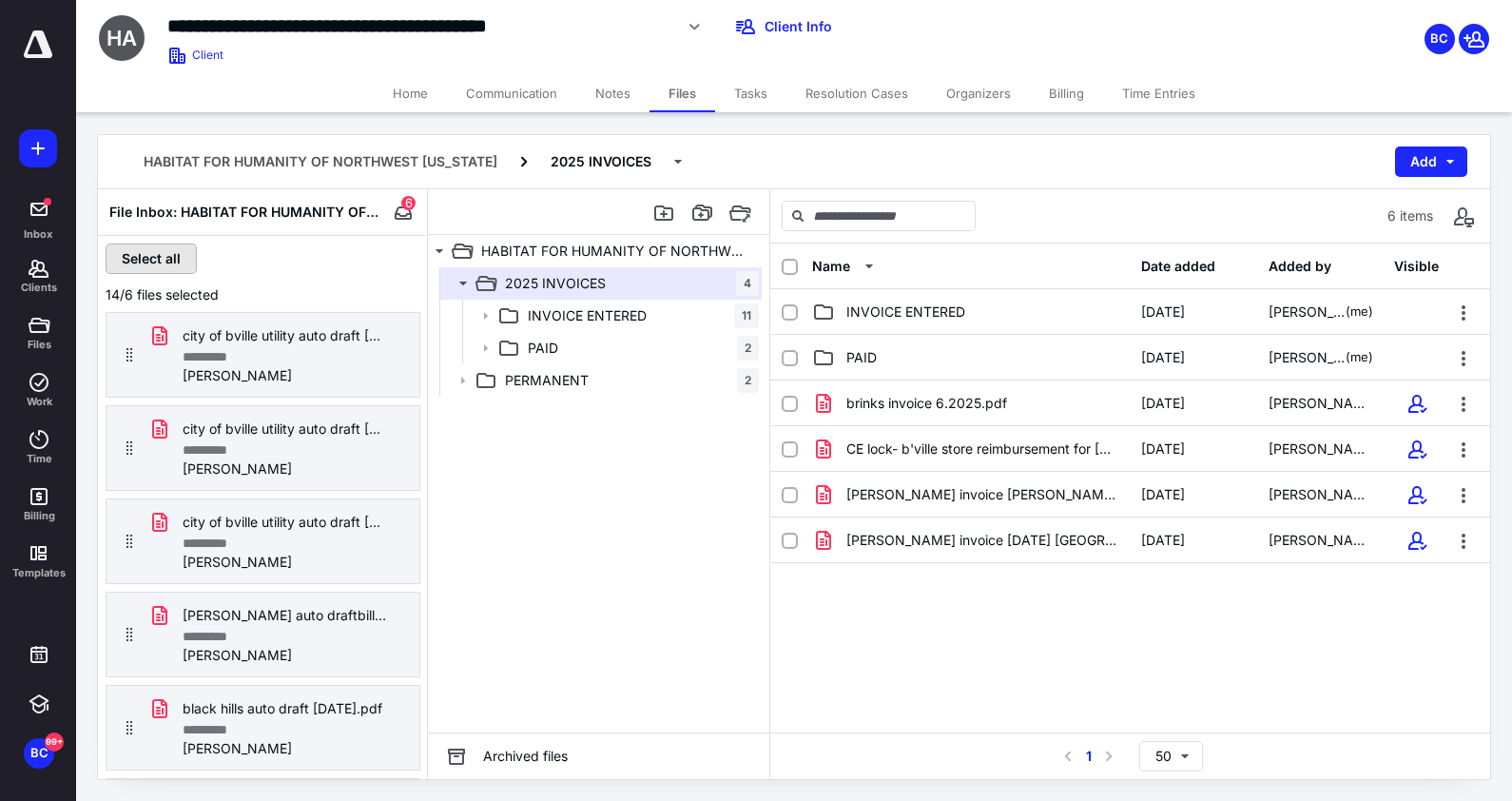 click on "Select all" at bounding box center [151, 259] 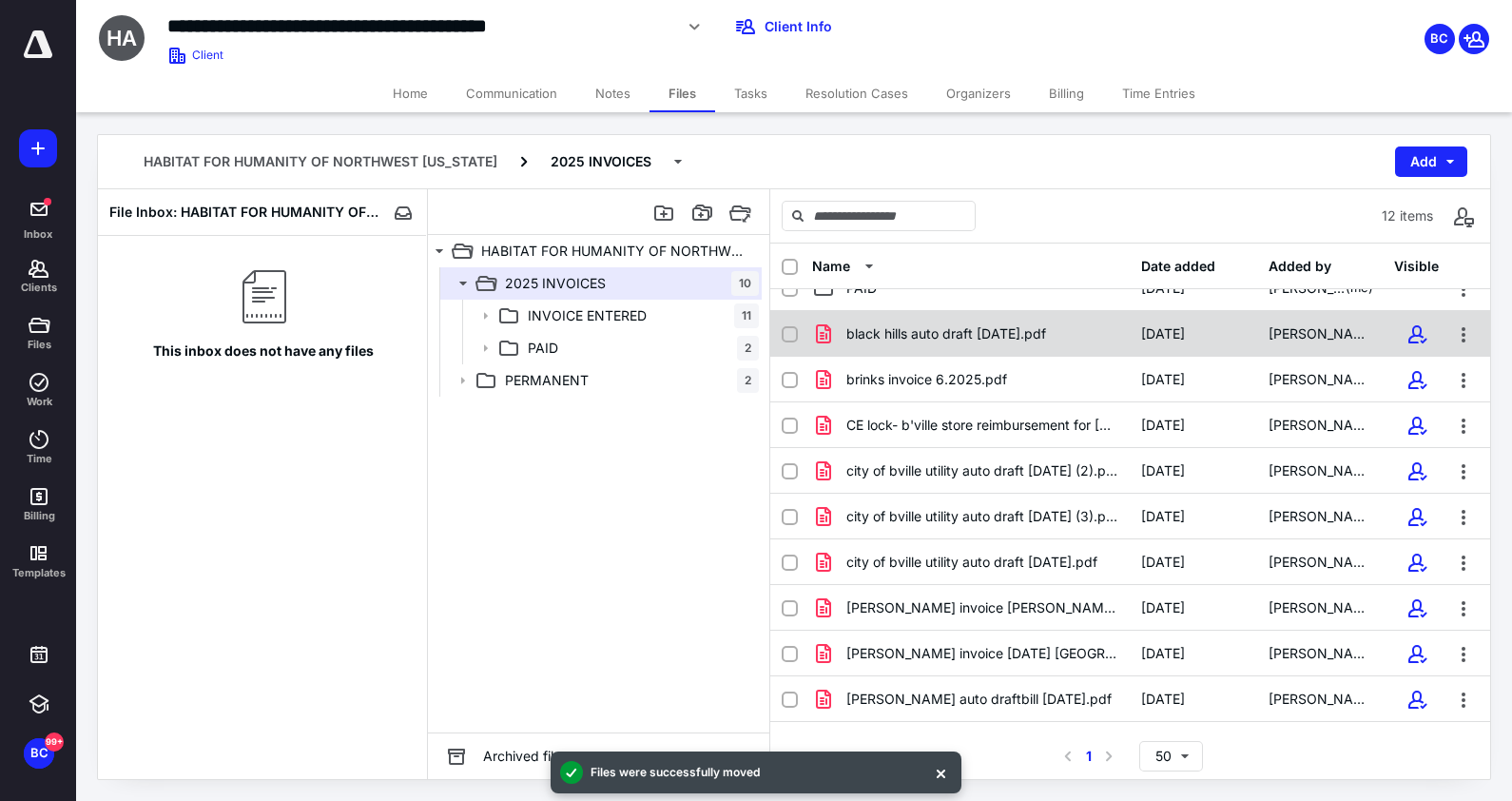 scroll, scrollTop: 101, scrollLeft: 0, axis: vertical 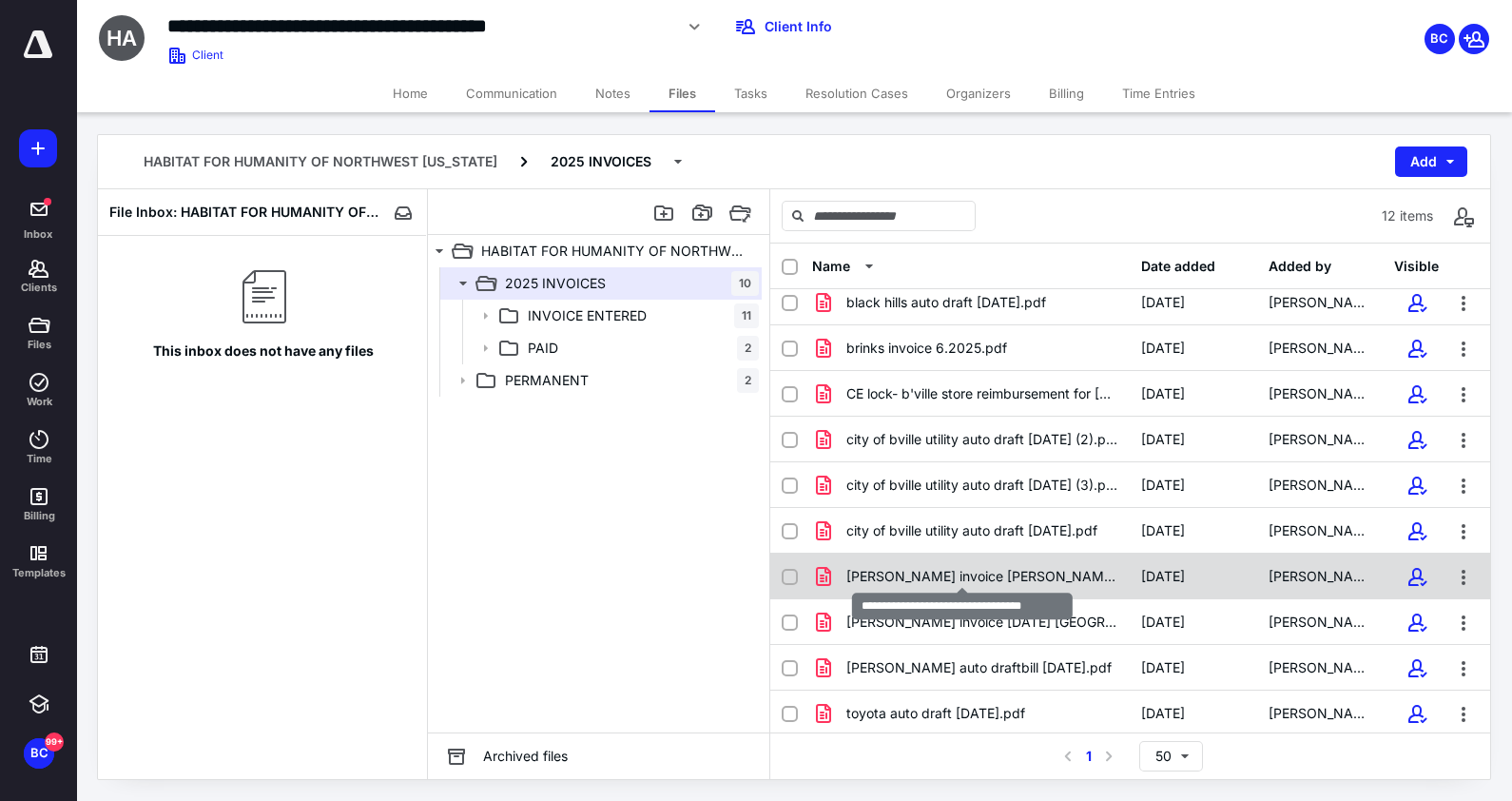 click on "[PERSON_NAME] invoice [PERSON_NAME] 4.2025.pdf" at bounding box center [982, 576] 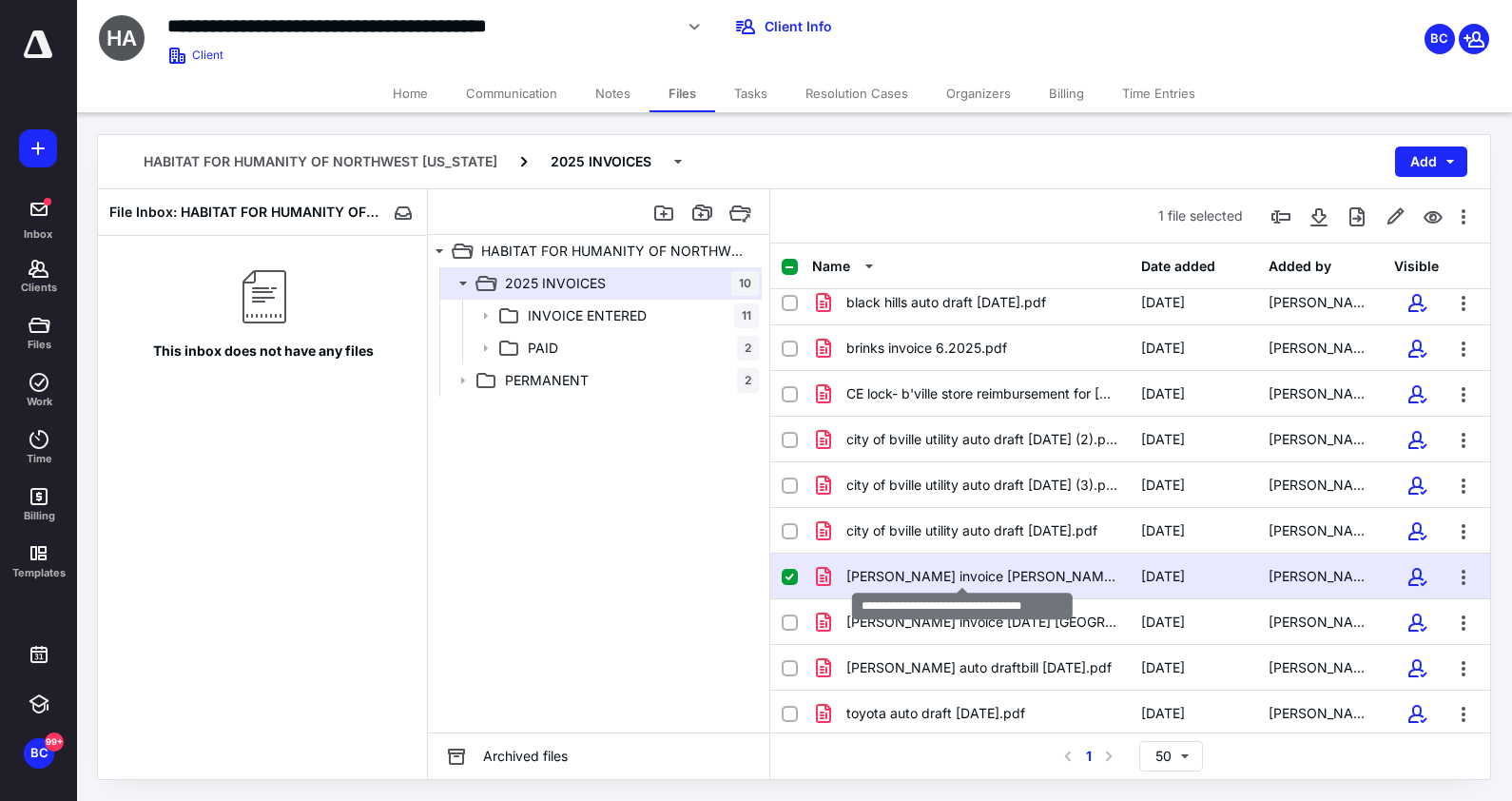 click on "[PERSON_NAME] invoice [PERSON_NAME] 4.2025.pdf" at bounding box center [982, 576] 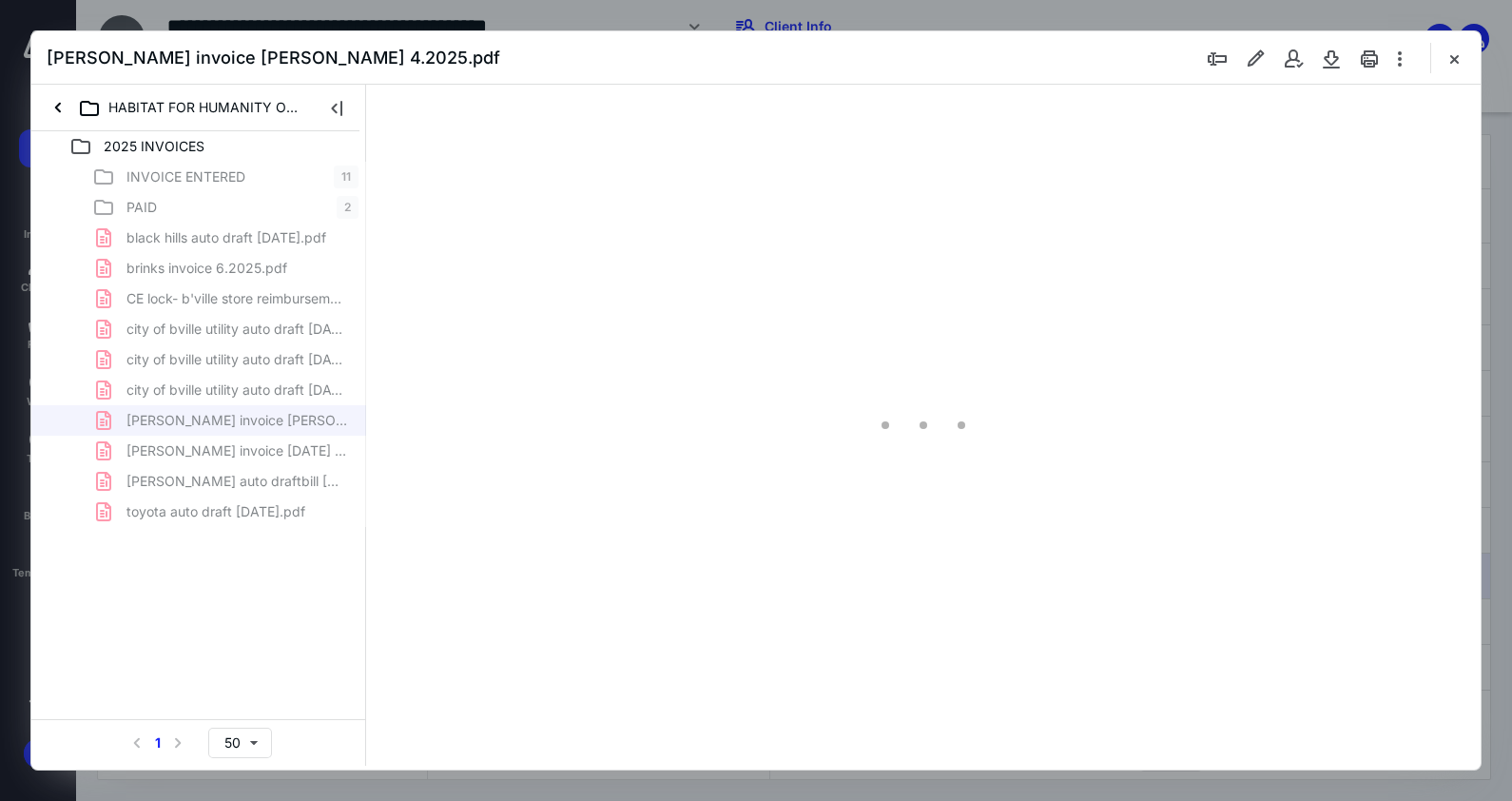 scroll, scrollTop: 0, scrollLeft: 0, axis: both 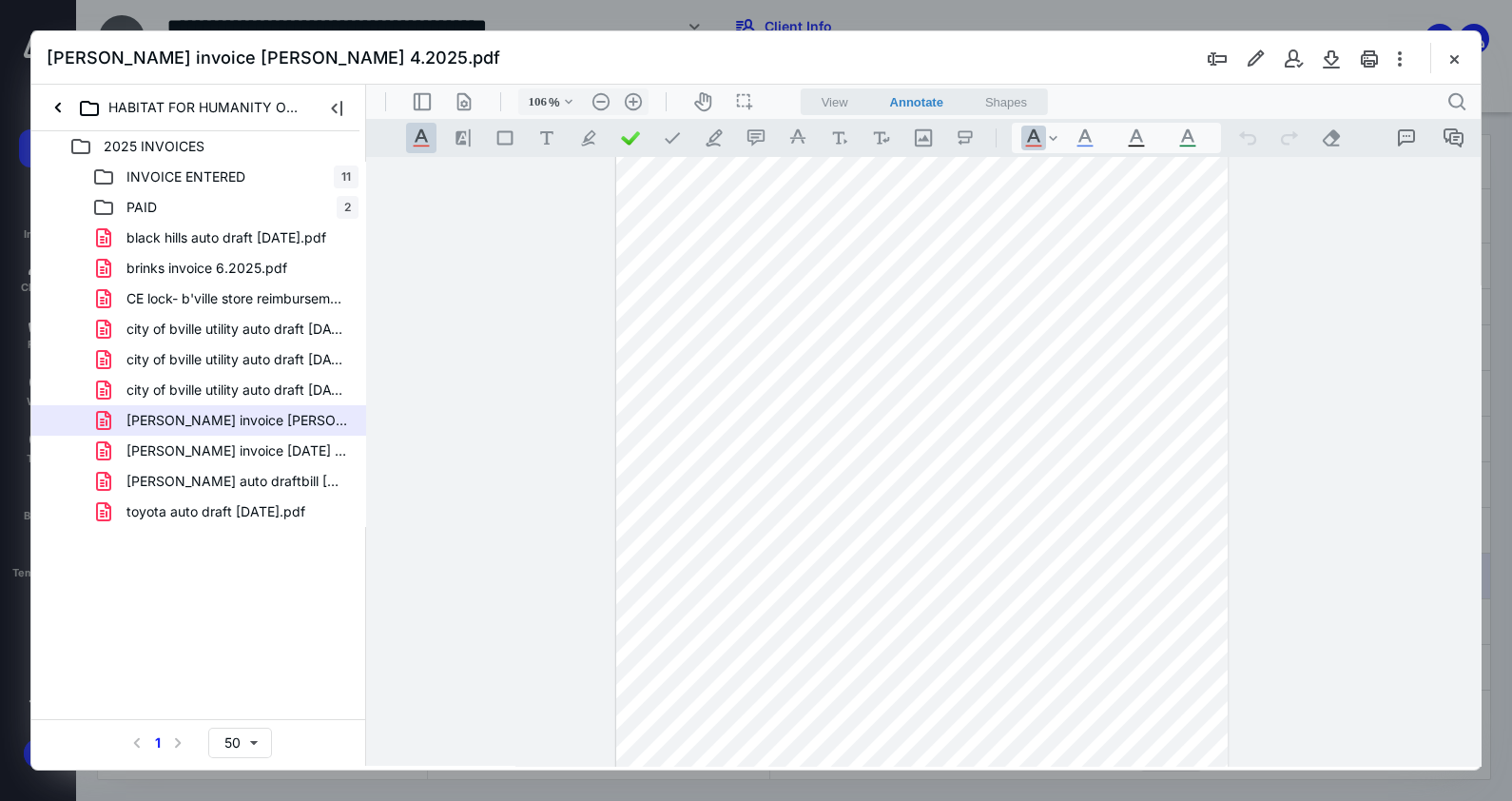 type on "131" 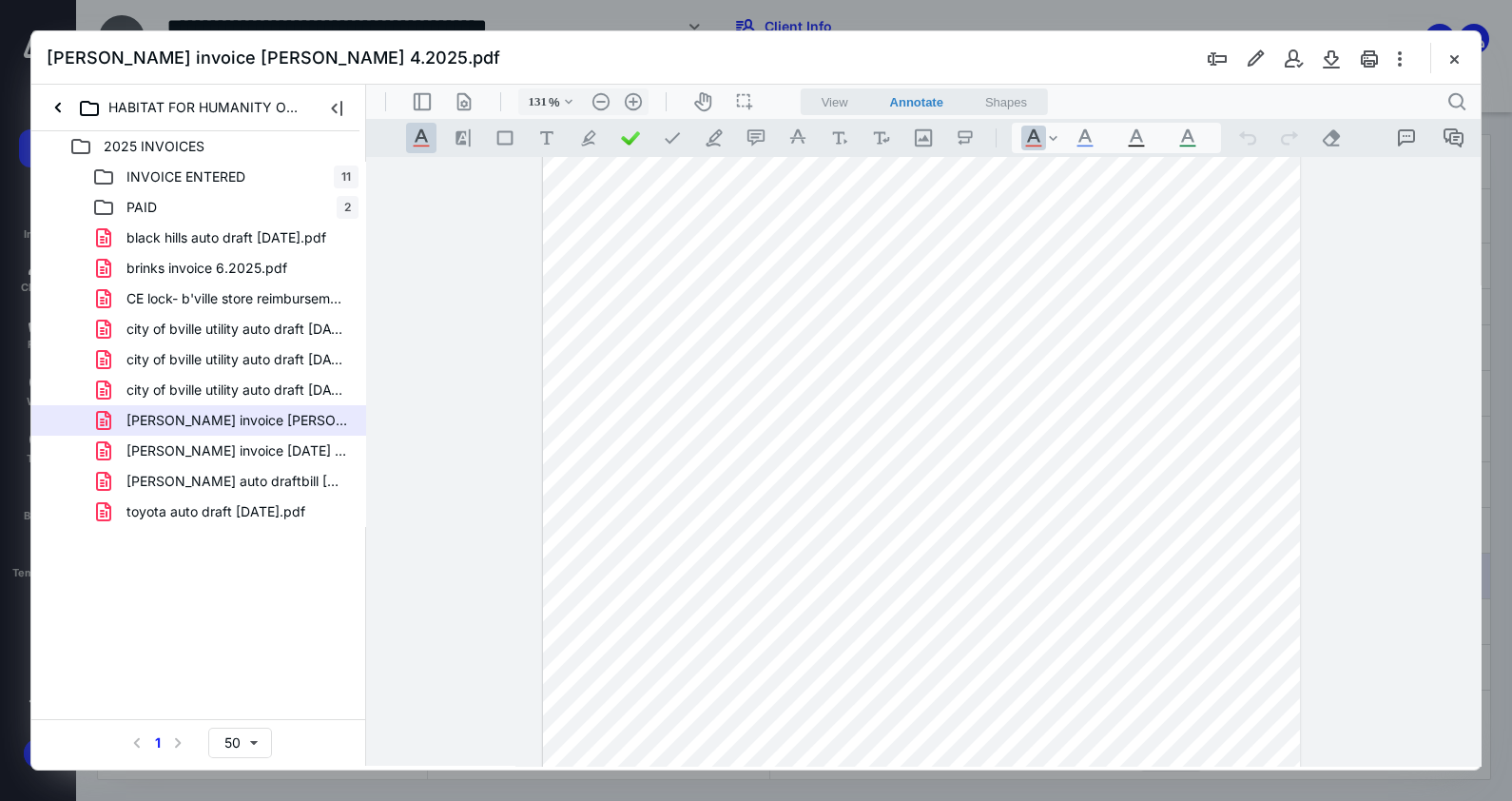 scroll, scrollTop: 237, scrollLeft: 0, axis: vertical 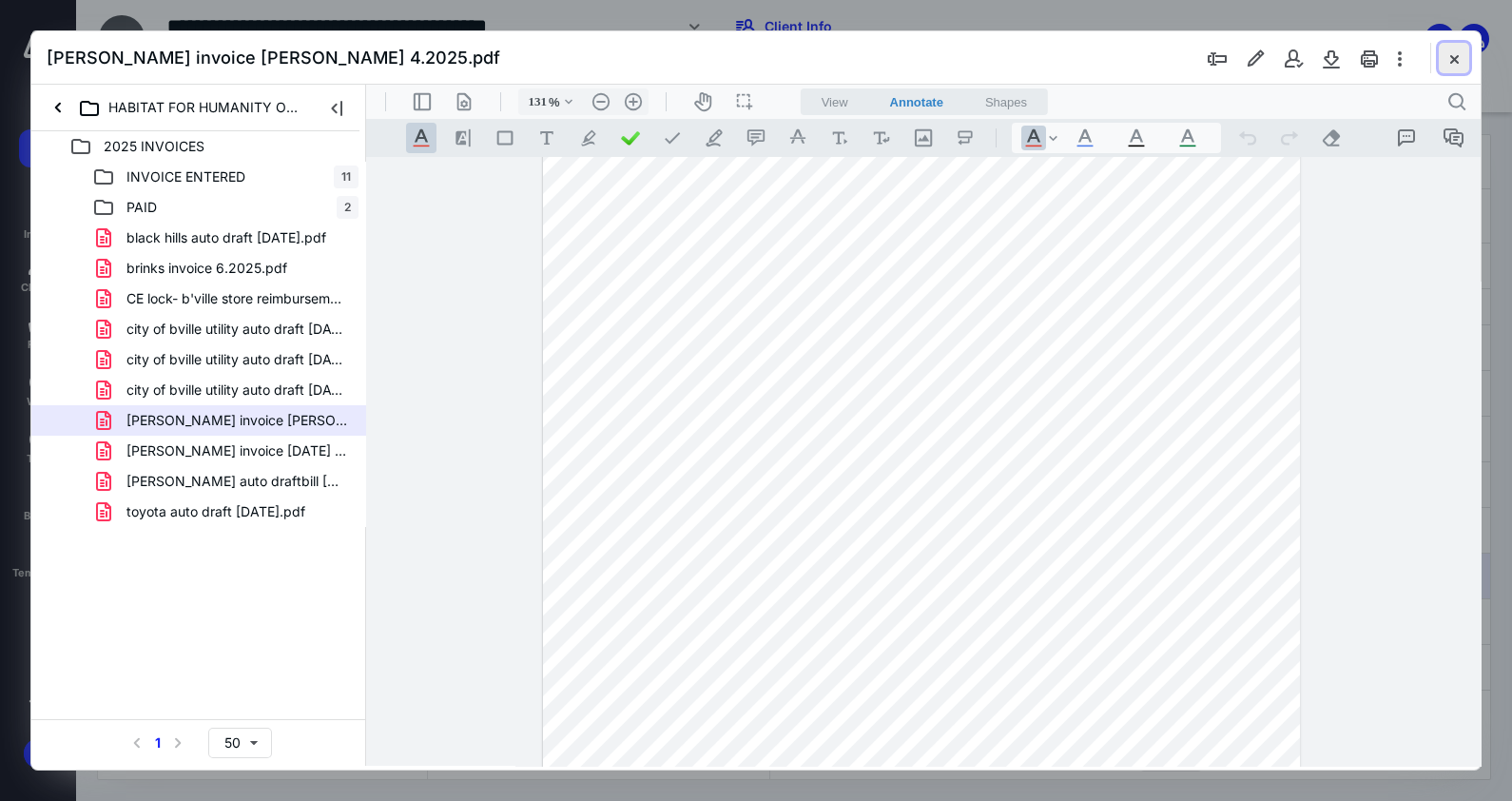 click at bounding box center [1454, 58] 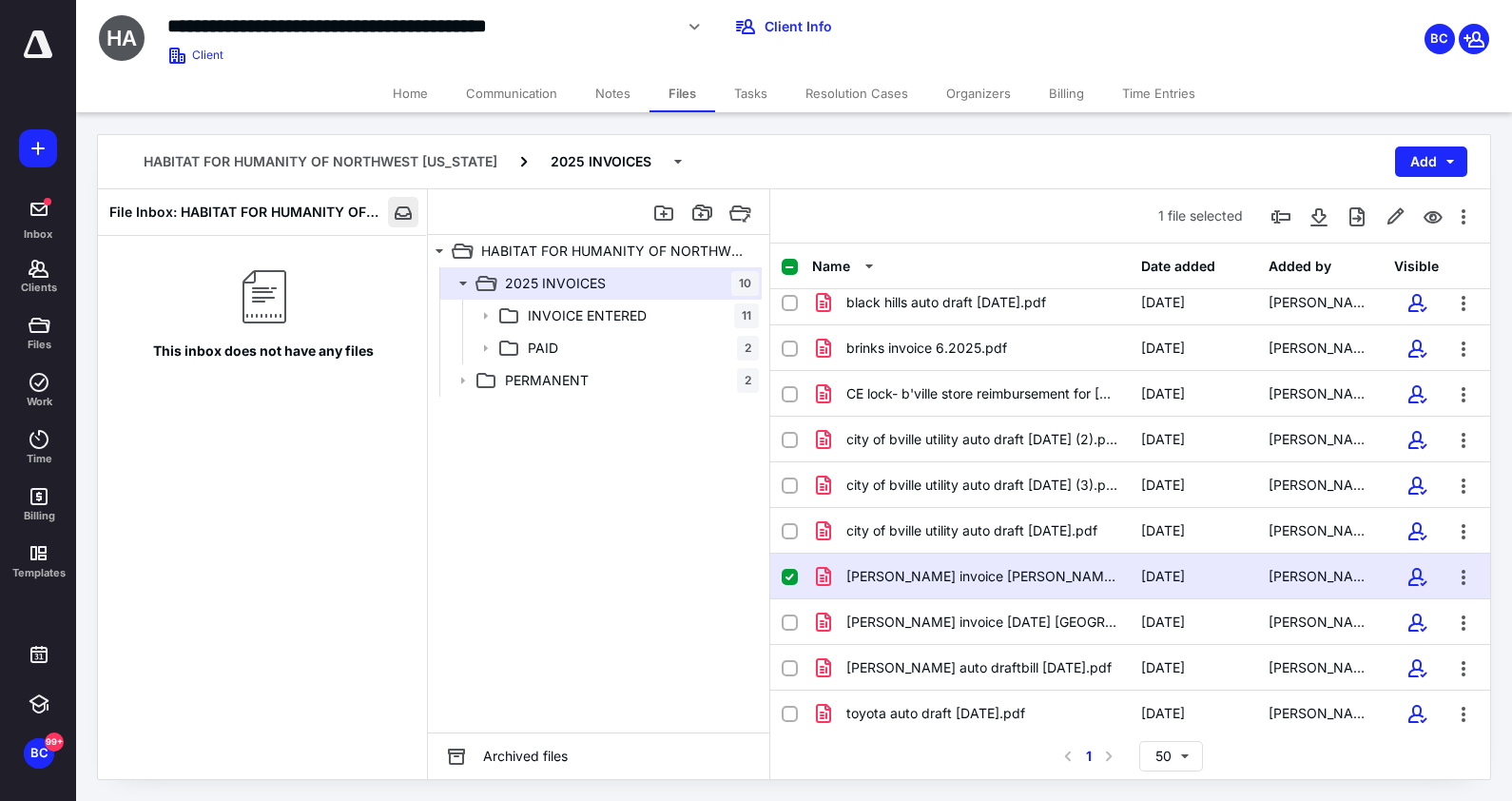 click at bounding box center [403, 212] 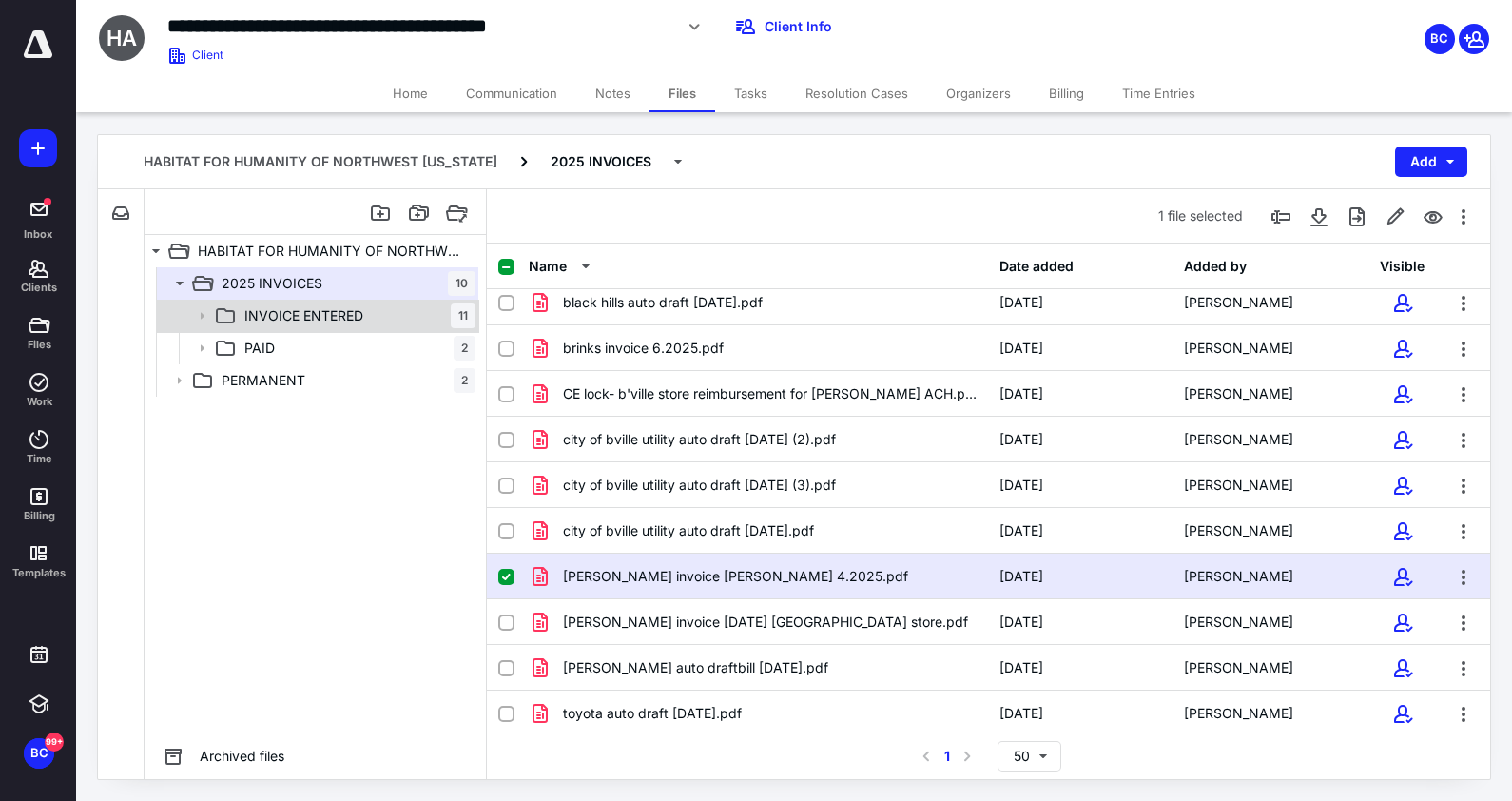 click on "INVOICE ENTERED" at bounding box center [303, 316] 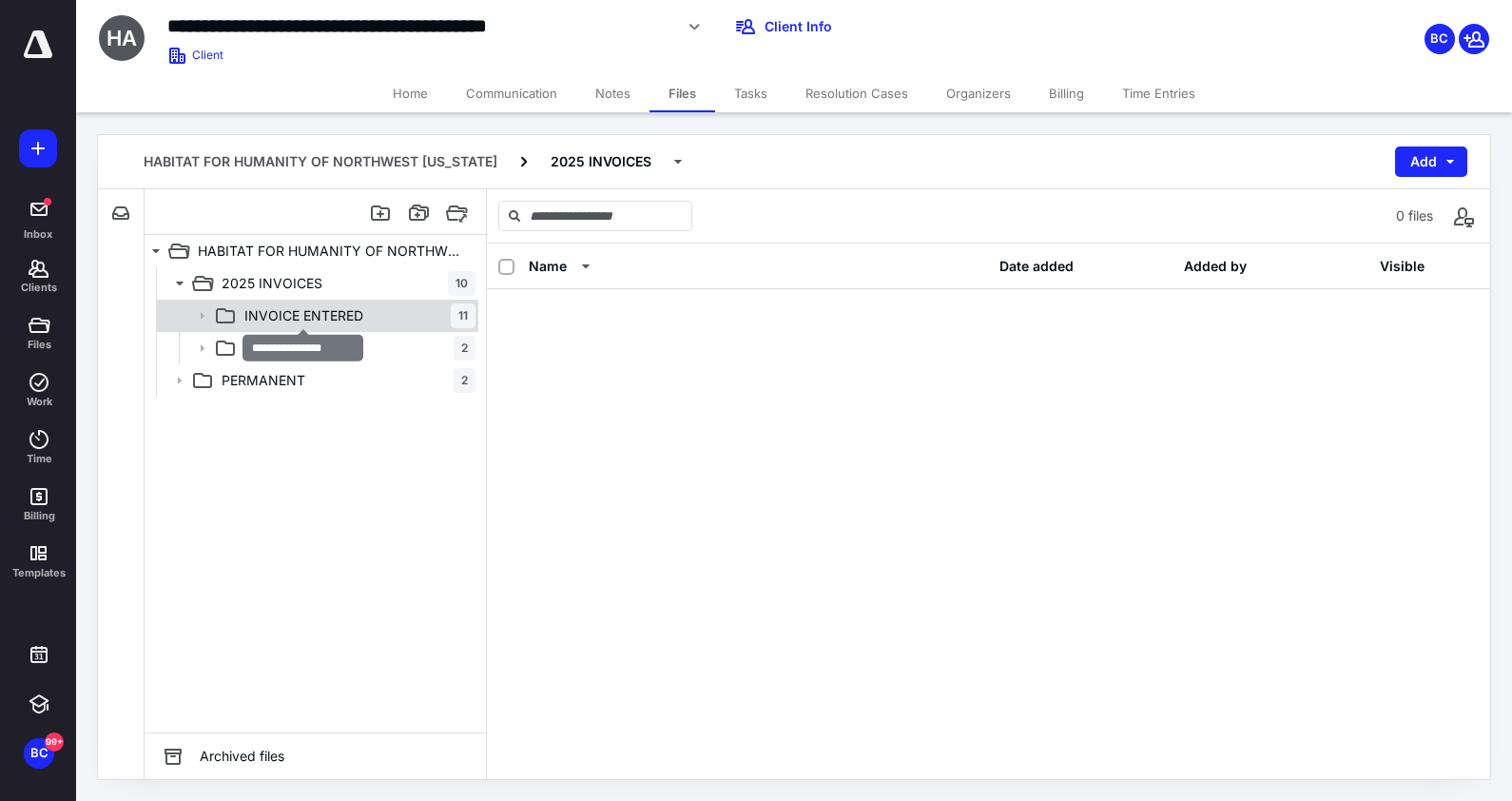 scroll, scrollTop: 0, scrollLeft: 0, axis: both 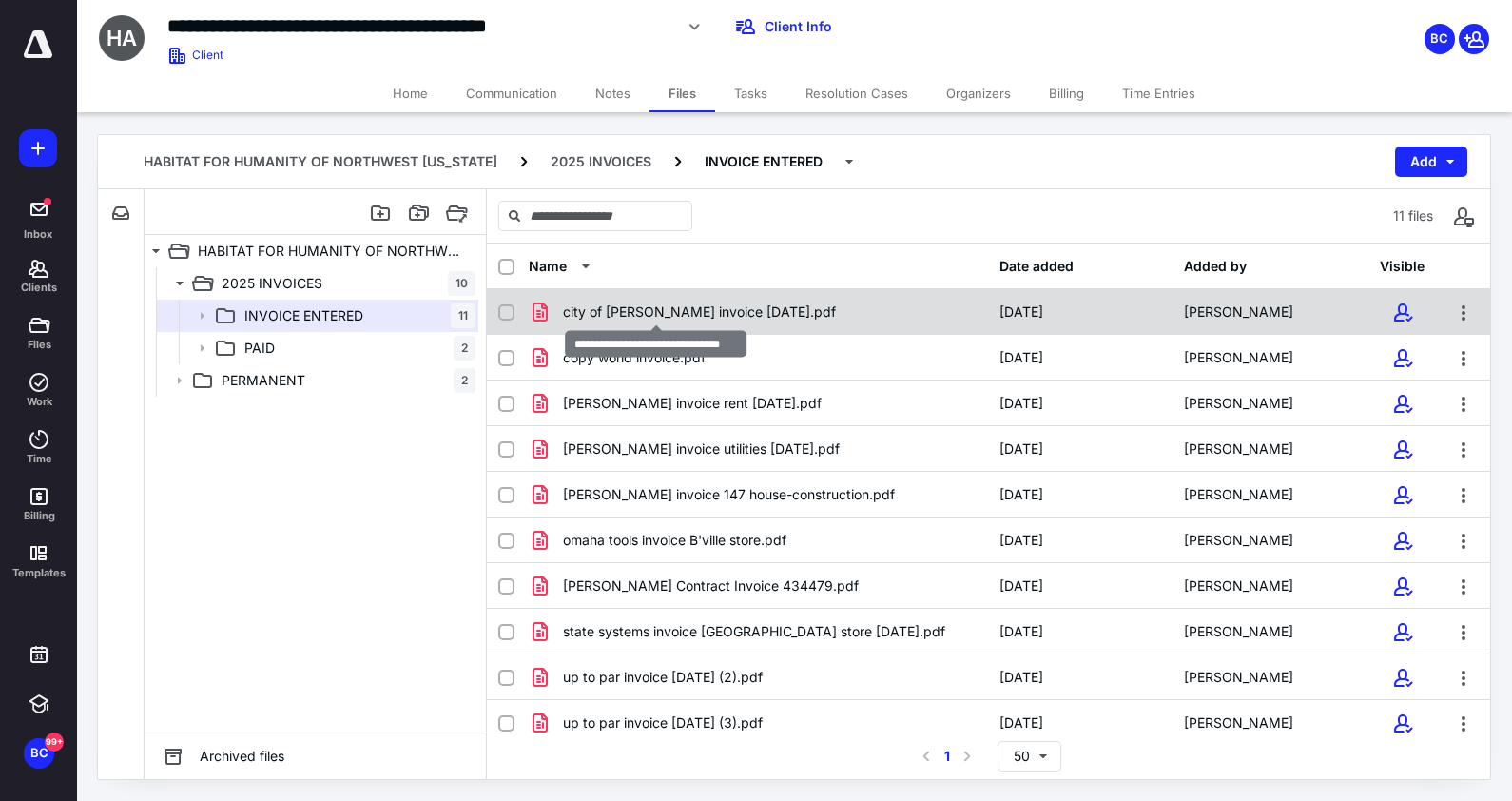 click on "city of [PERSON_NAME] invoice [DATE].pdf" at bounding box center [699, 312] 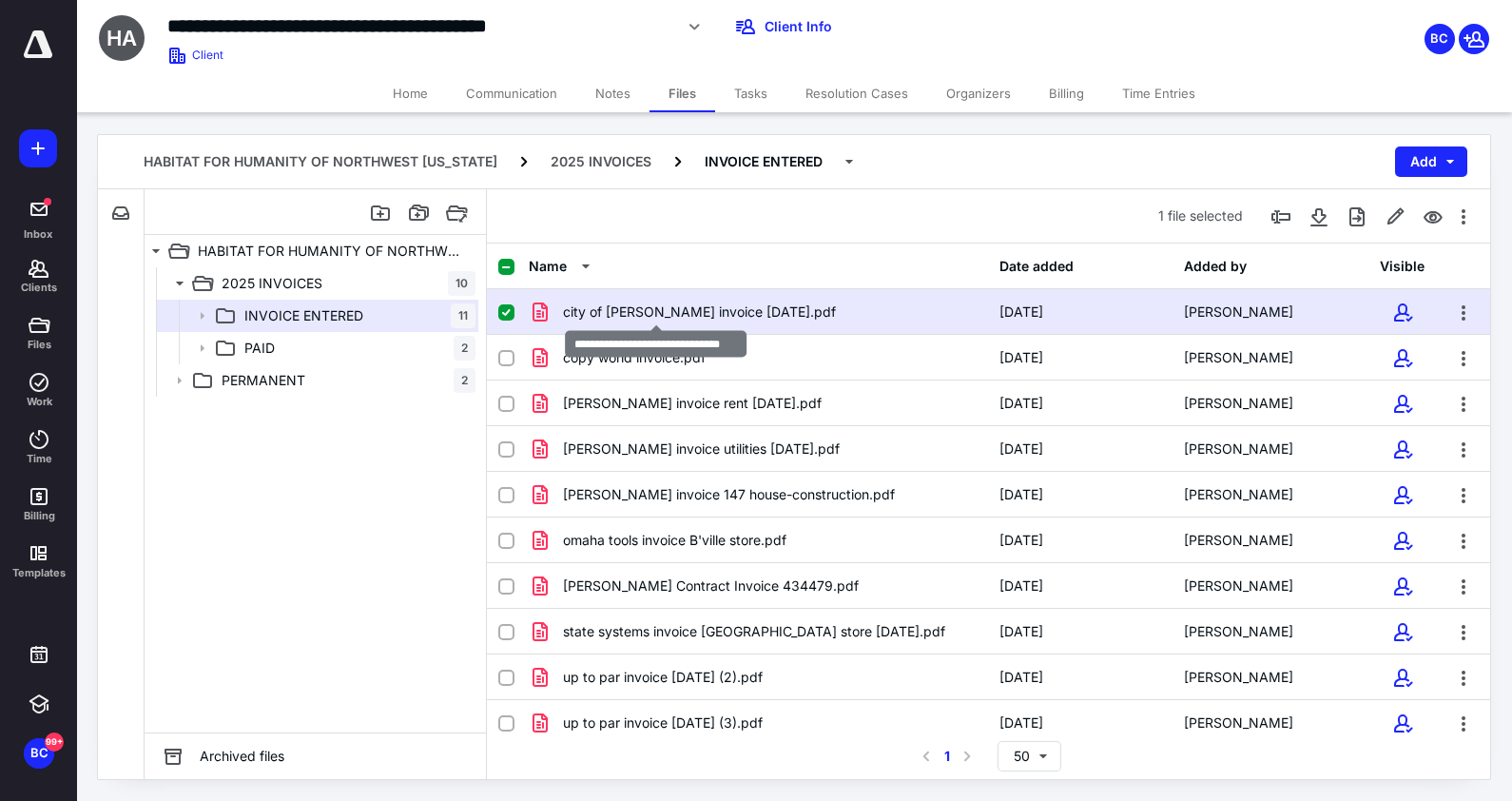 click on "city of [PERSON_NAME] invoice [DATE].pdf" at bounding box center [699, 312] 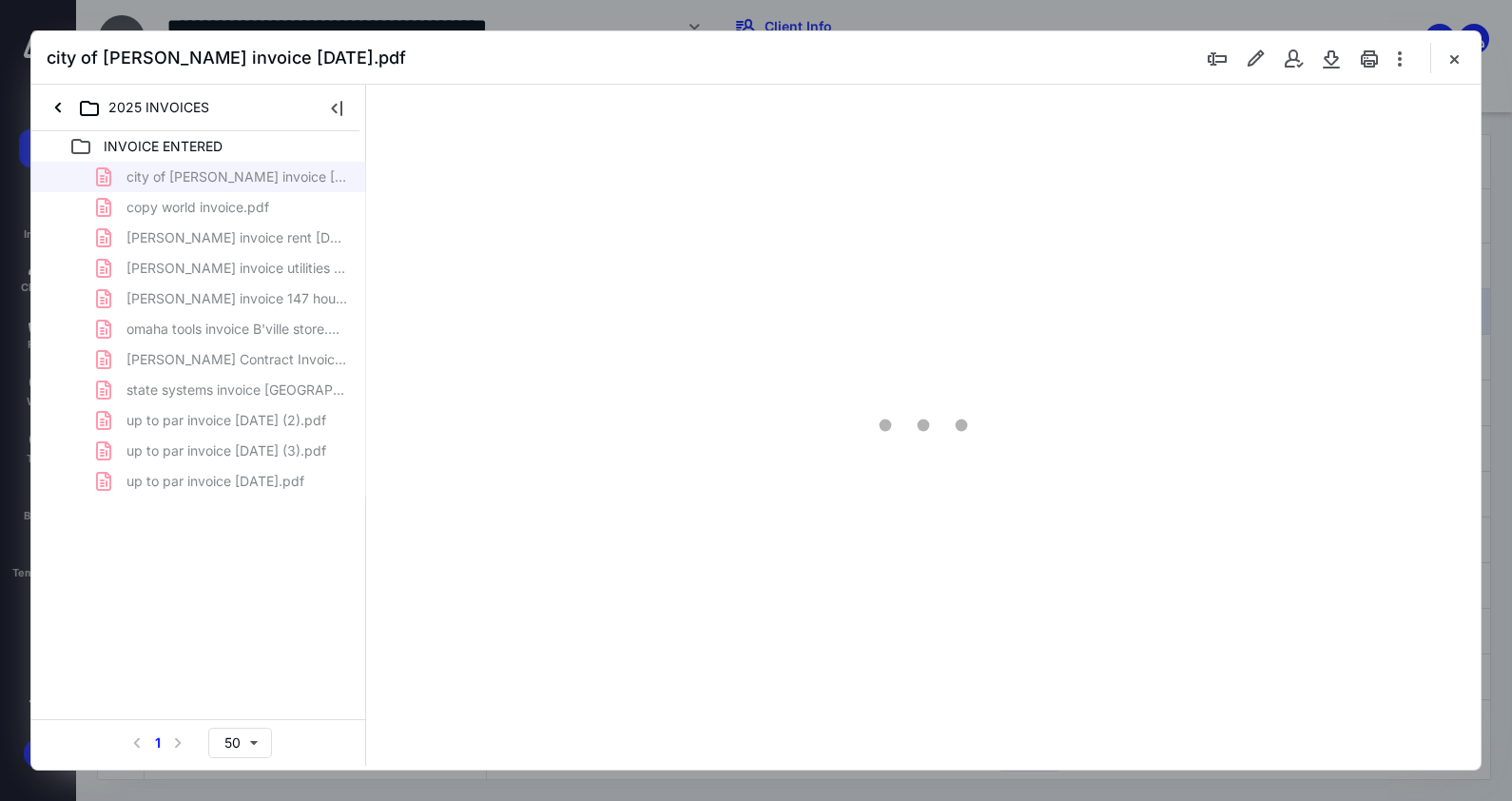 scroll, scrollTop: 0, scrollLeft: 0, axis: both 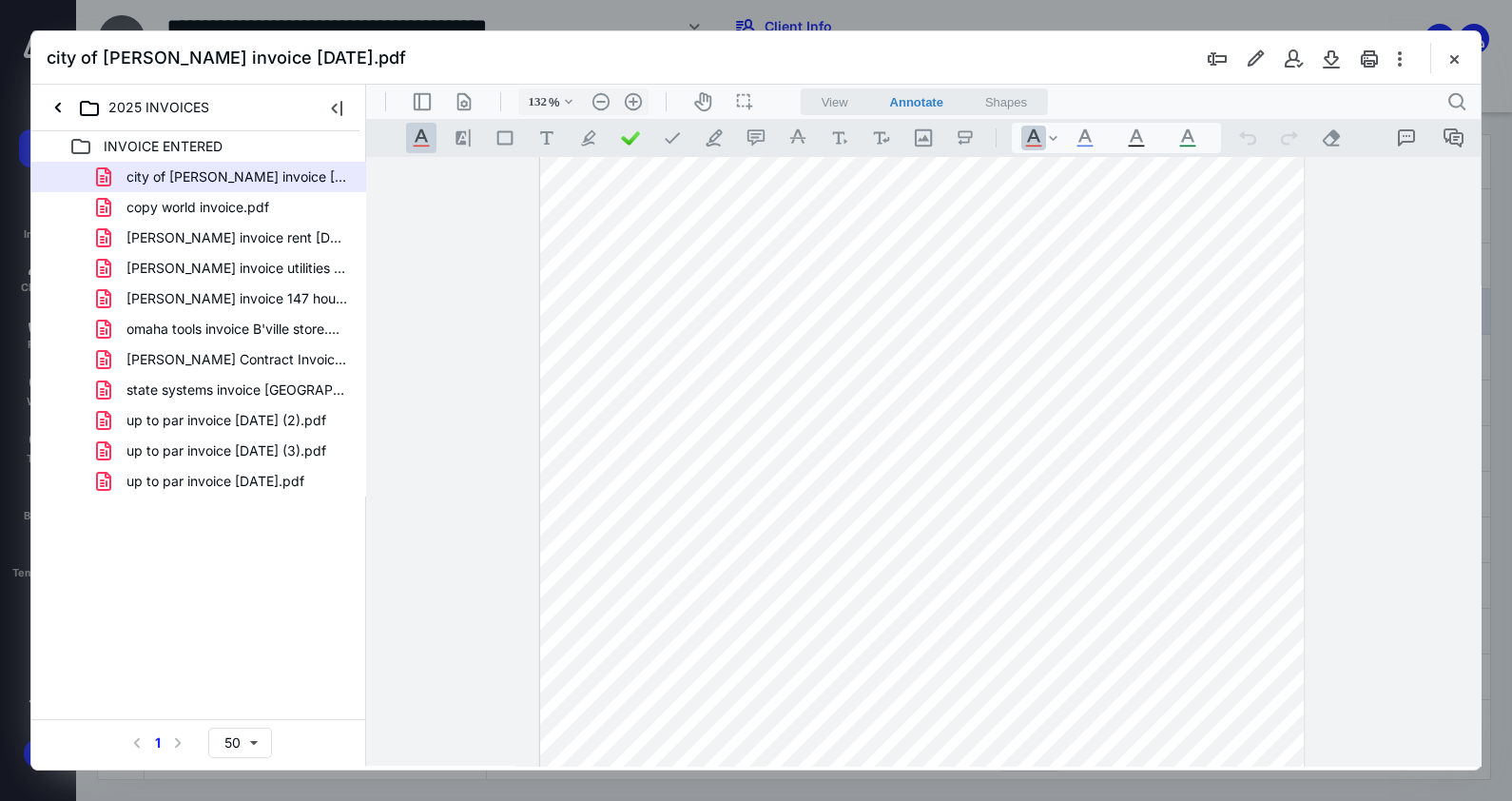 type on "157" 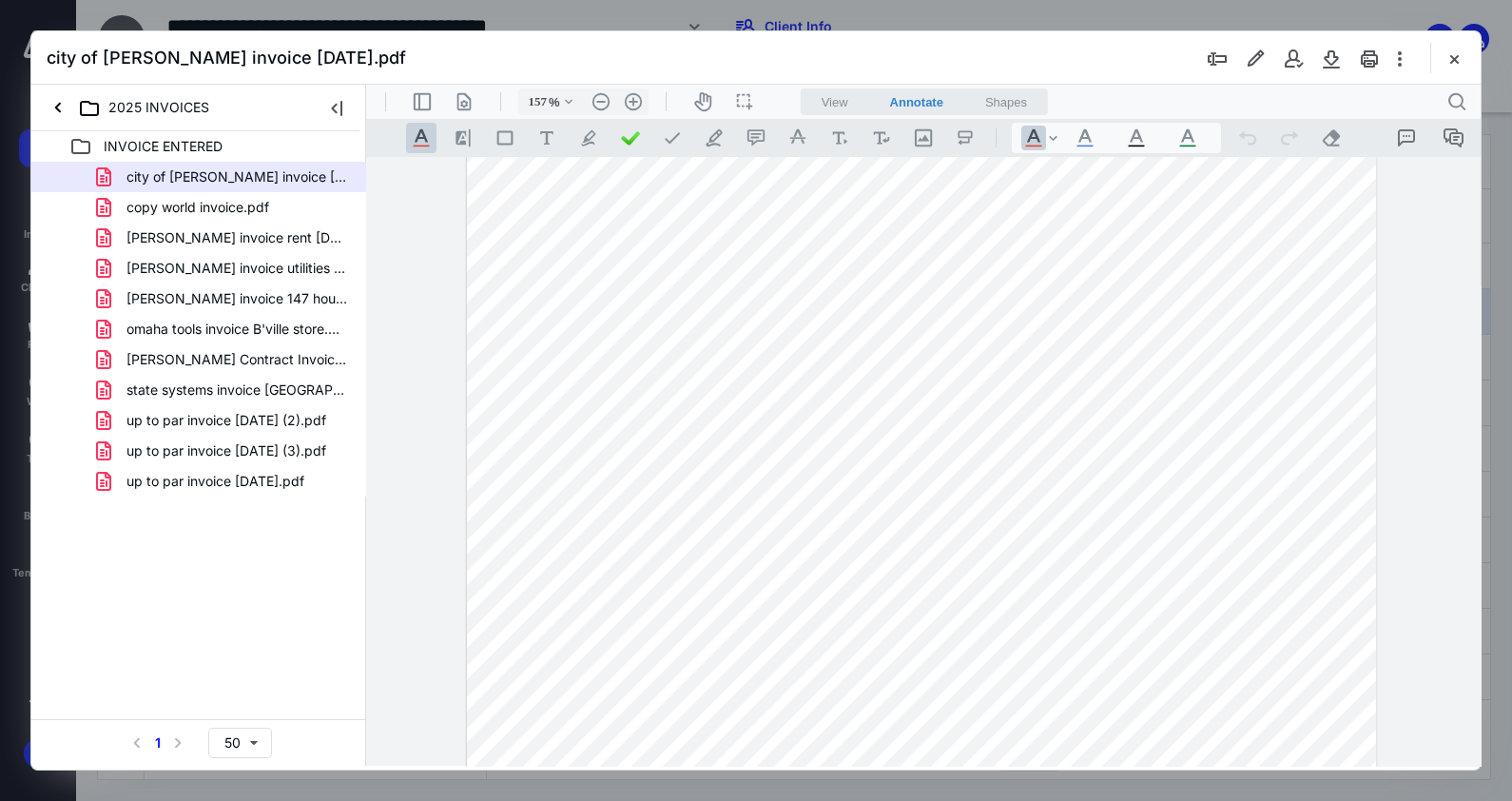 scroll, scrollTop: 0, scrollLeft: 0, axis: both 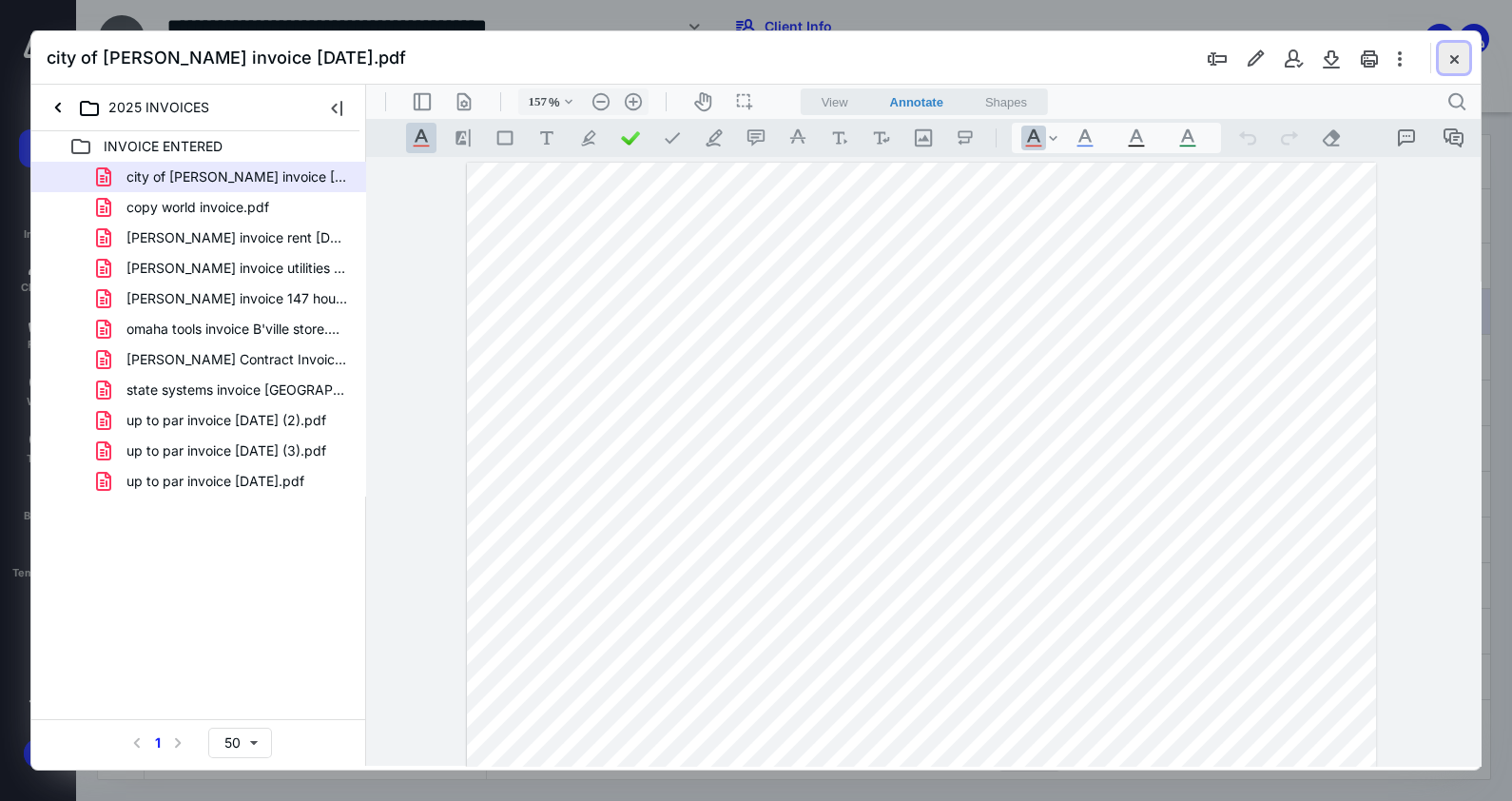 click at bounding box center (1454, 58) 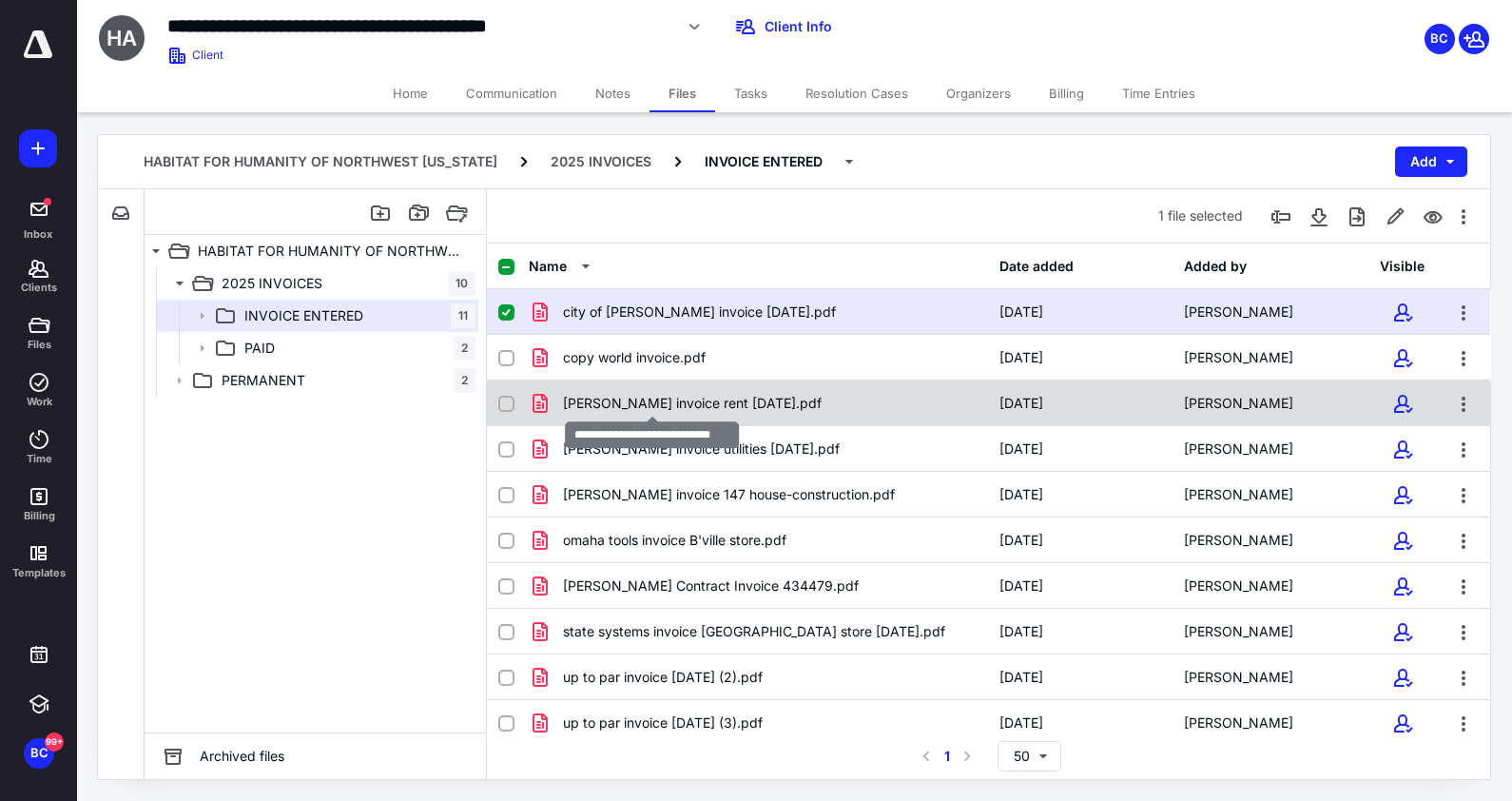click on "[PERSON_NAME] invoice rent [DATE].pdf" at bounding box center [692, 403] 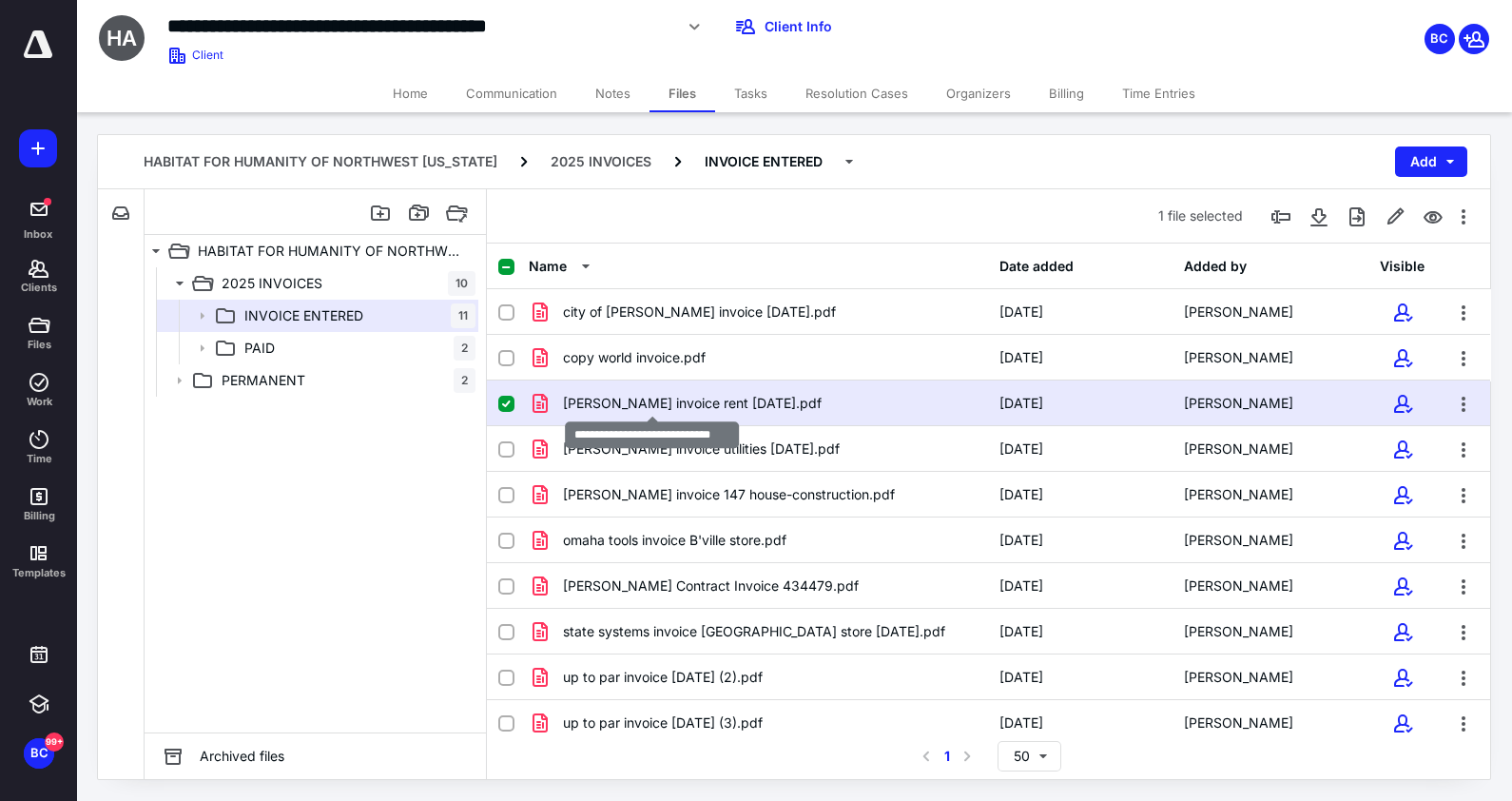 click on "[PERSON_NAME] invoice rent [DATE].pdf" at bounding box center [692, 403] 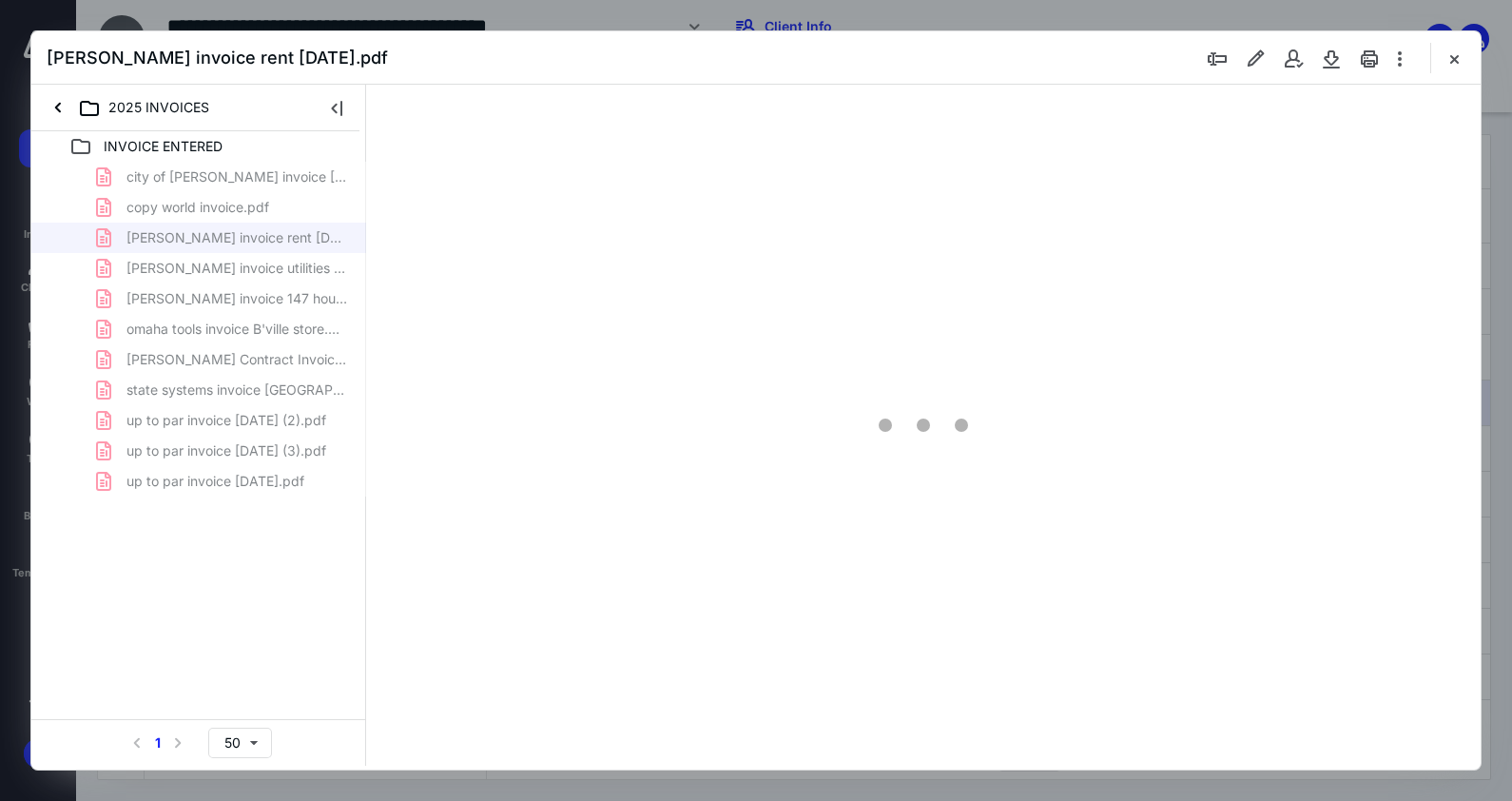 scroll, scrollTop: 0, scrollLeft: 0, axis: both 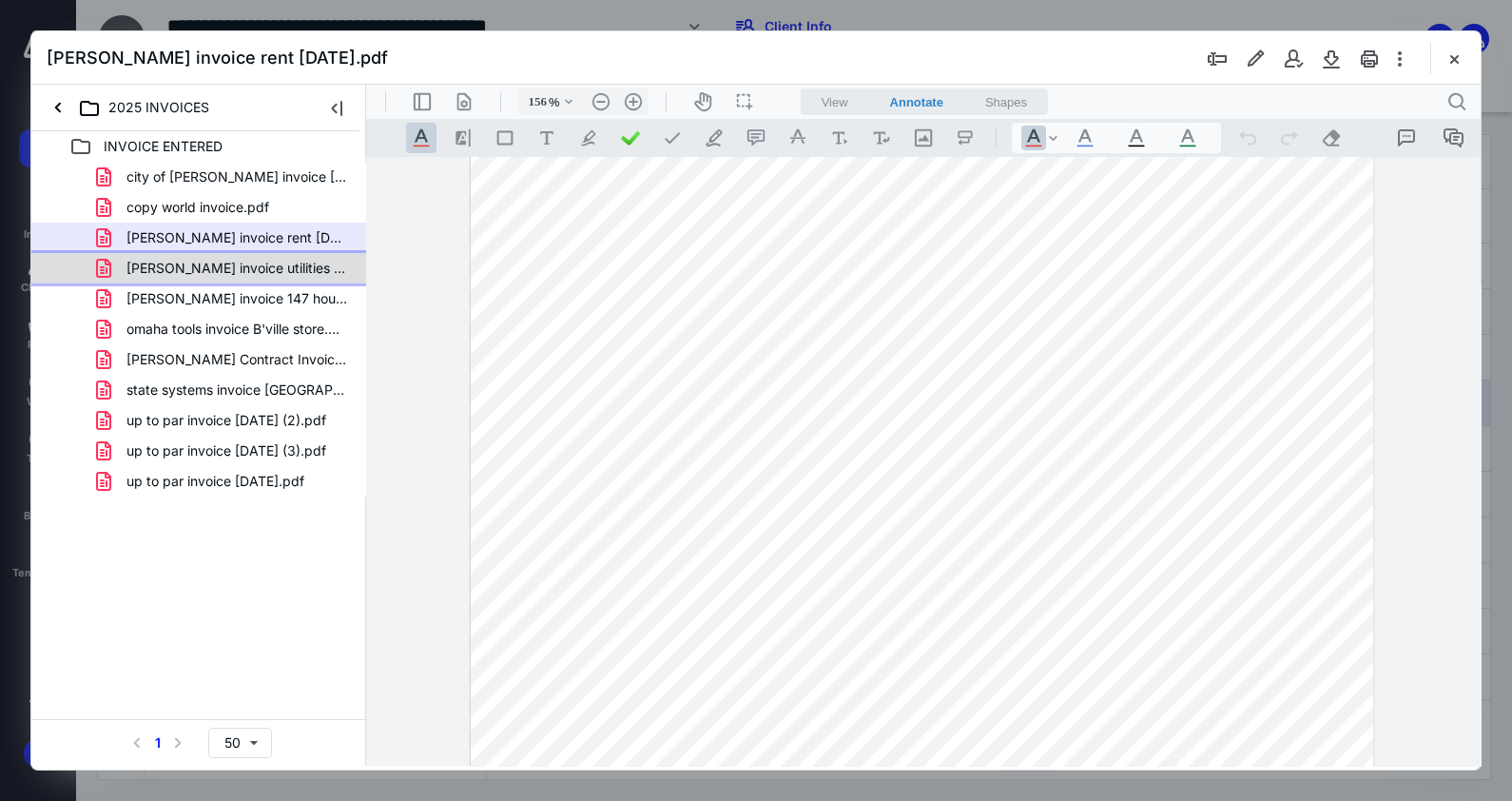 click on "[PERSON_NAME] invoice utilities [DATE].pdf" at bounding box center [237, 268] 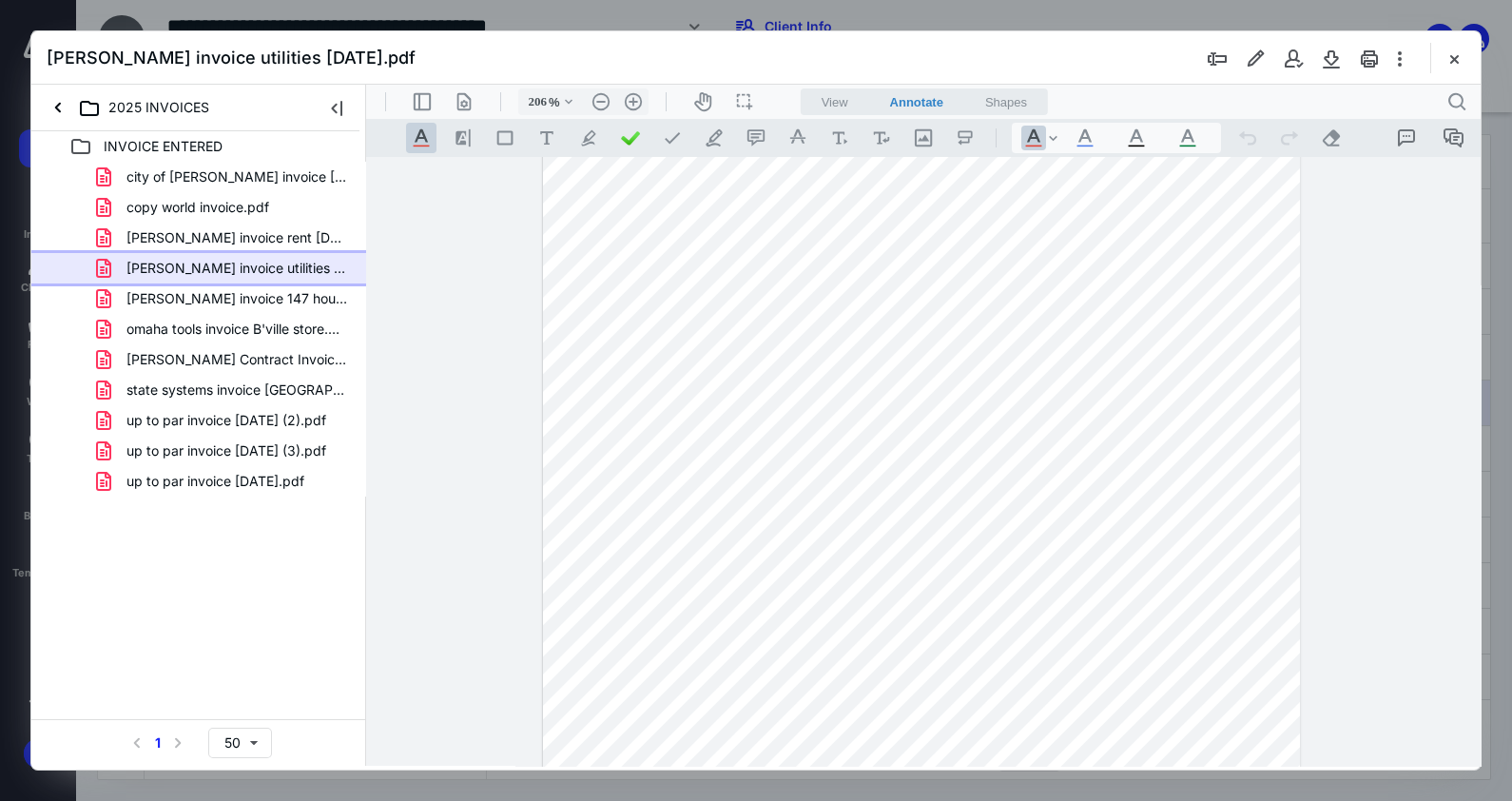 scroll, scrollTop: 413, scrollLeft: 55, axis: both 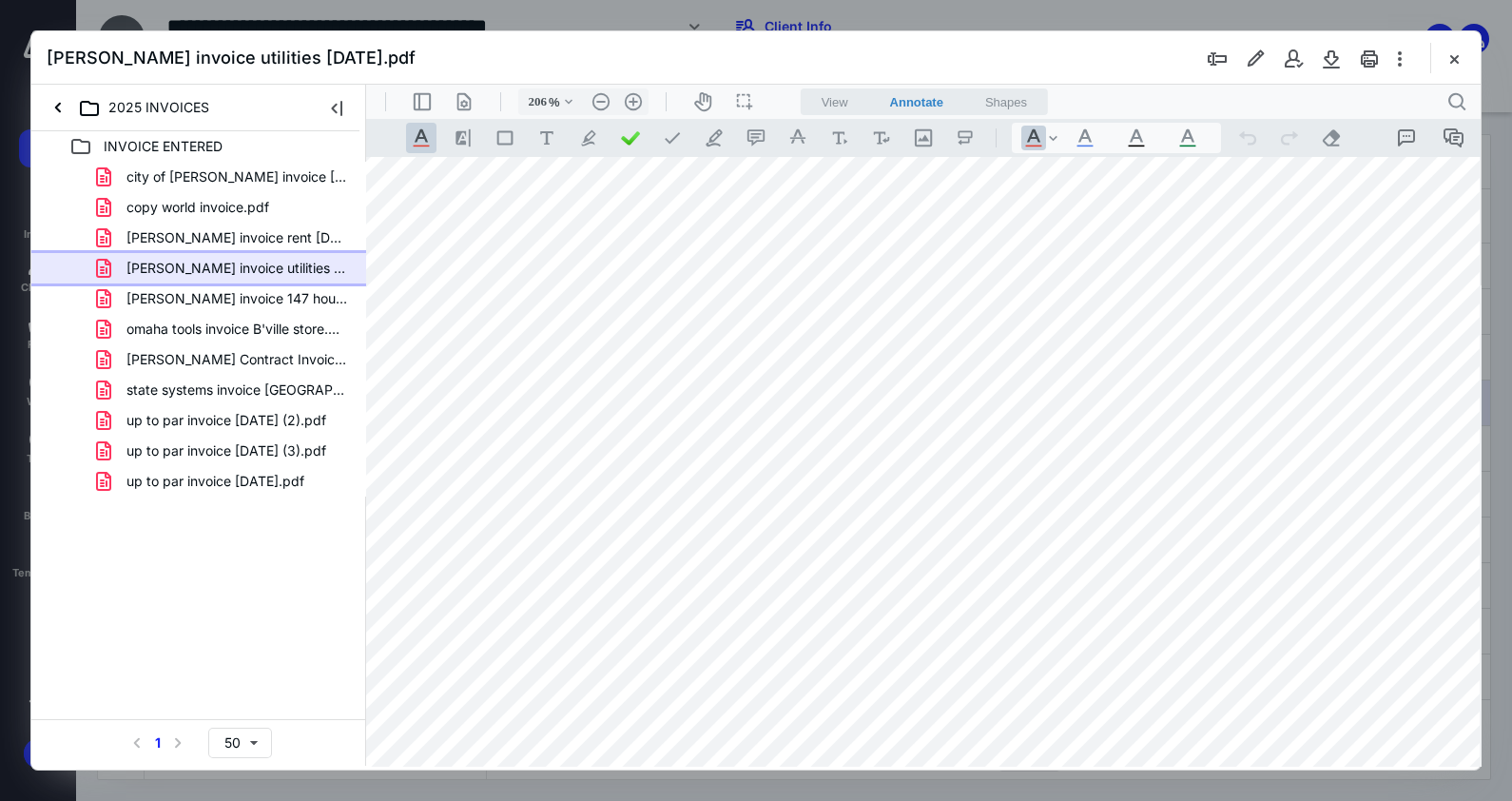 type on "156" 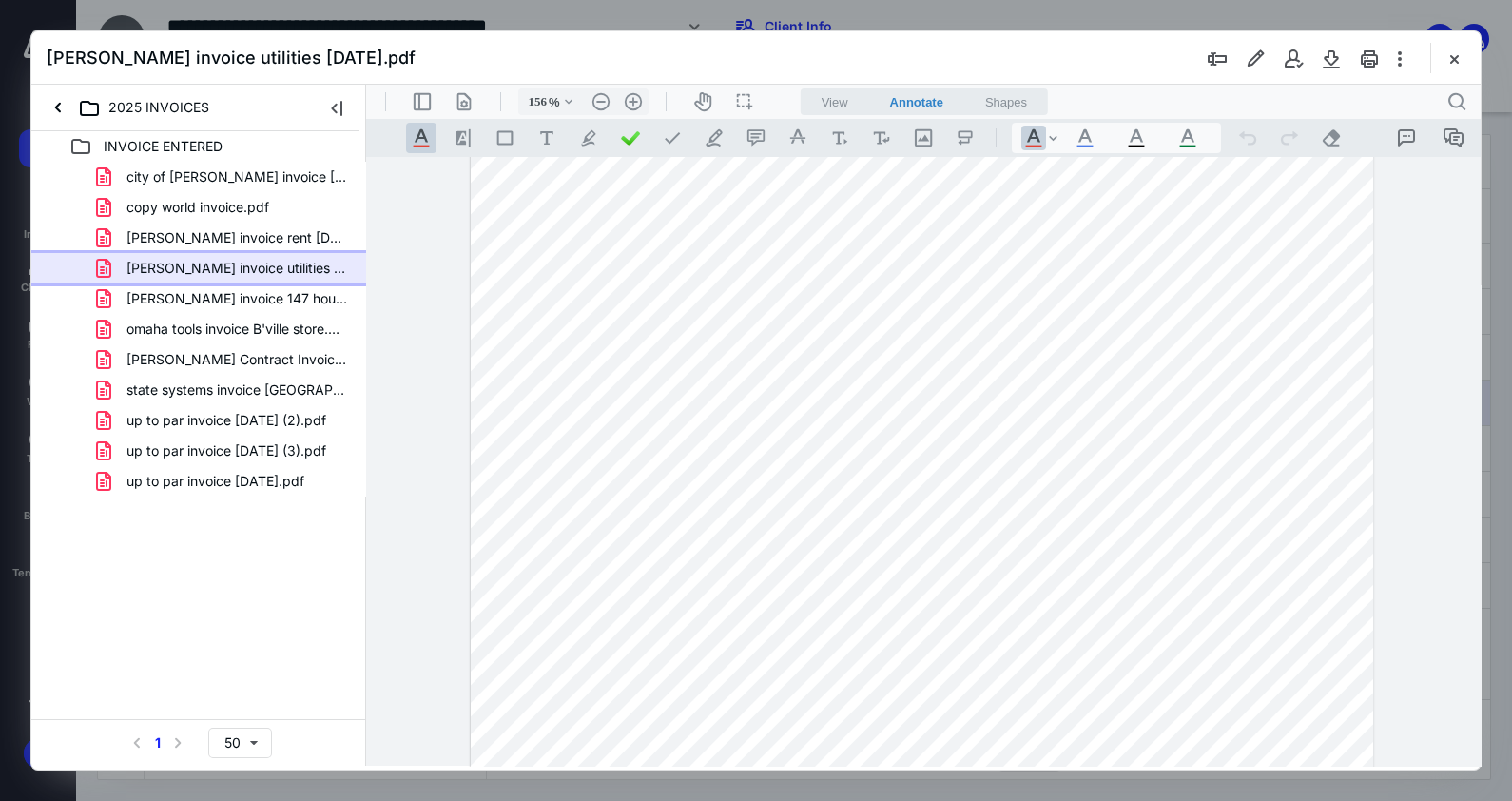 scroll, scrollTop: 451, scrollLeft: 0, axis: vertical 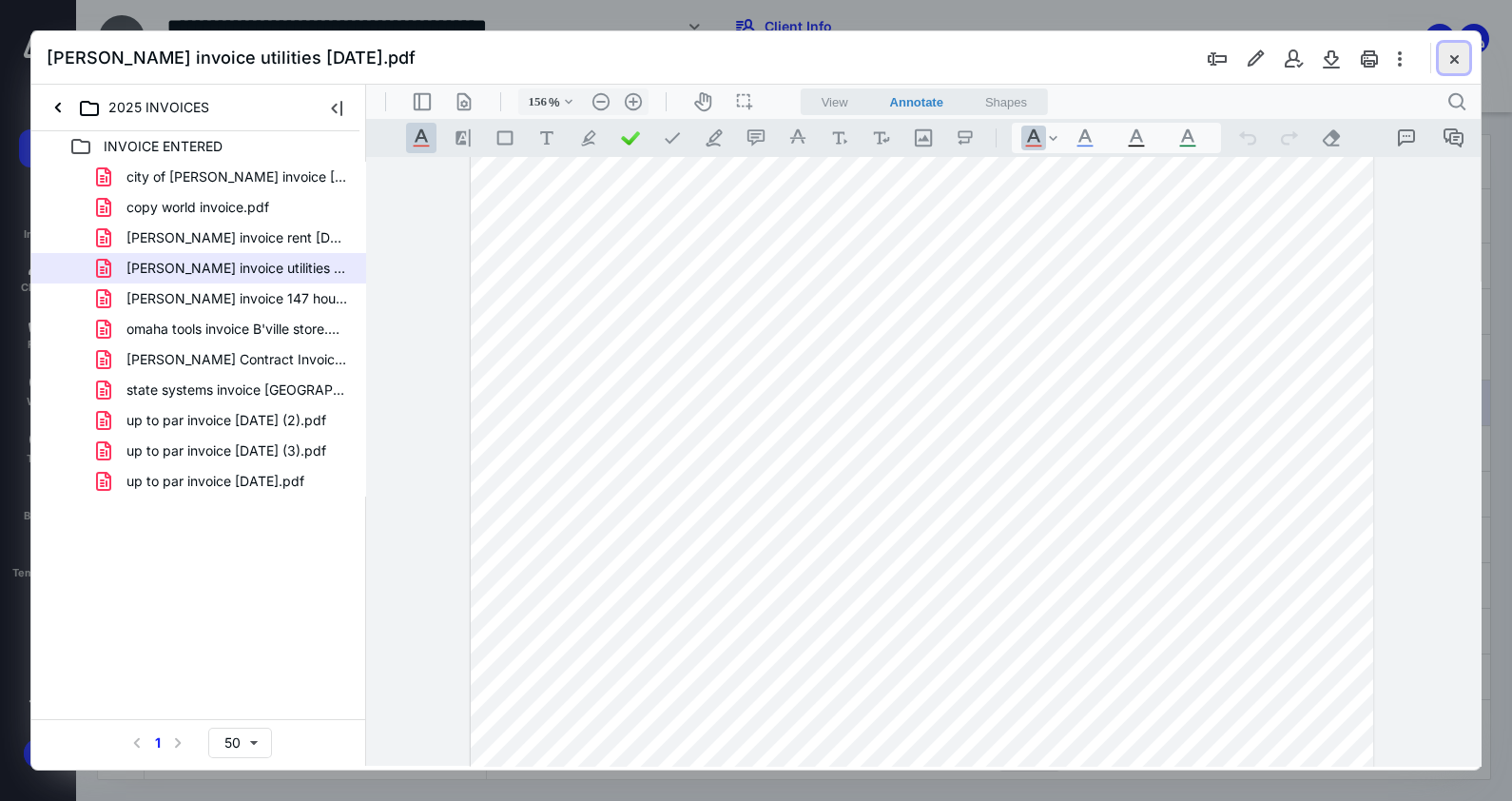 click at bounding box center [1454, 58] 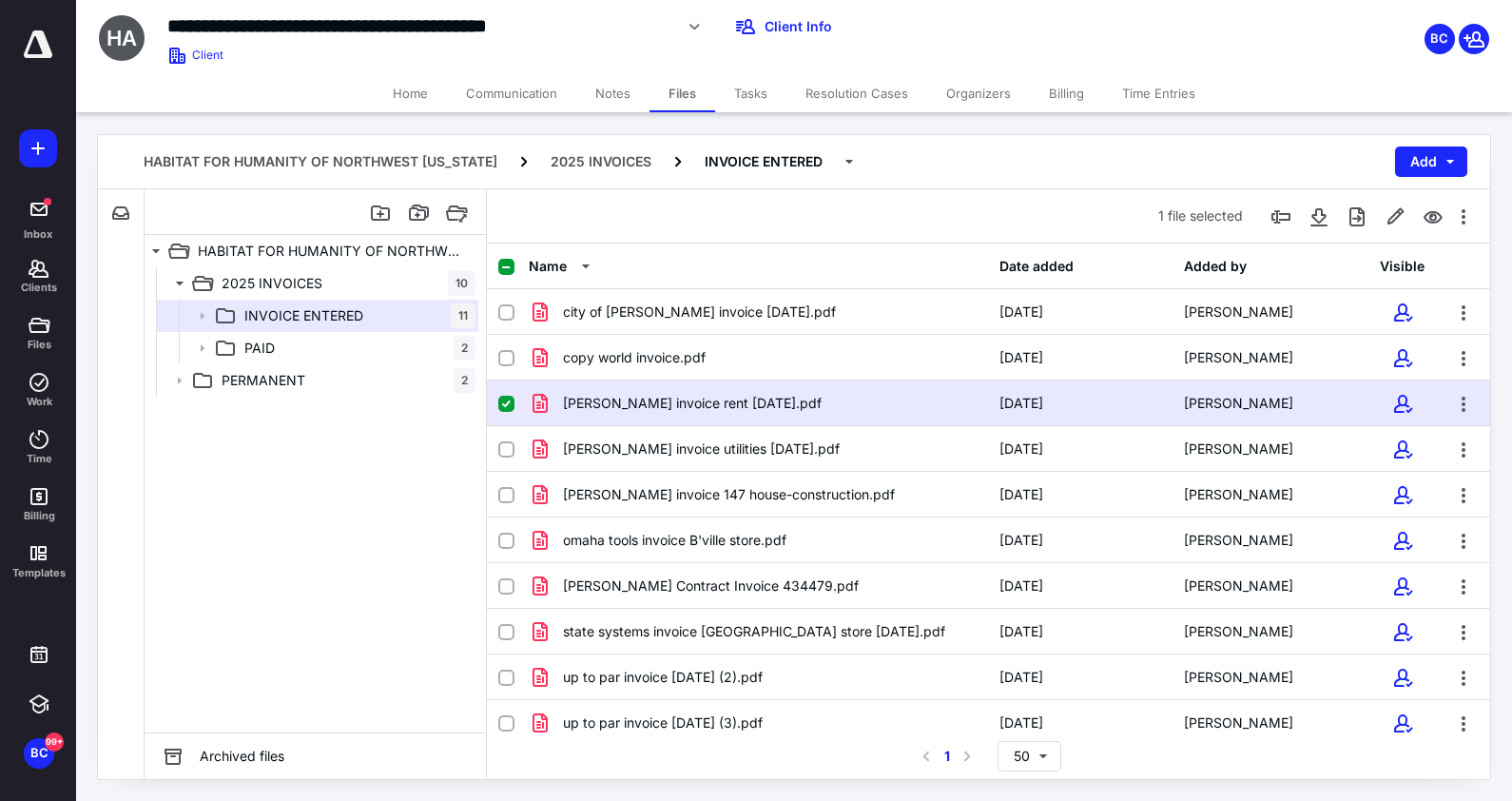 click on "Time Entries" at bounding box center [1158, 93] 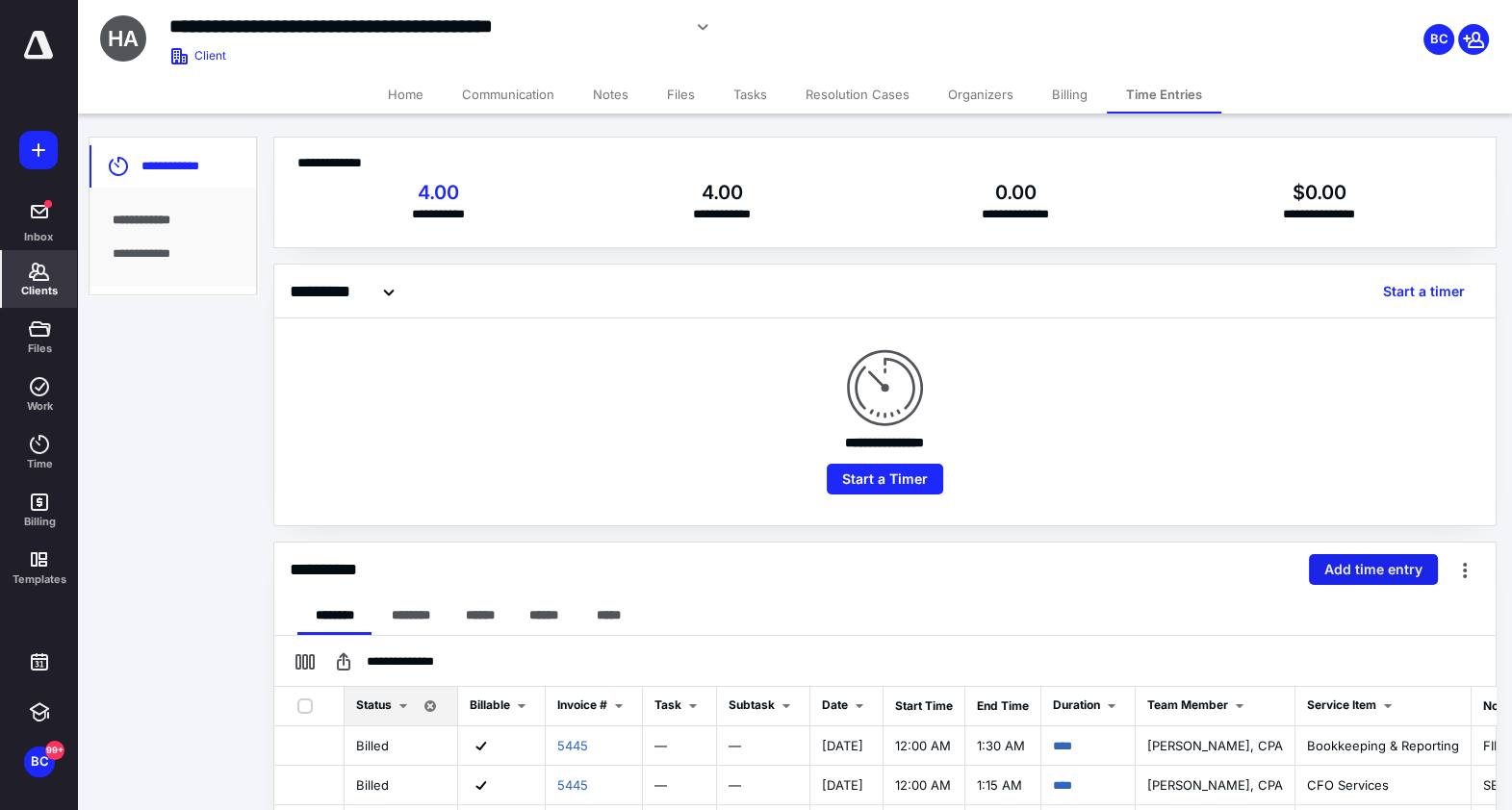 click on "Add time entry" at bounding box center (1373, 570) 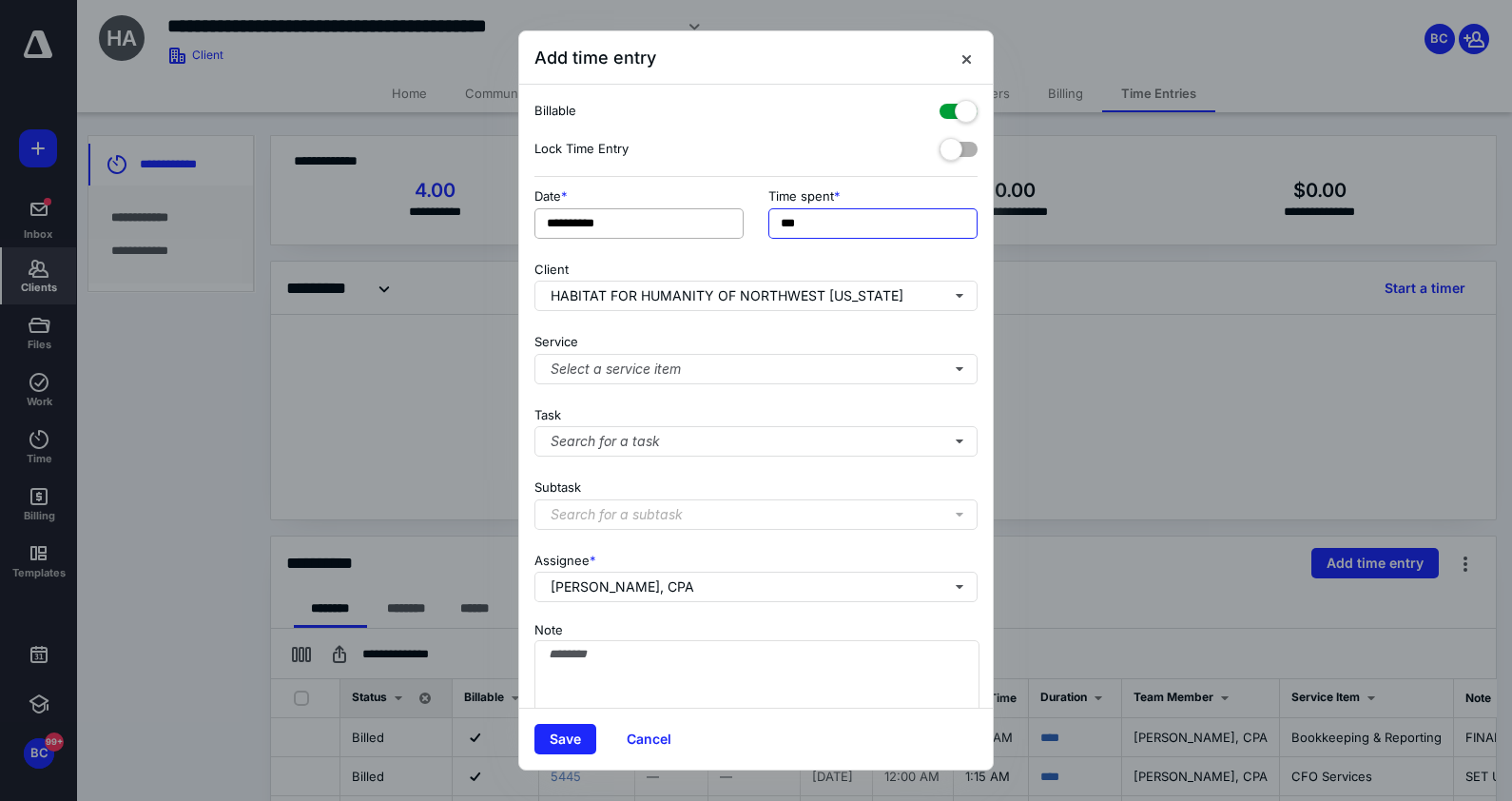 drag, startPoint x: 885, startPoint y: 218, endPoint x: 616, endPoint y: 234, distance: 269.47542 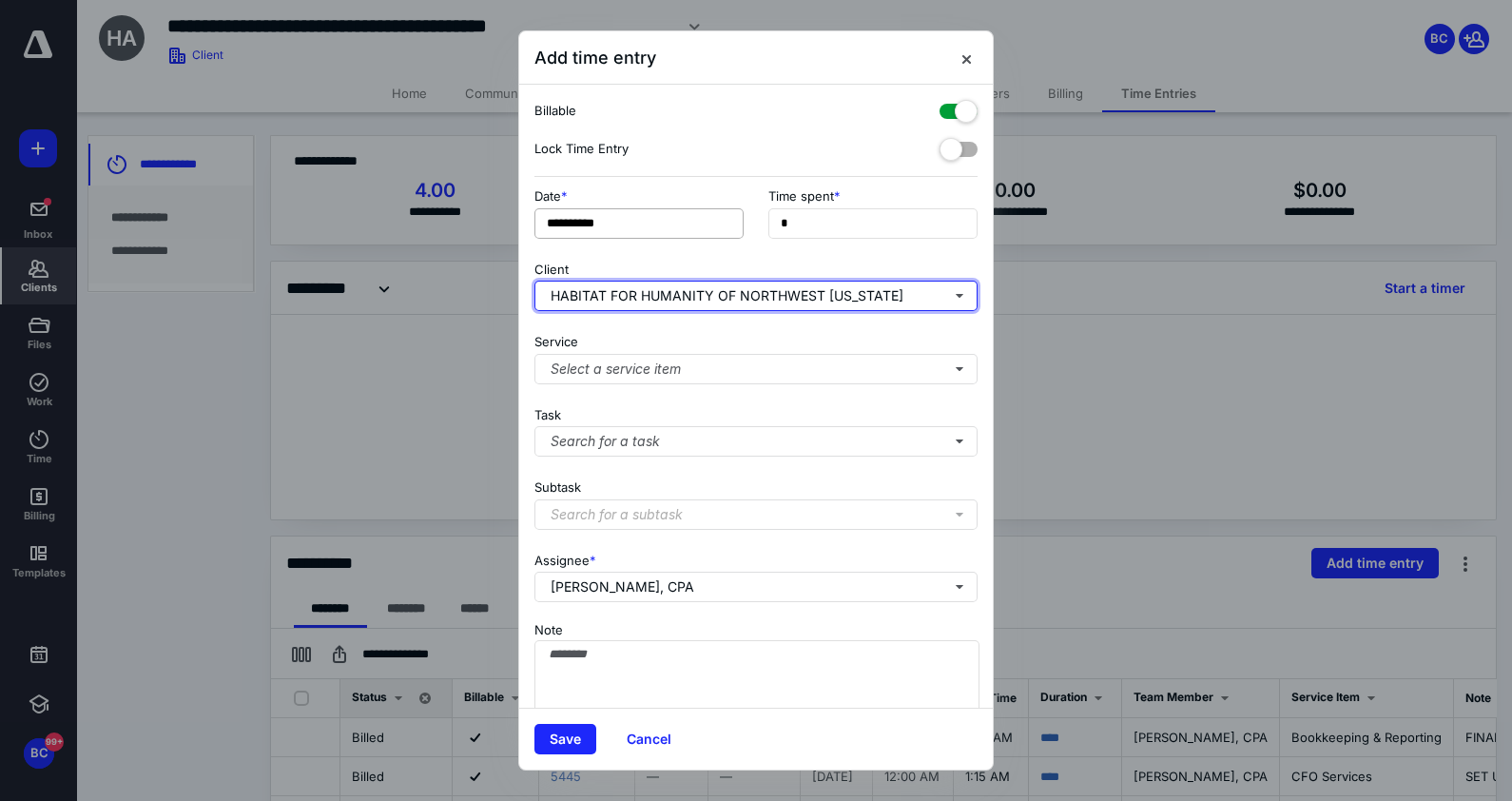 type on "**" 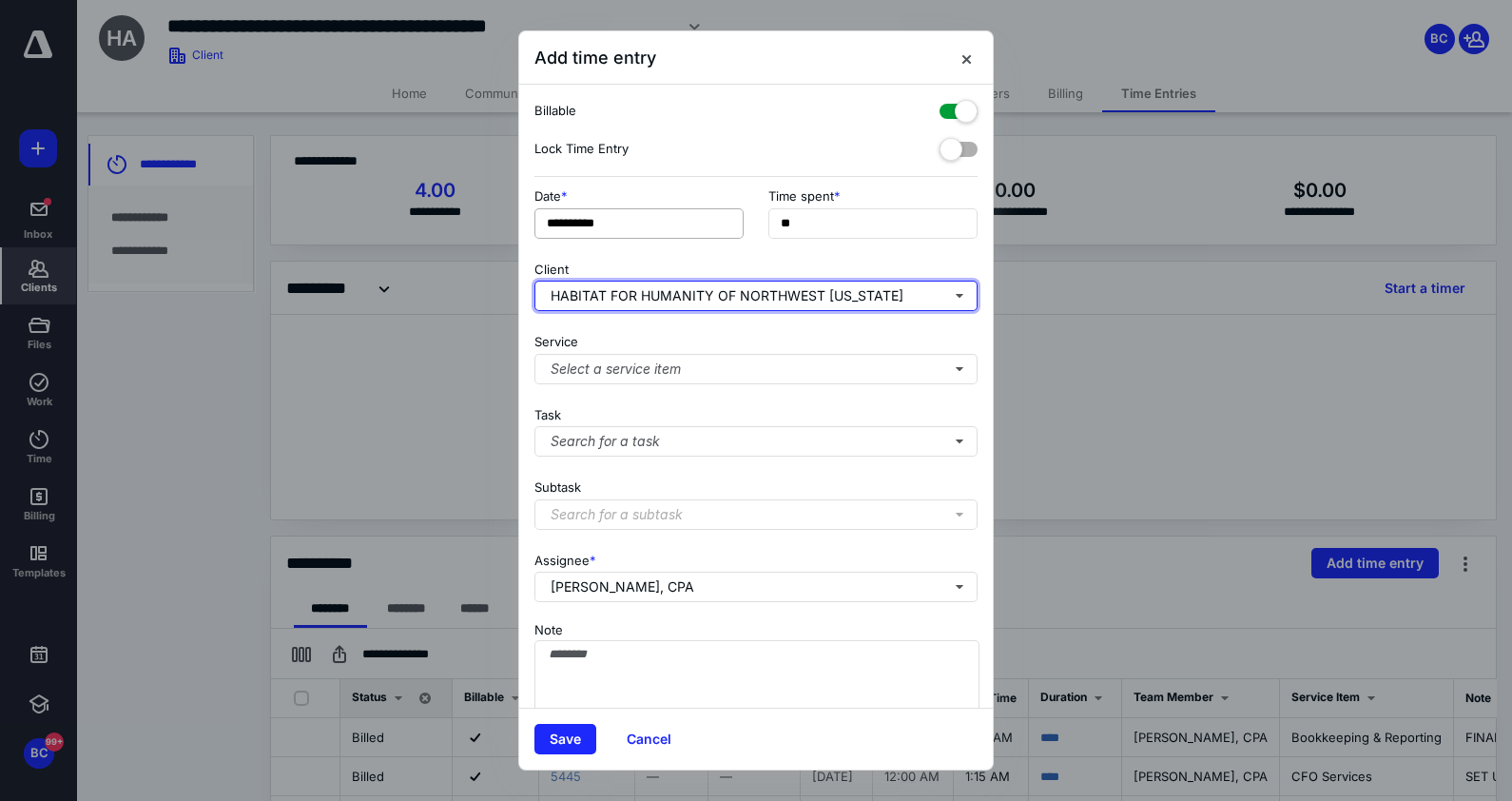 type 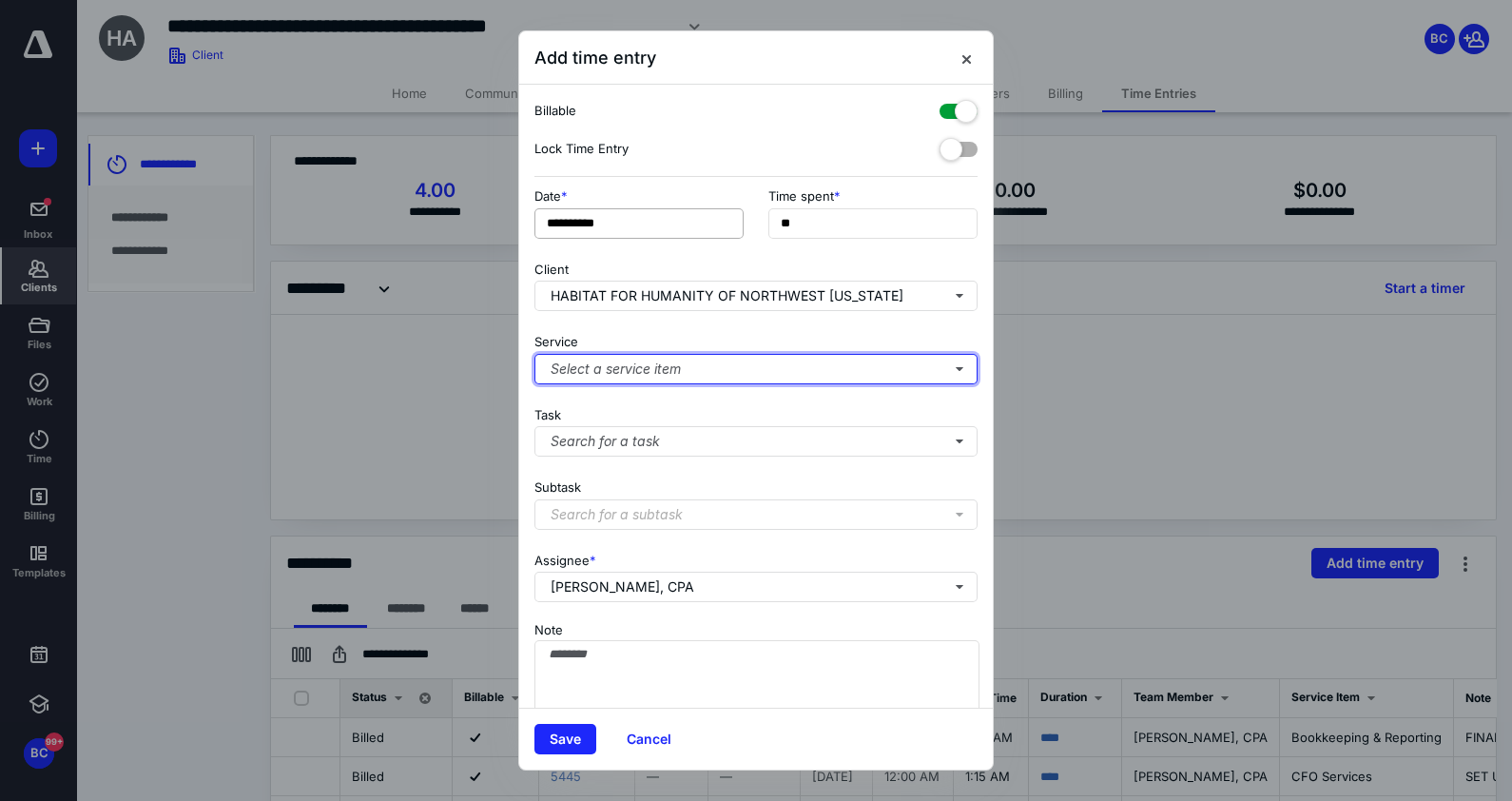 type 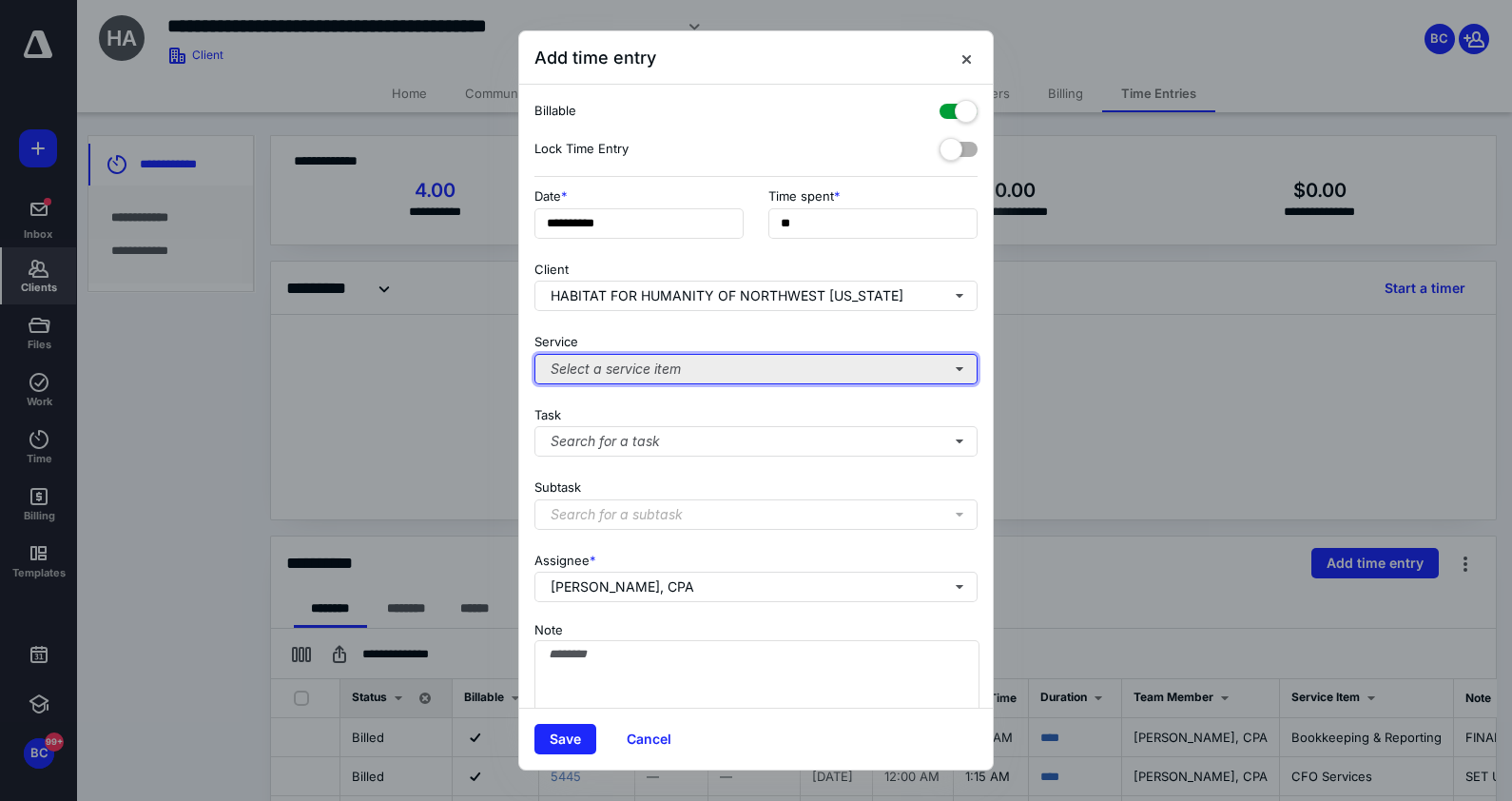click on "Select a service item" at bounding box center [756, 369] 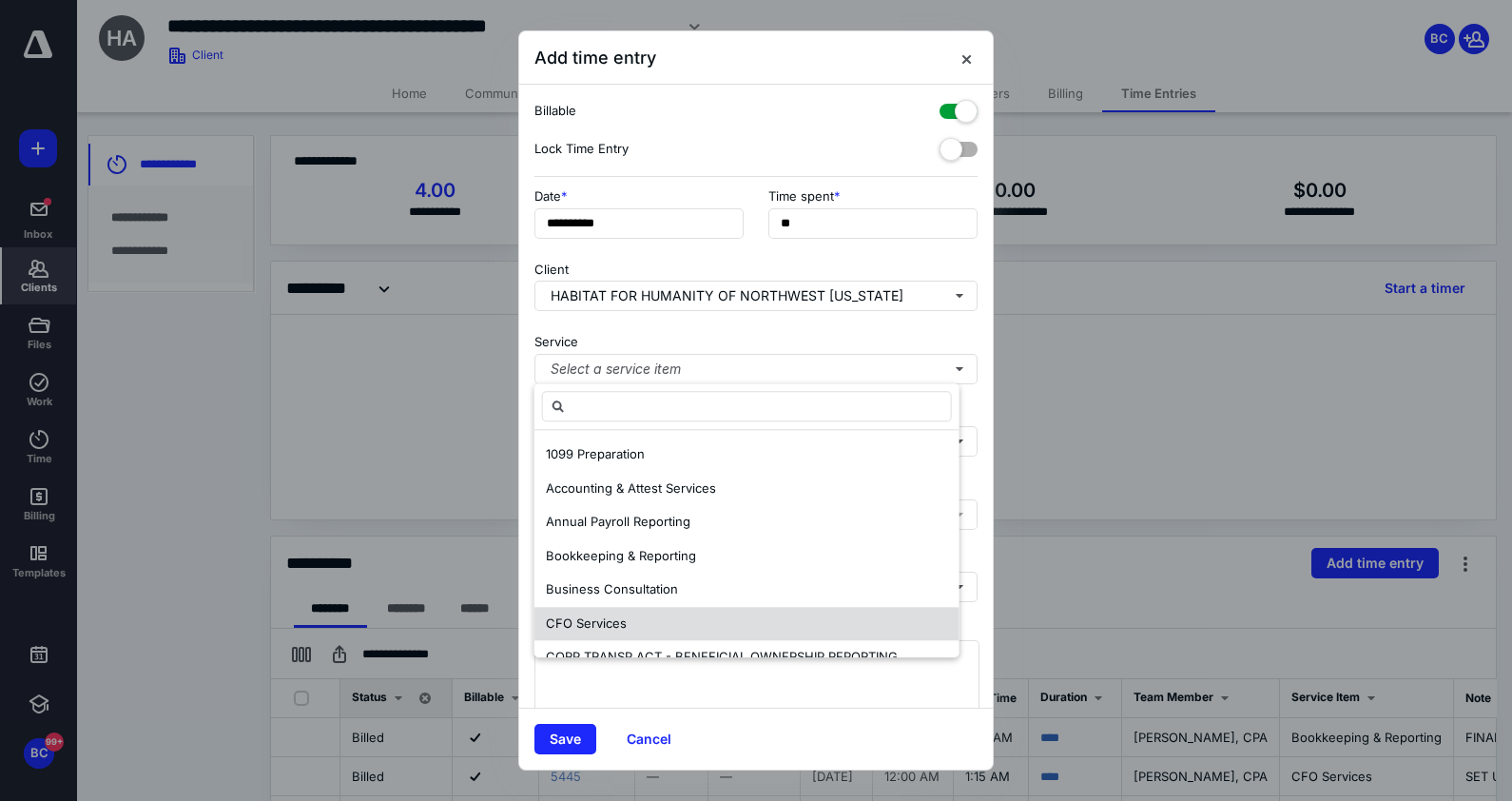 click on "CFO Services" at bounding box center [746, 624] 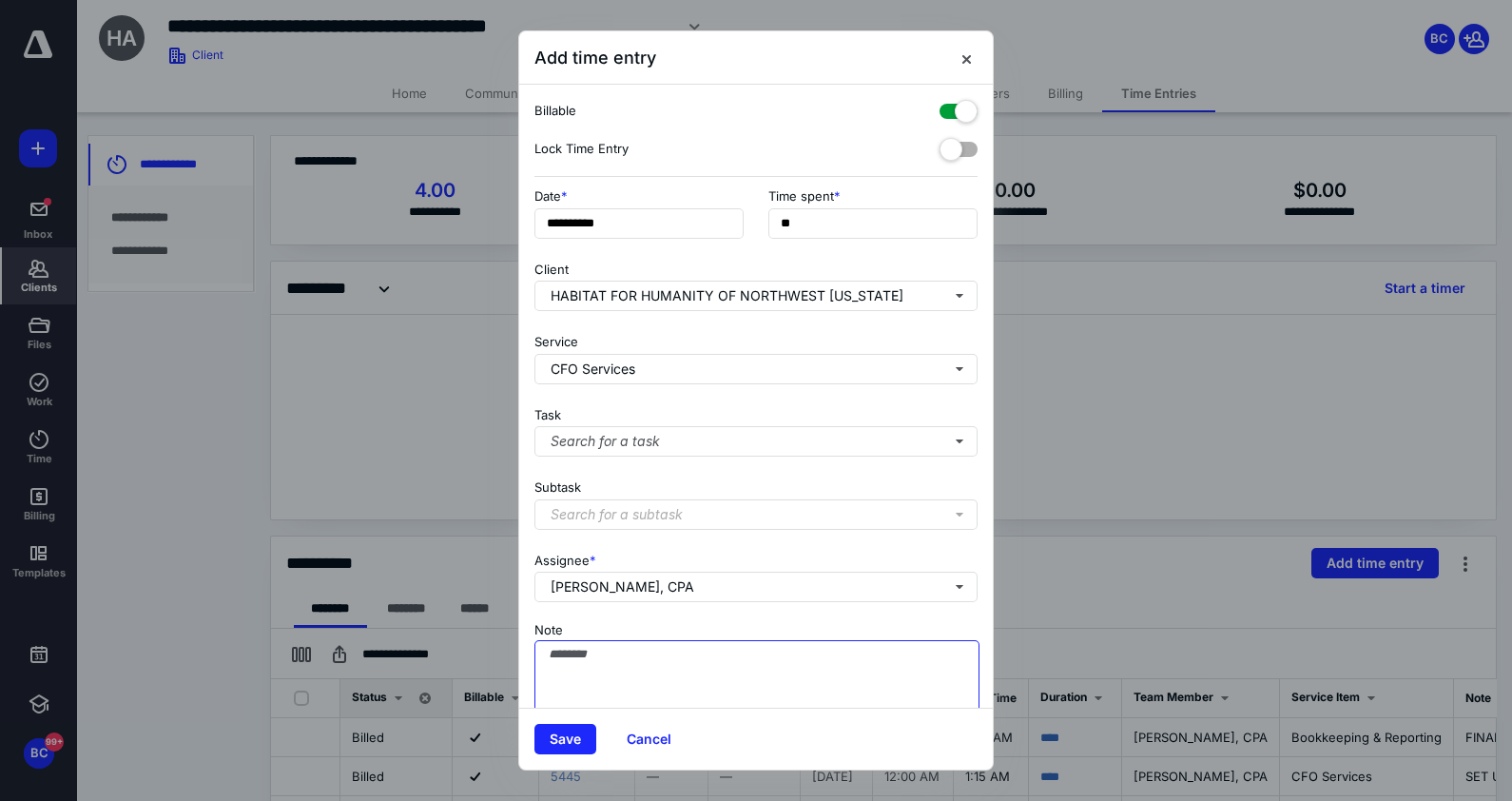click on "Note" at bounding box center [757, 688] 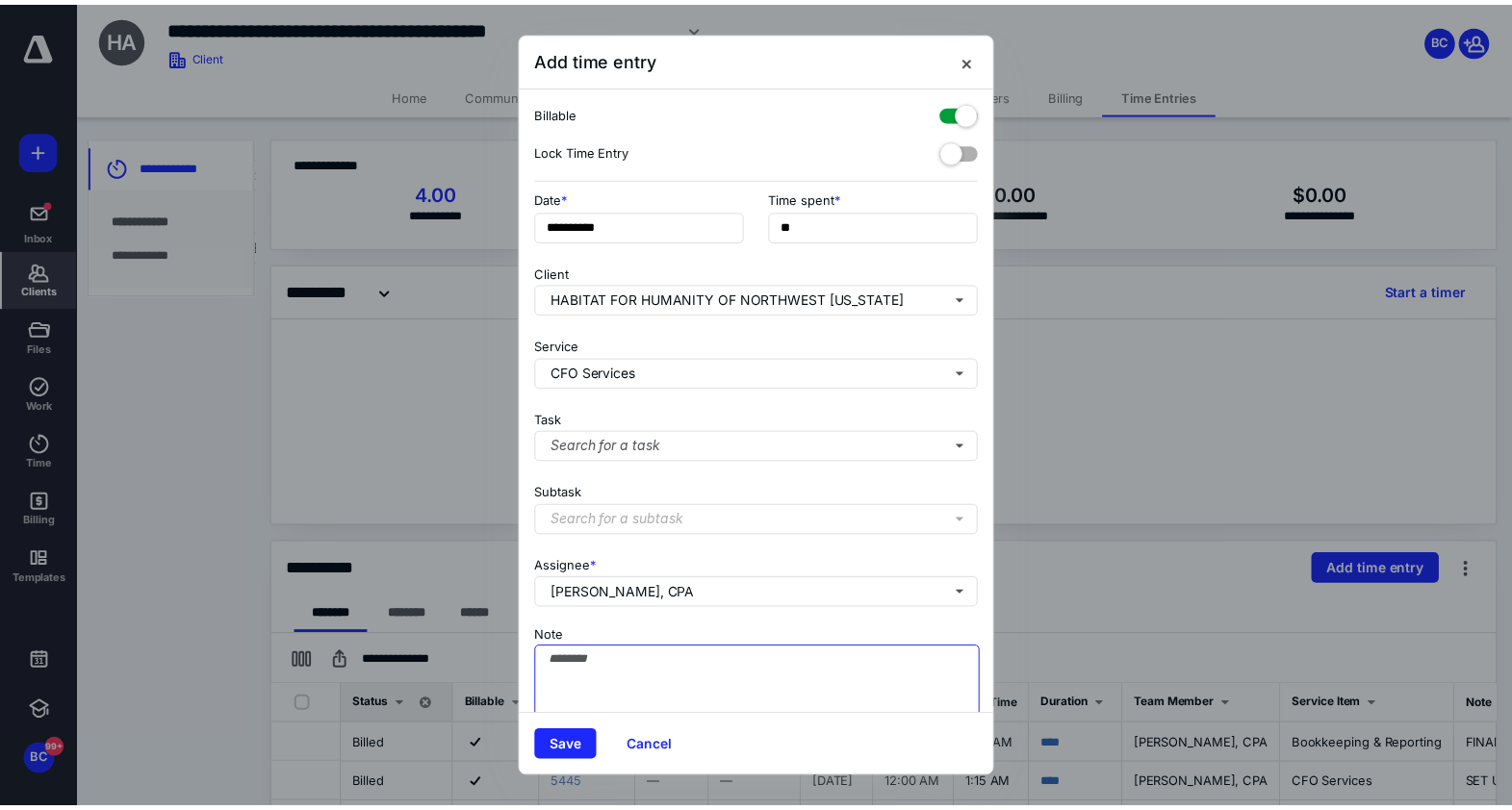 scroll, scrollTop: 60, scrollLeft: 0, axis: vertical 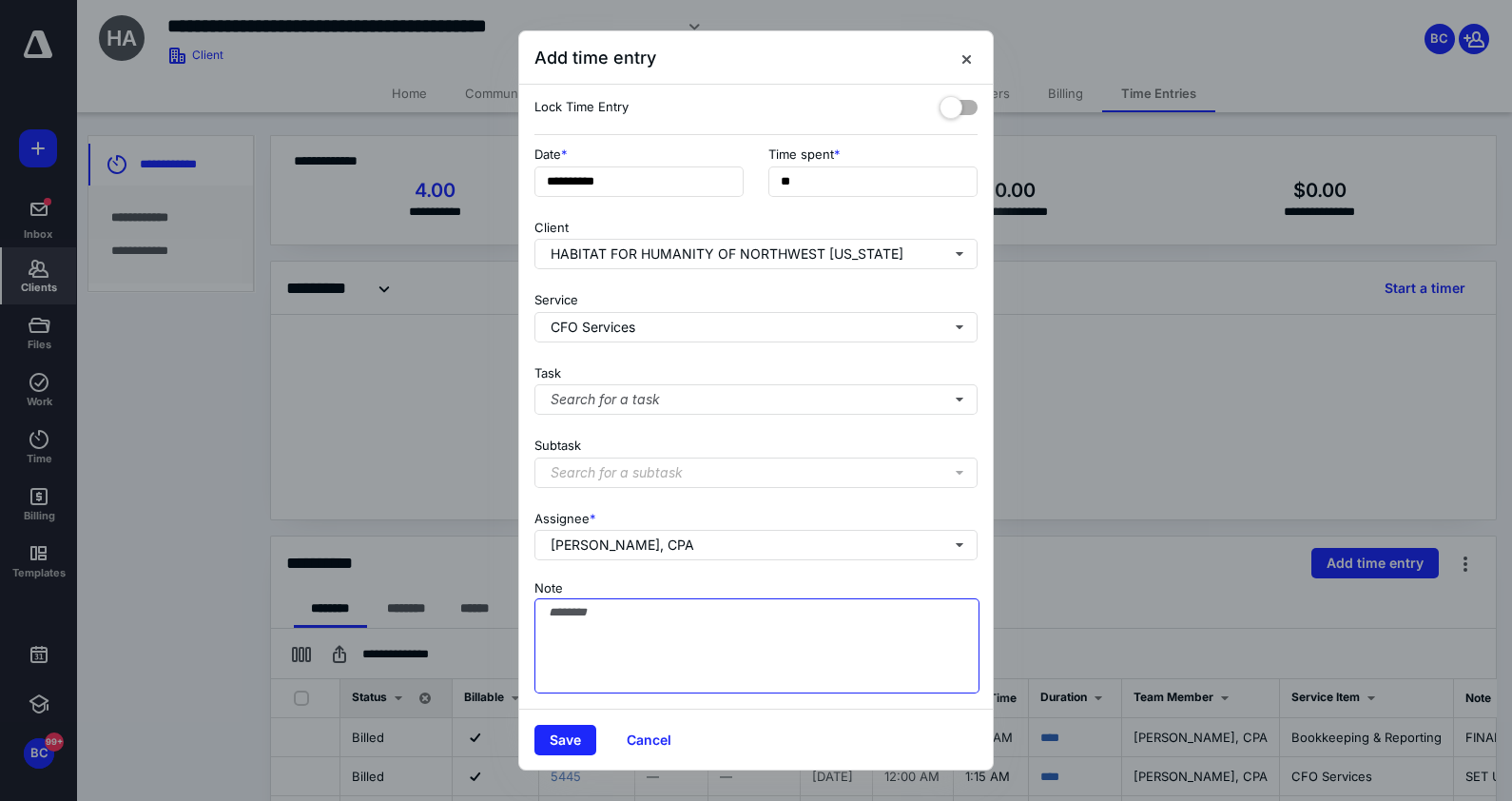 type on "*" 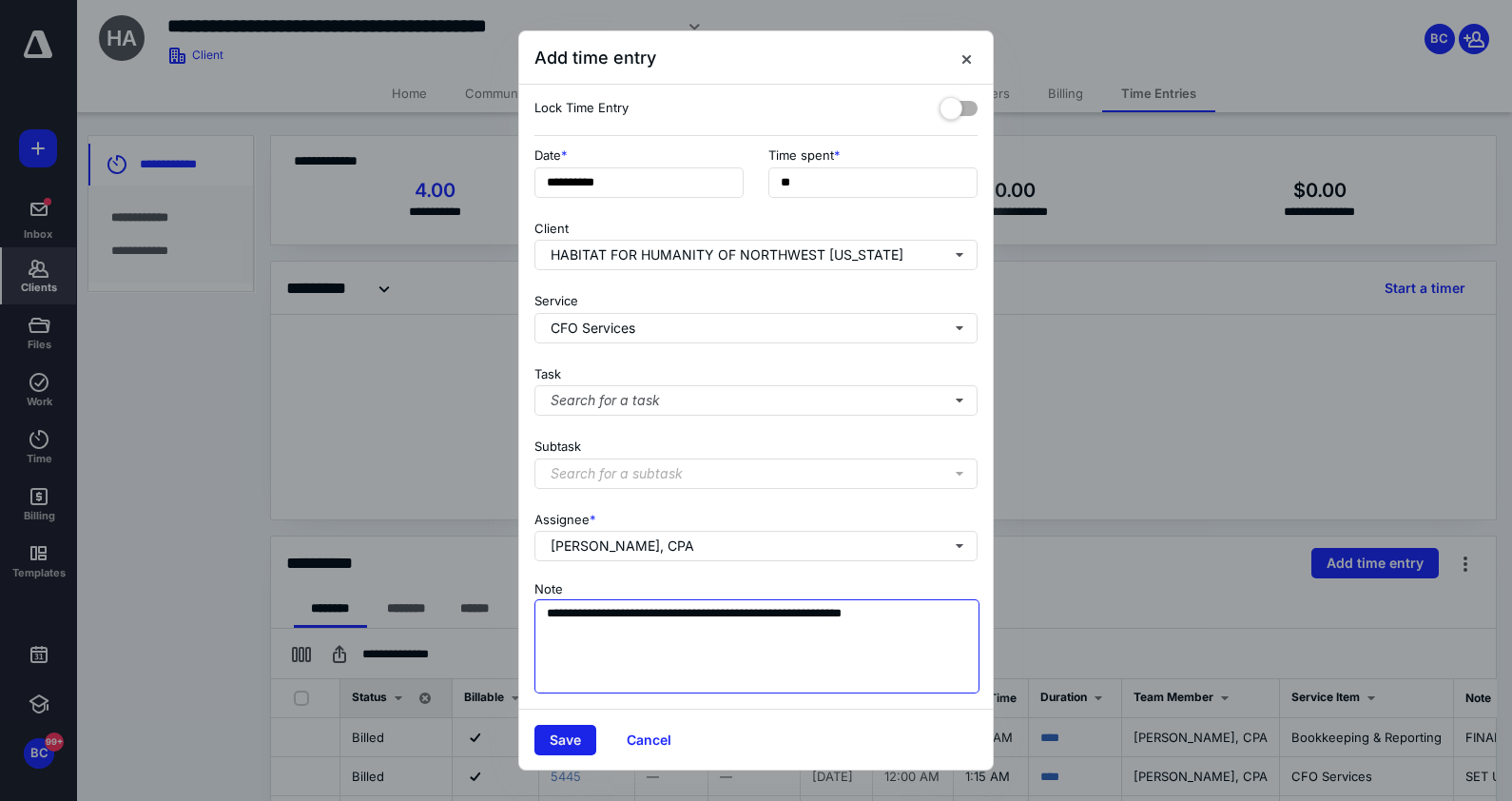 type on "**********" 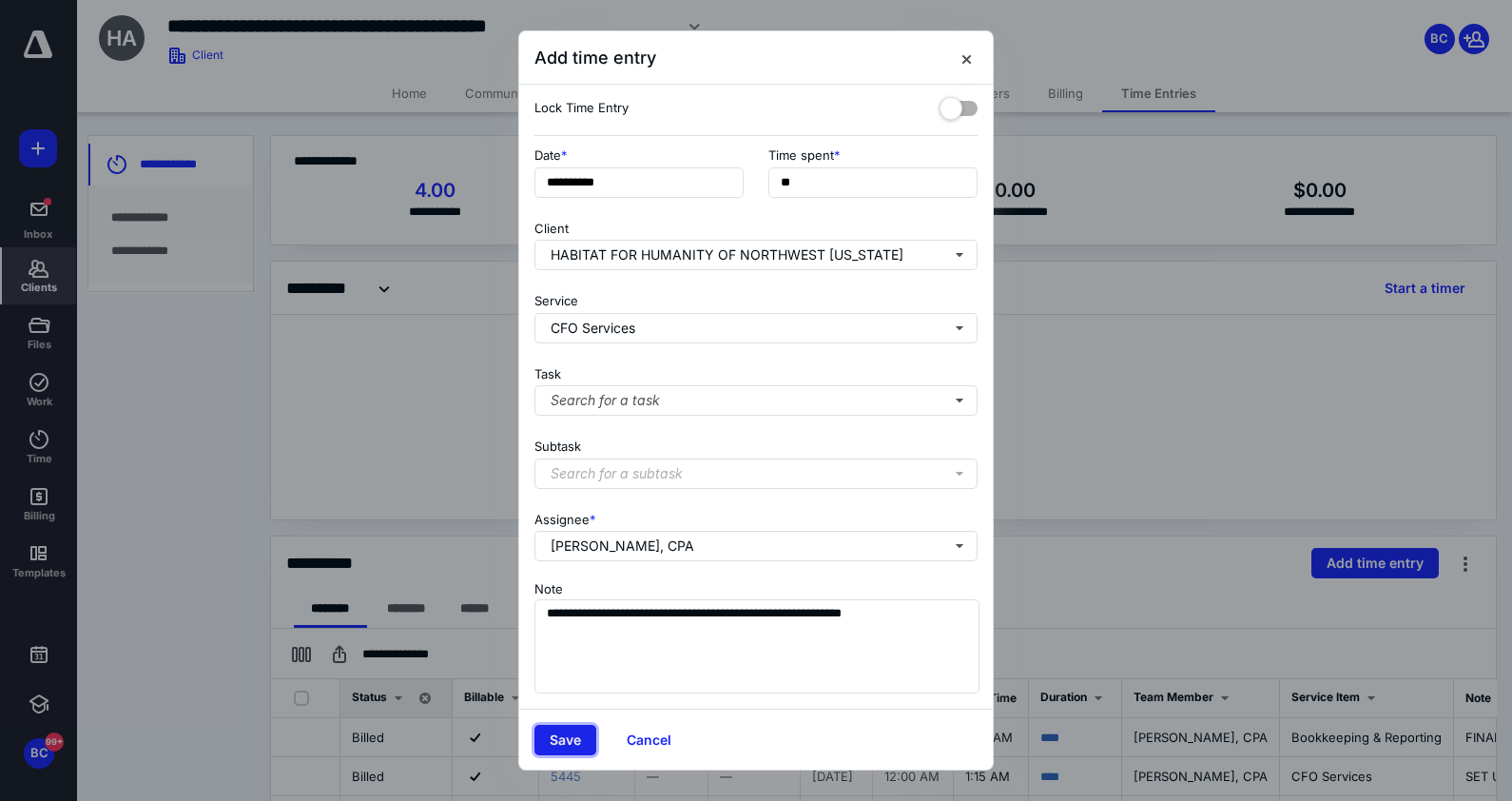 click on "Save" at bounding box center (565, 740) 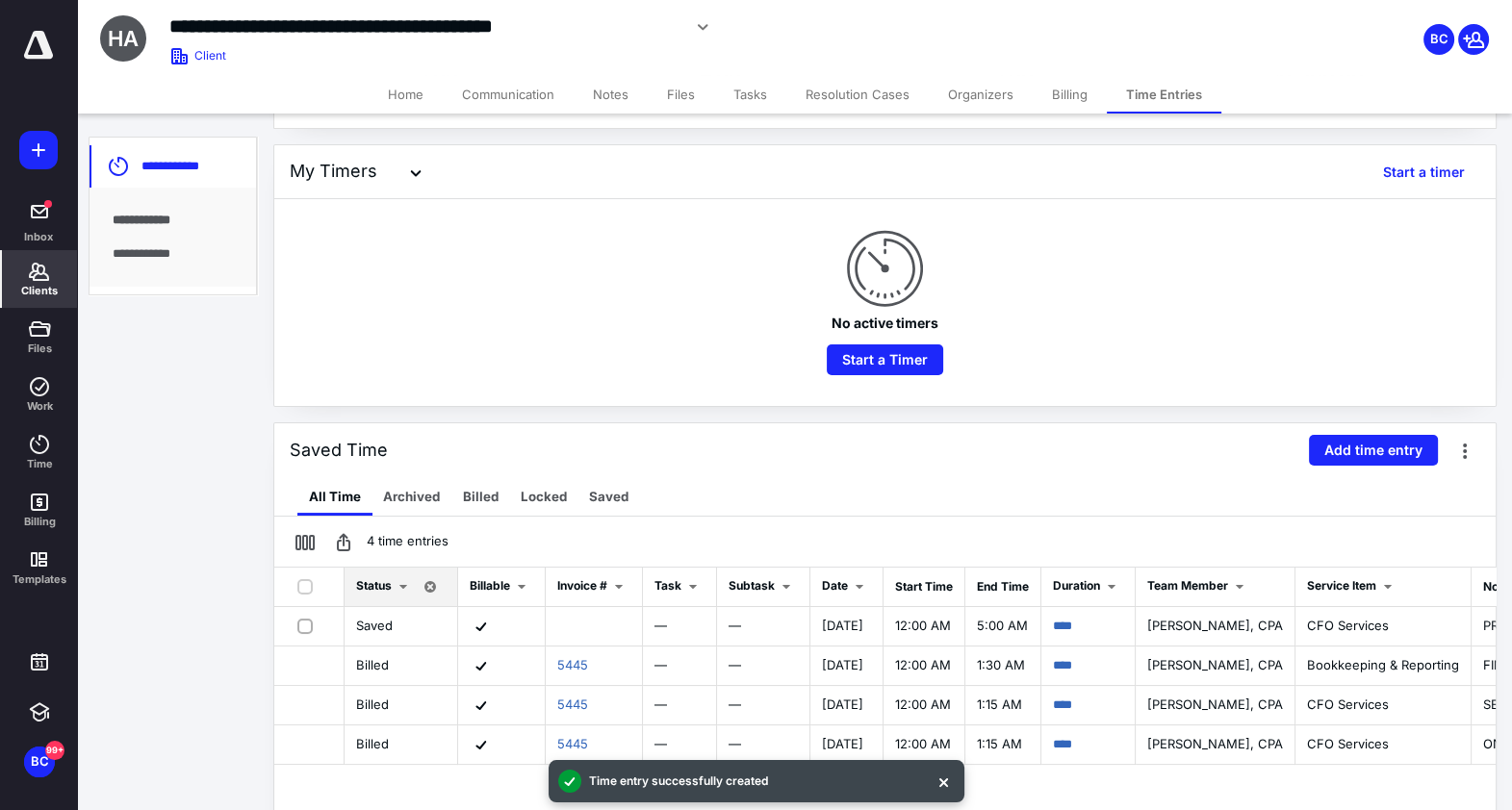 scroll, scrollTop: 0, scrollLeft: 0, axis: both 